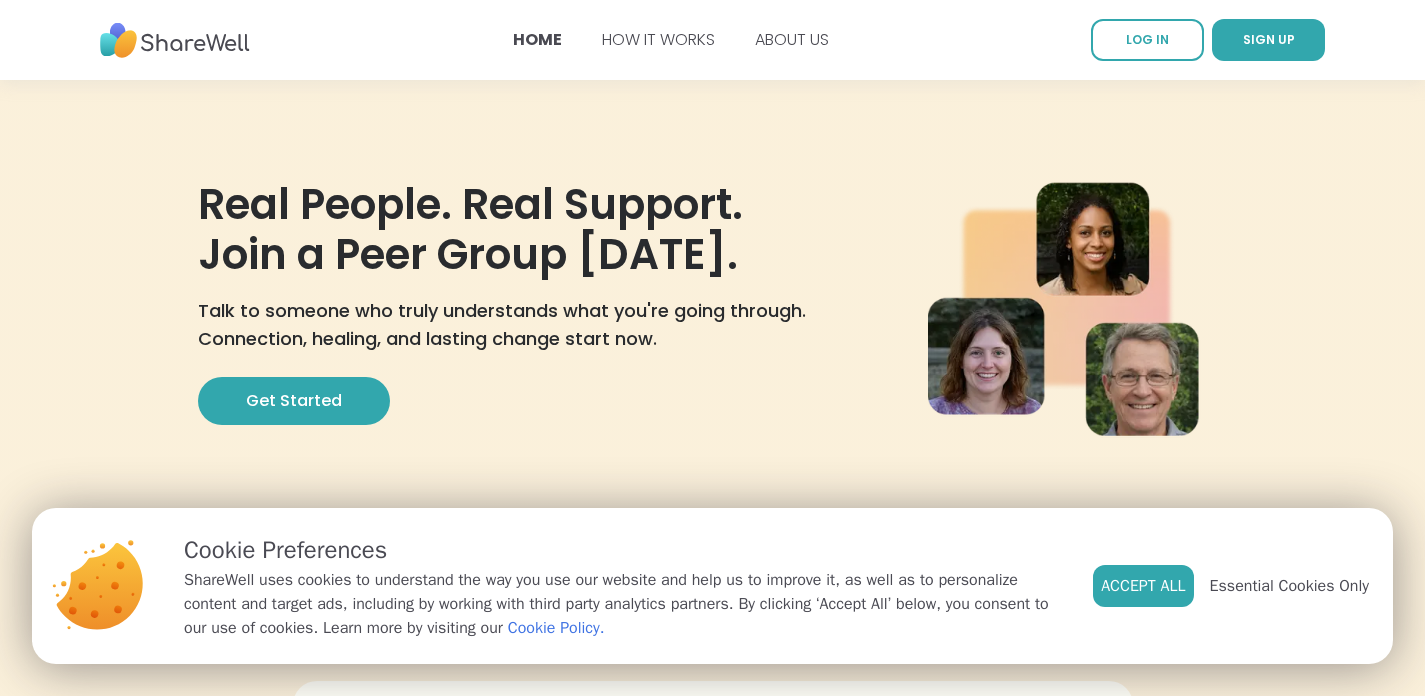 scroll, scrollTop: 0, scrollLeft: 0, axis: both 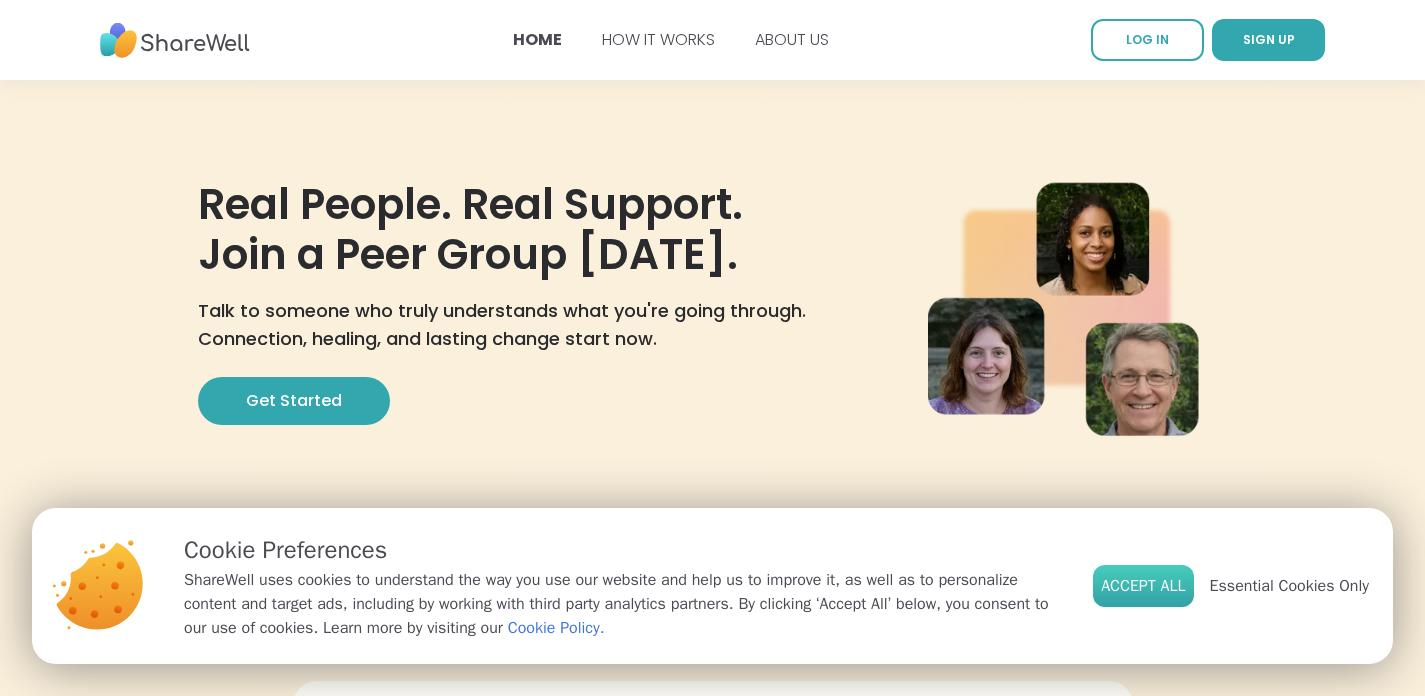 click on "Accept All" at bounding box center [1143, 586] 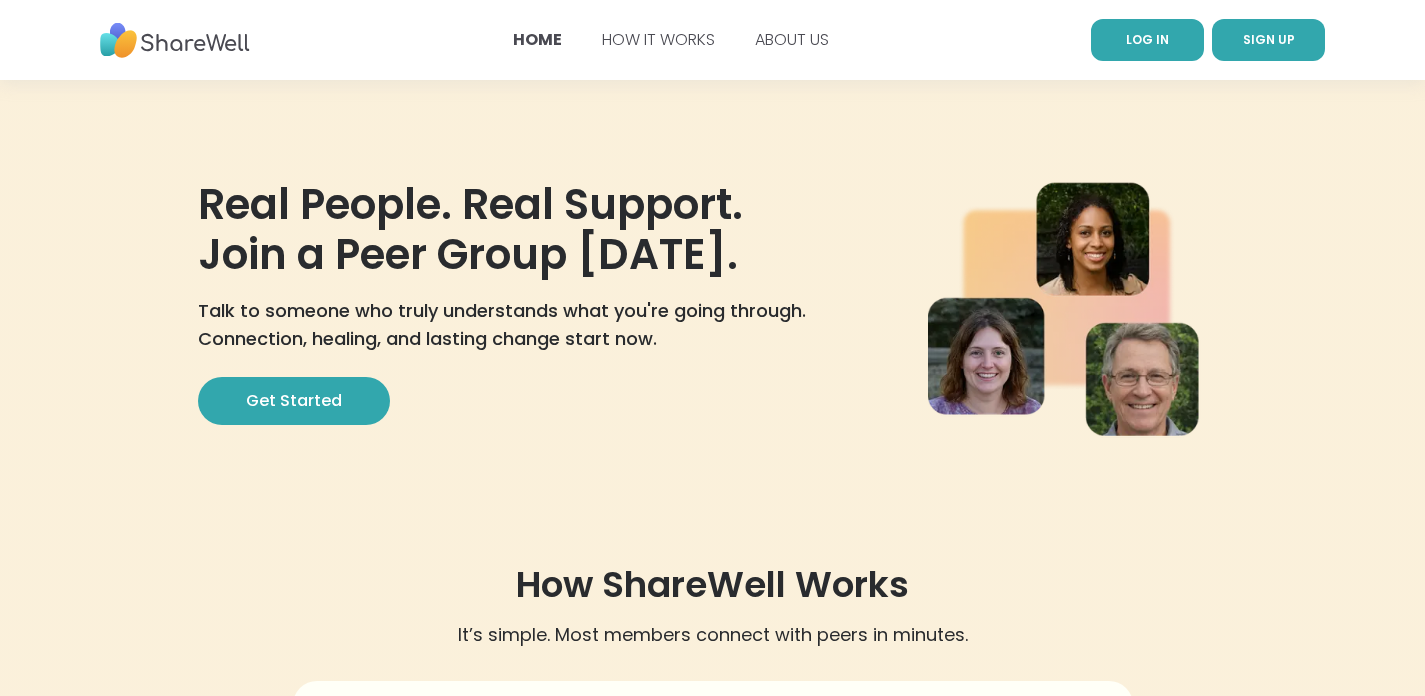 click on "LOG IN" at bounding box center (1147, 40) 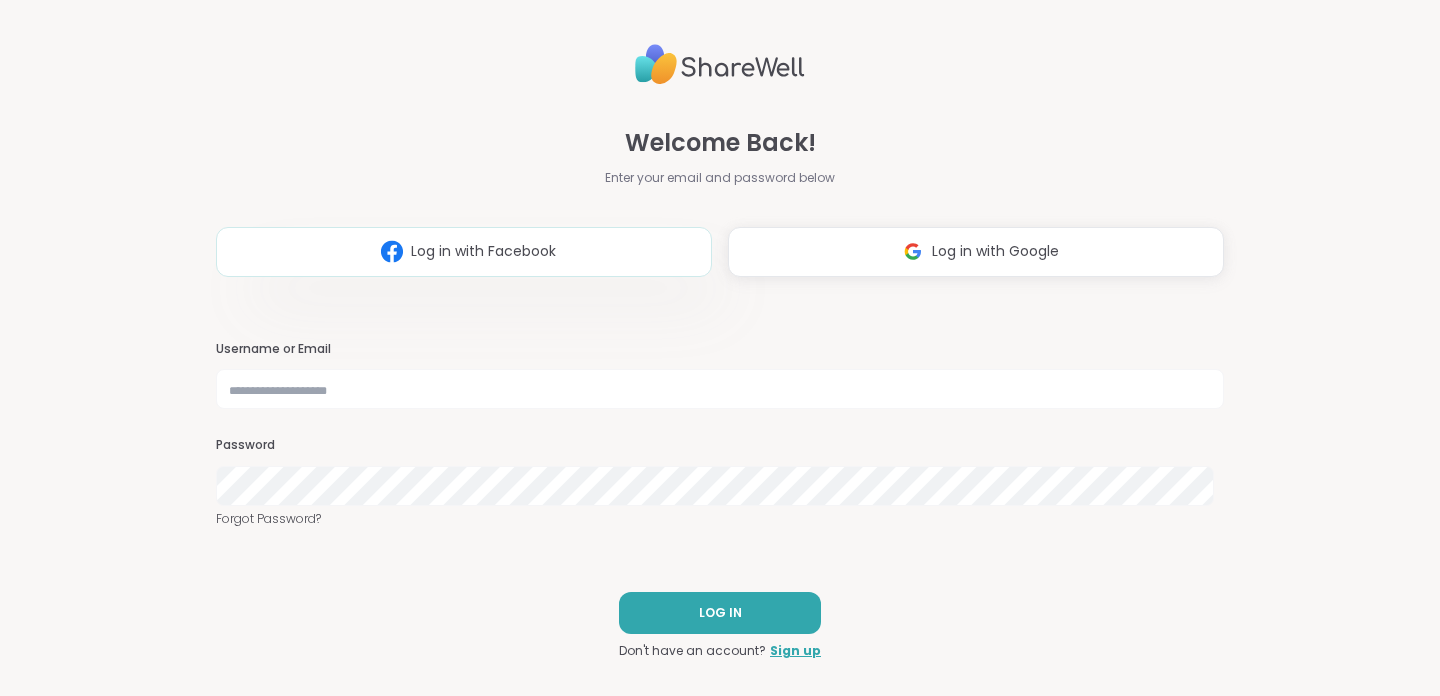 click on "Log in with Facebook" at bounding box center (483, 251) 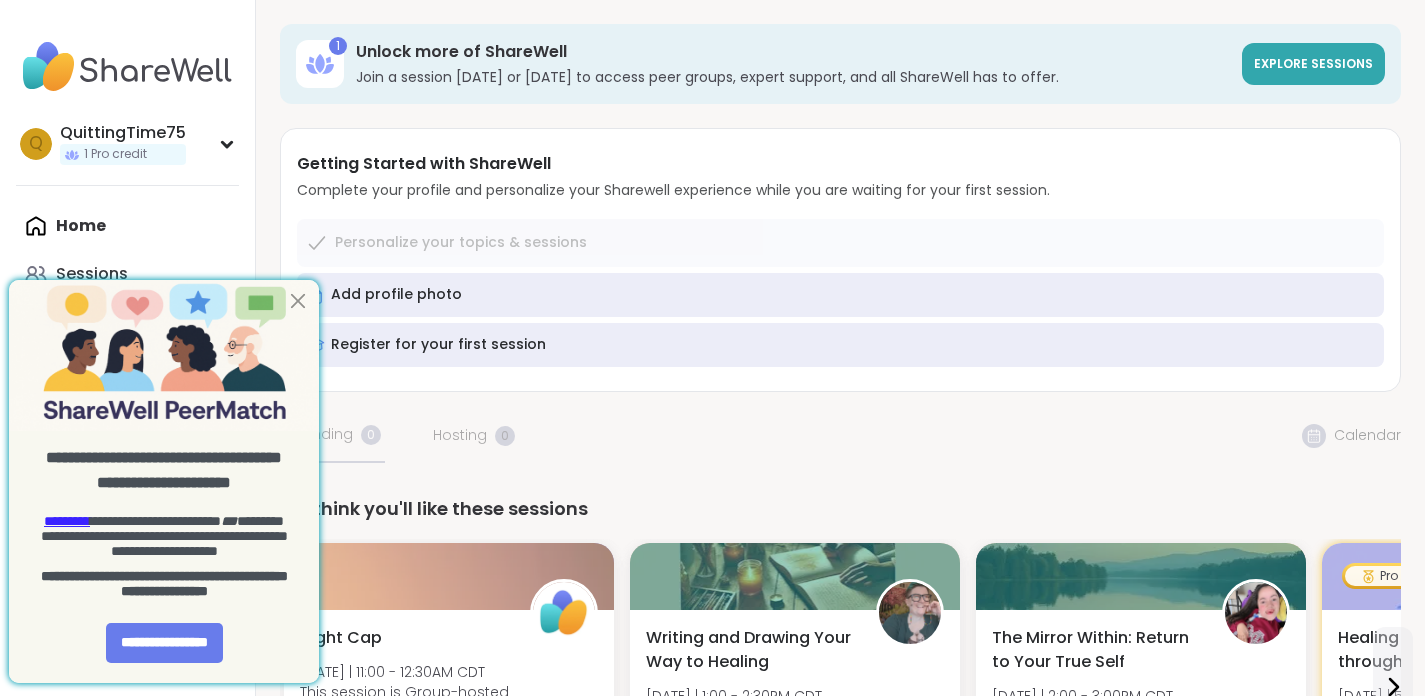 scroll, scrollTop: 0, scrollLeft: 0, axis: both 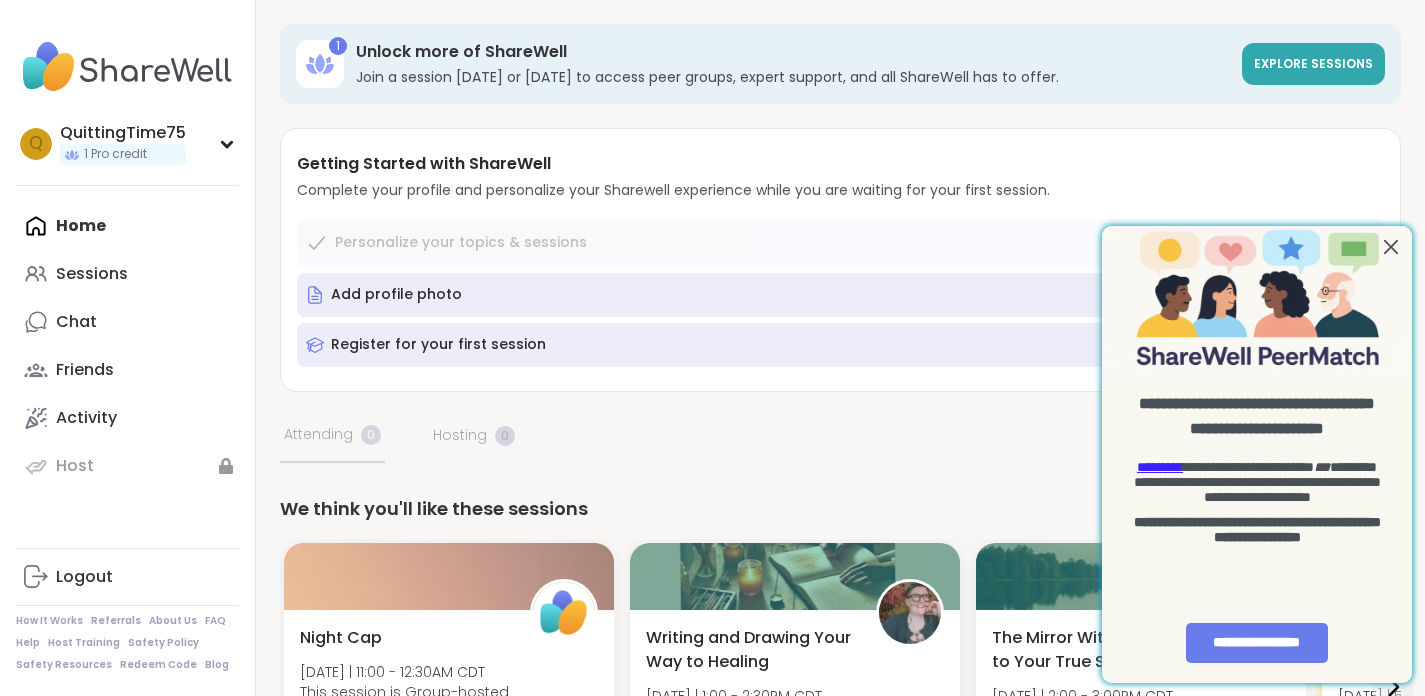 click at bounding box center [1391, 246] 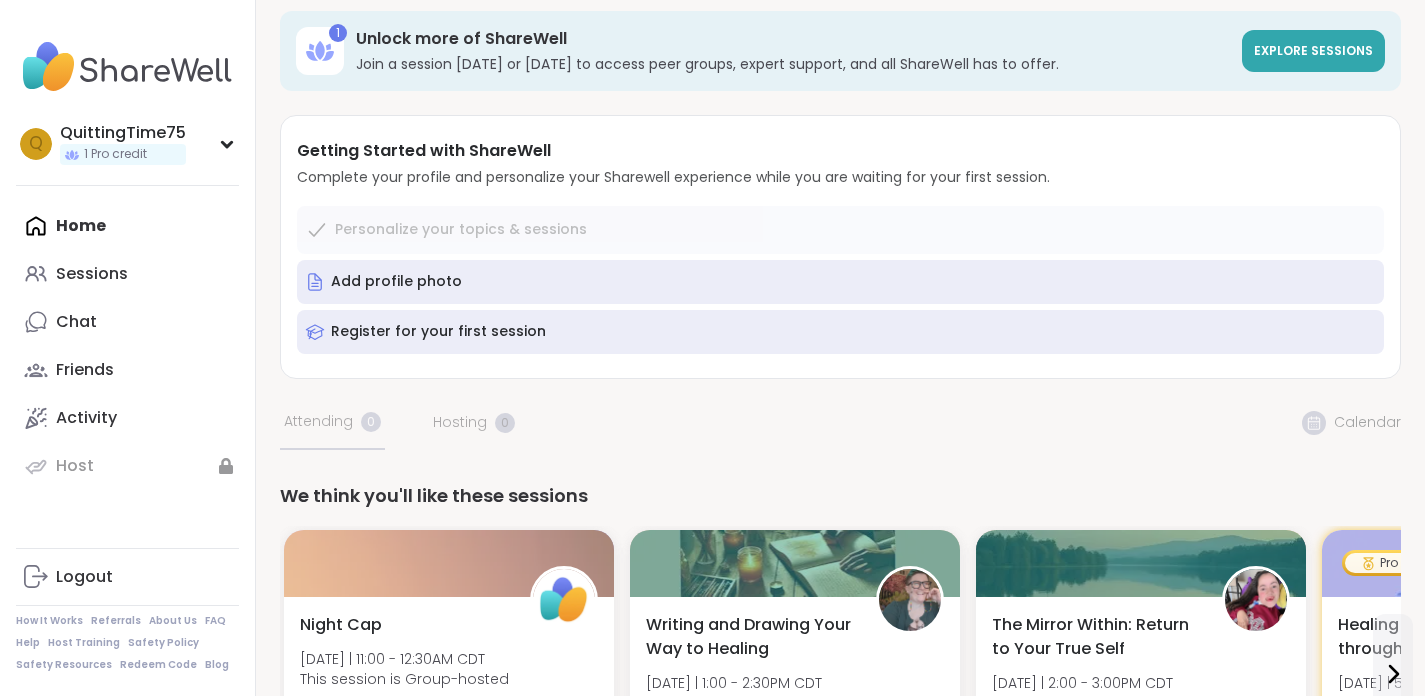 scroll, scrollTop: 3, scrollLeft: 0, axis: vertical 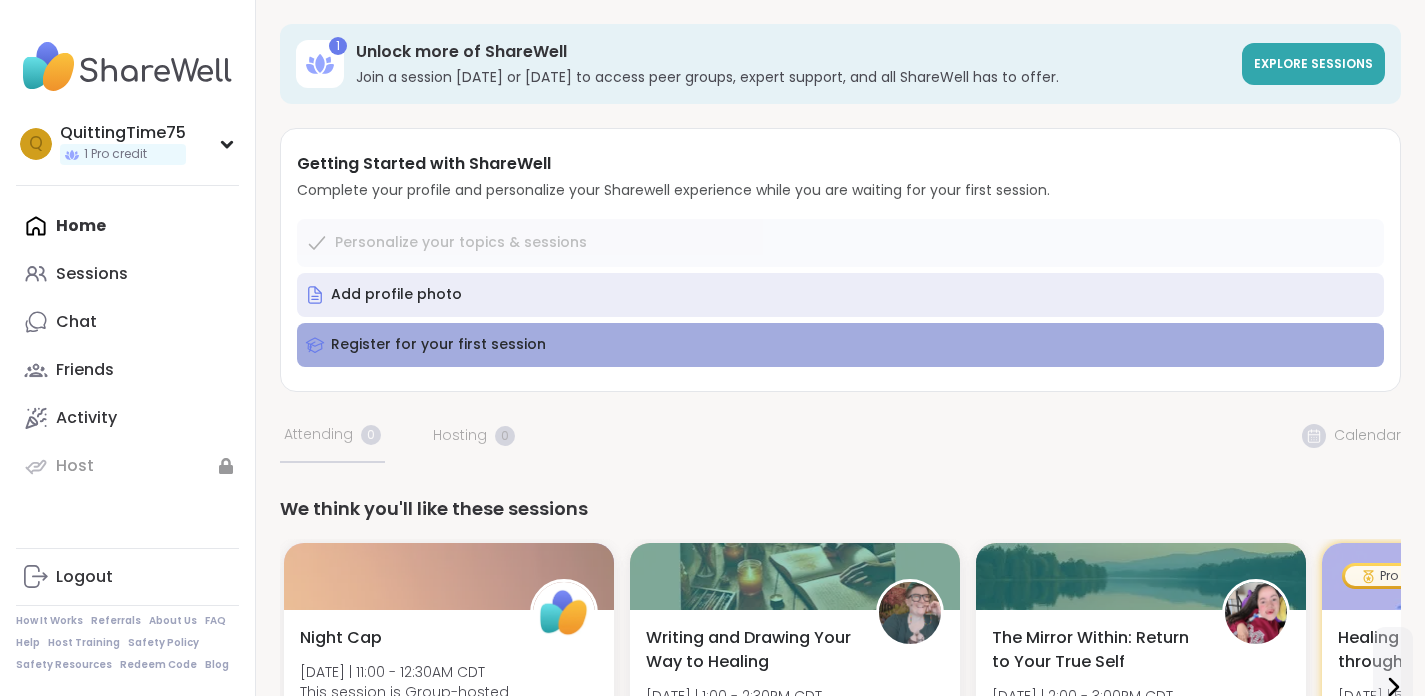 click on "Register for your first session" at bounding box center [840, 345] 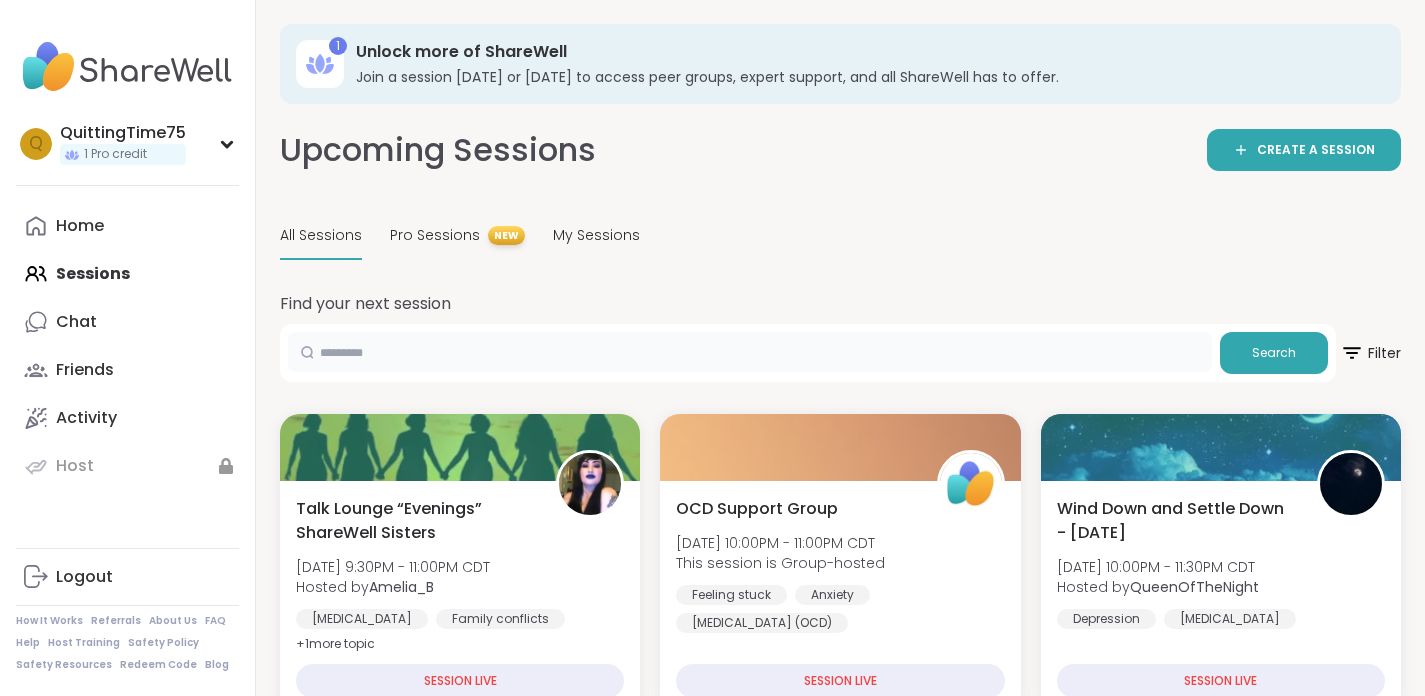 click at bounding box center (750, 352) 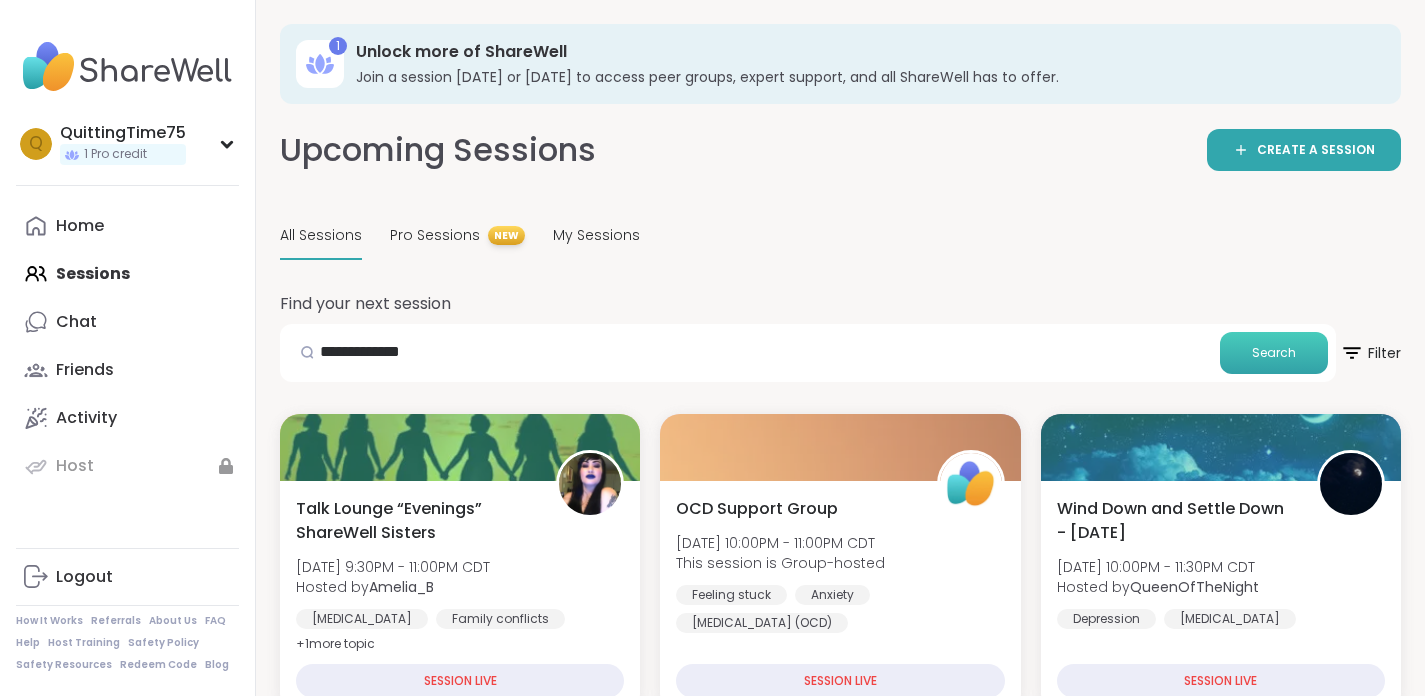 click on "Search" at bounding box center (1274, 353) 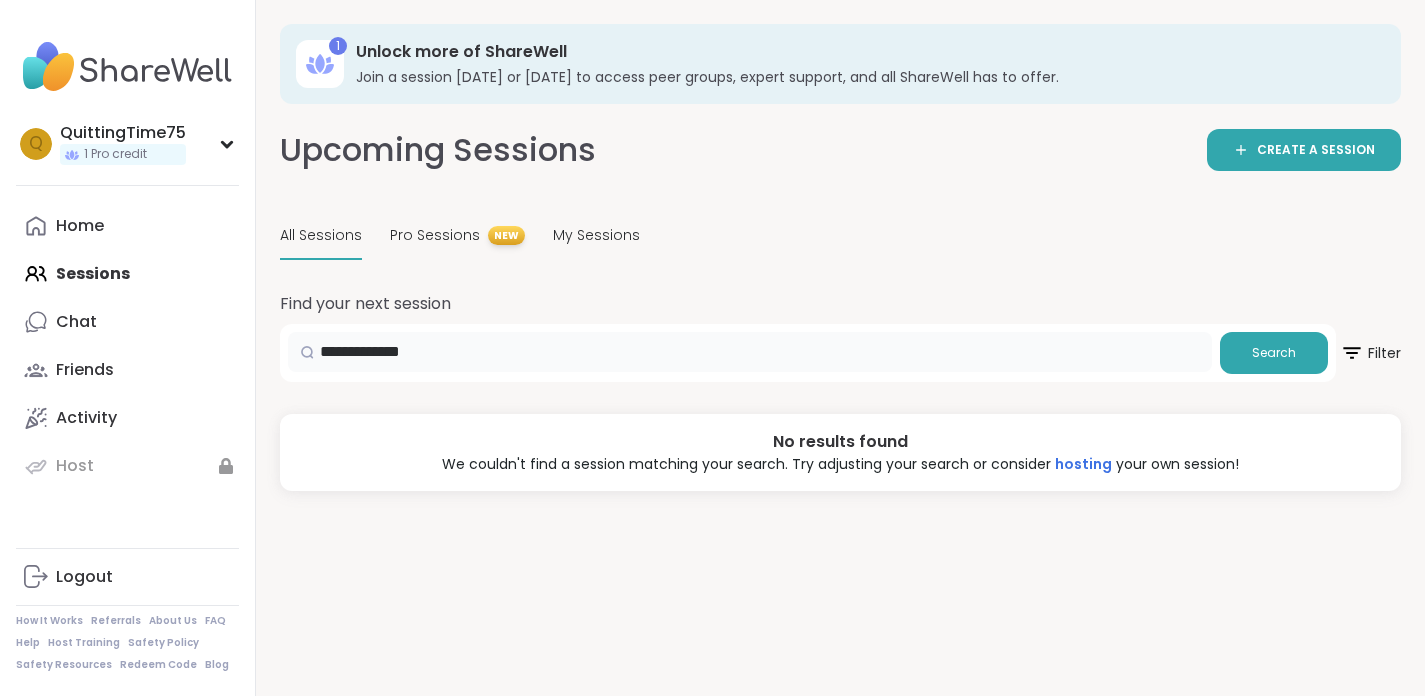 click on "**********" at bounding box center [750, 352] 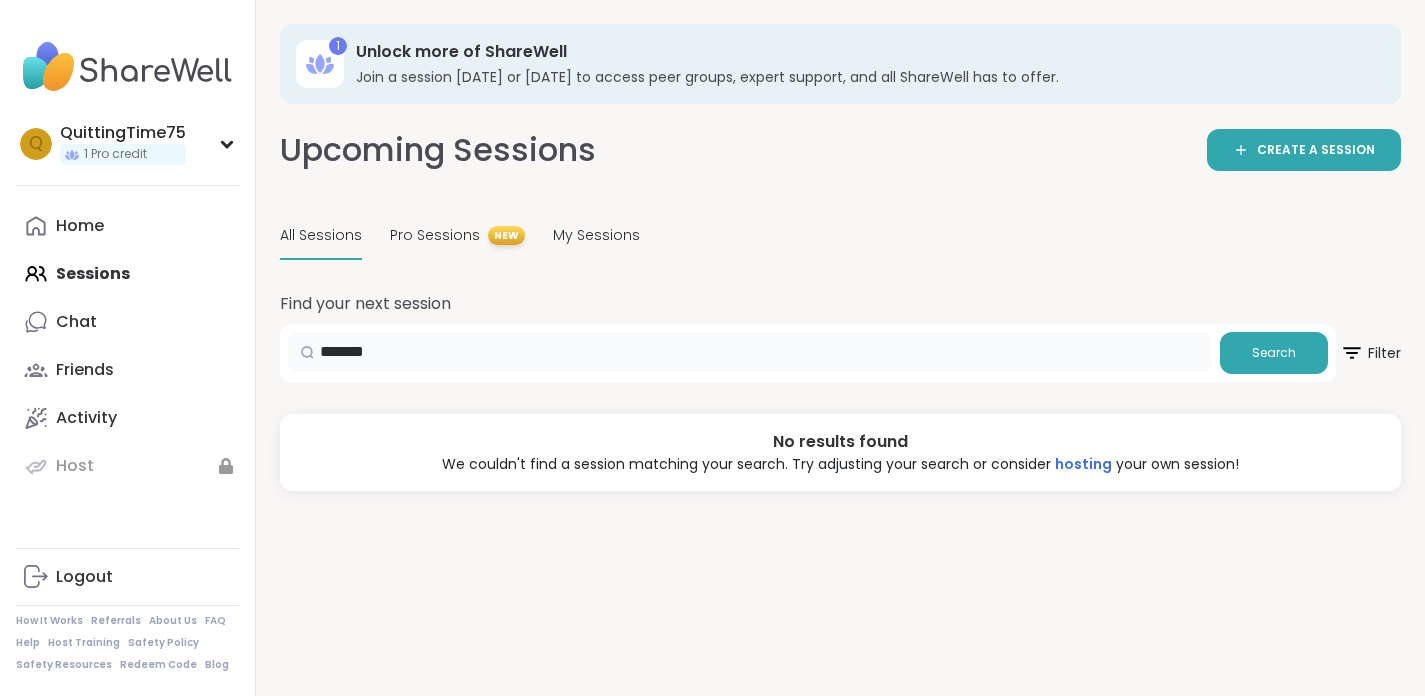 drag, startPoint x: 408, startPoint y: 348, endPoint x: 279, endPoint y: 349, distance: 129.00388 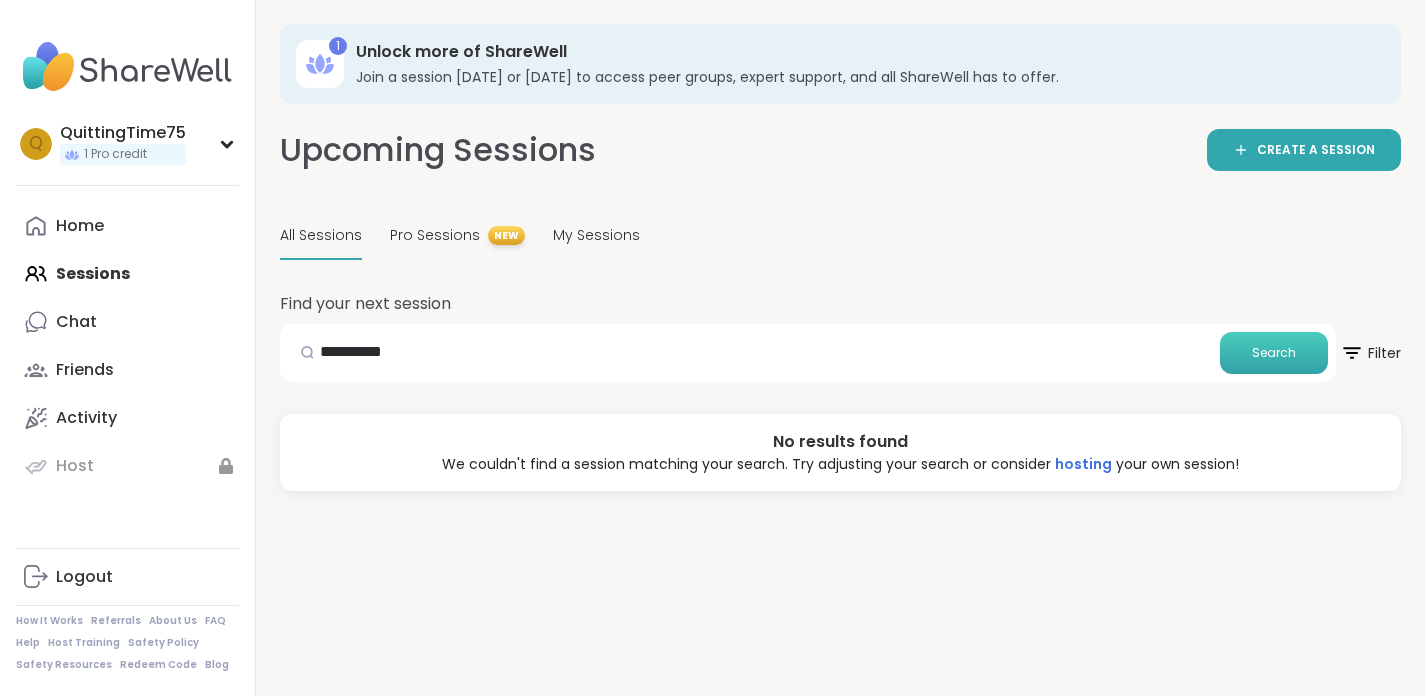 click on "Search" at bounding box center [1274, 353] 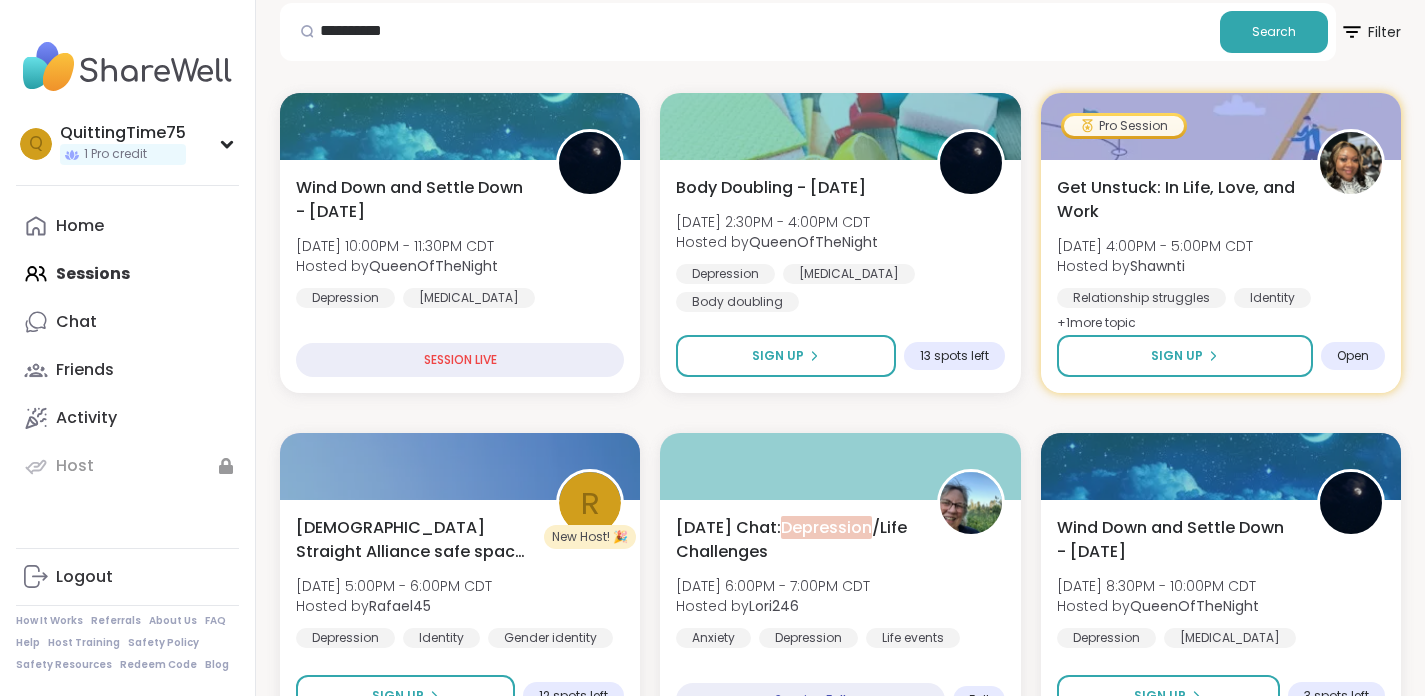 scroll, scrollTop: 327, scrollLeft: 0, axis: vertical 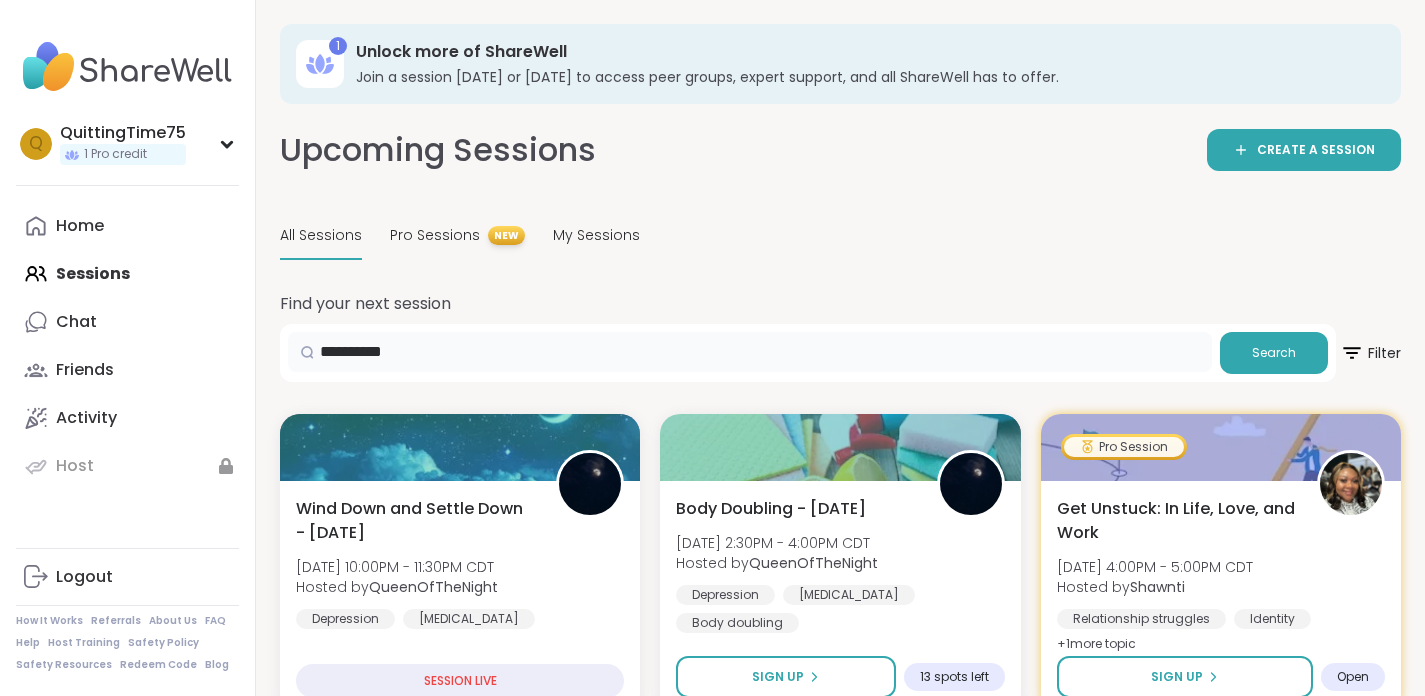 drag, startPoint x: 424, startPoint y: 346, endPoint x: 240, endPoint y: 333, distance: 184.45866 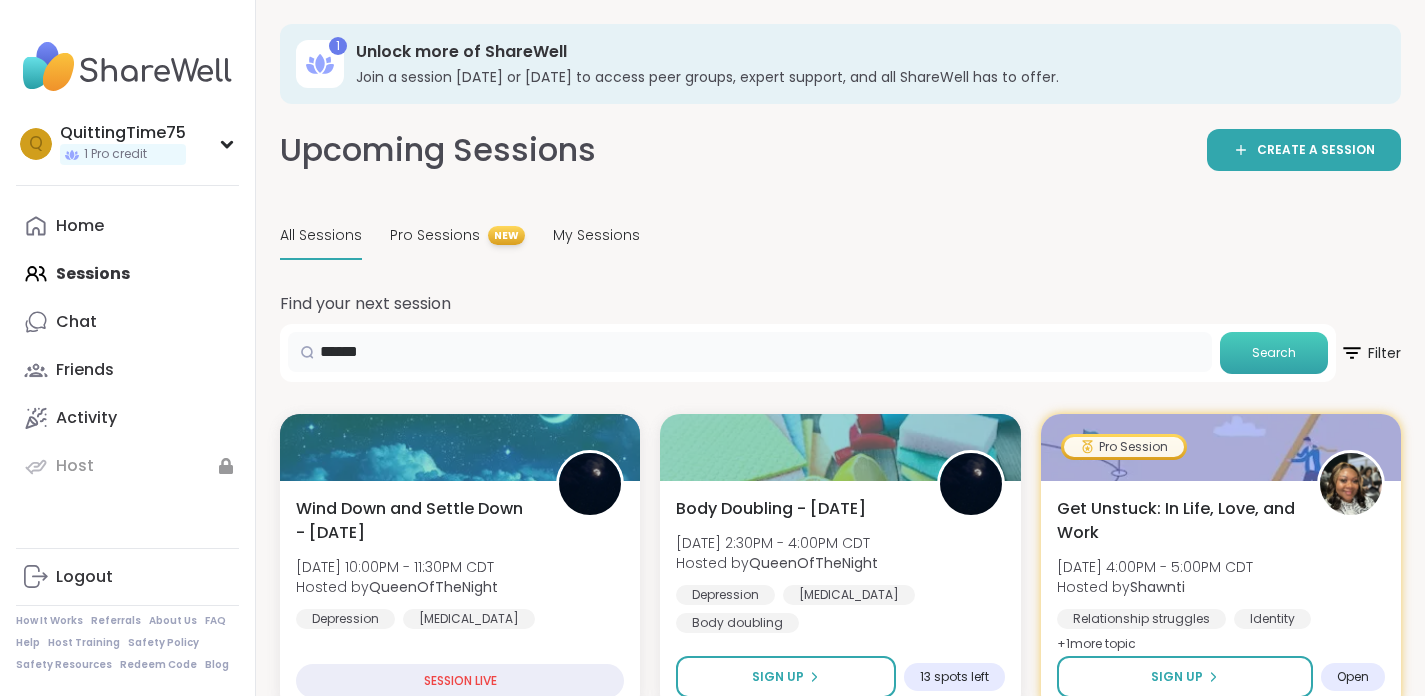 type on "*****" 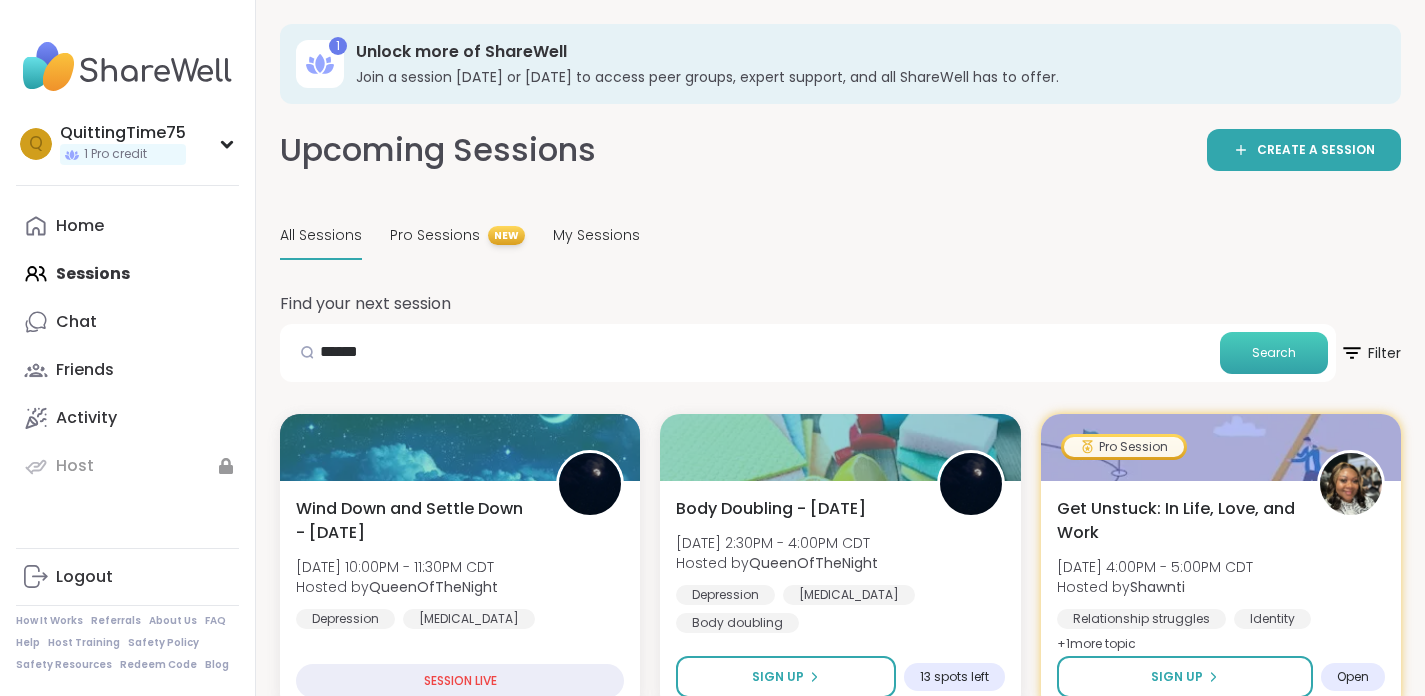 click on "Search" at bounding box center (1274, 353) 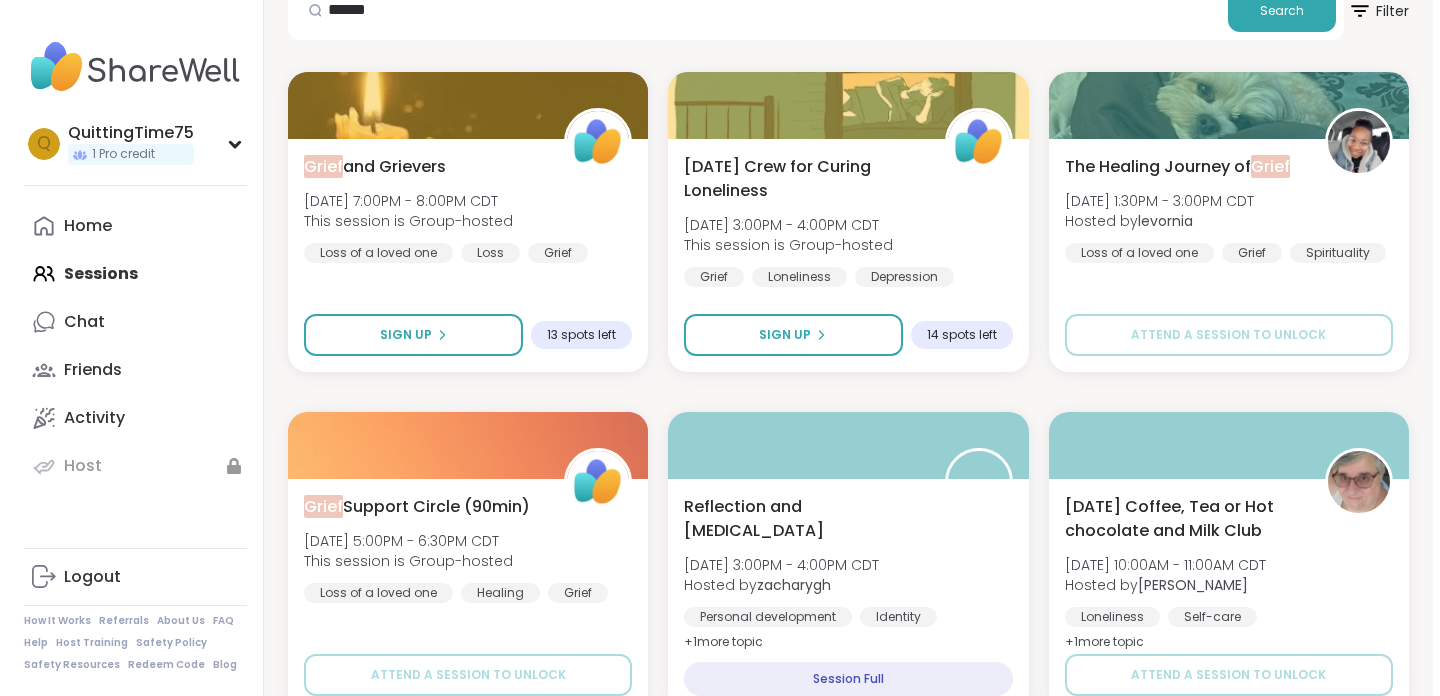 scroll, scrollTop: 361, scrollLeft: 0, axis: vertical 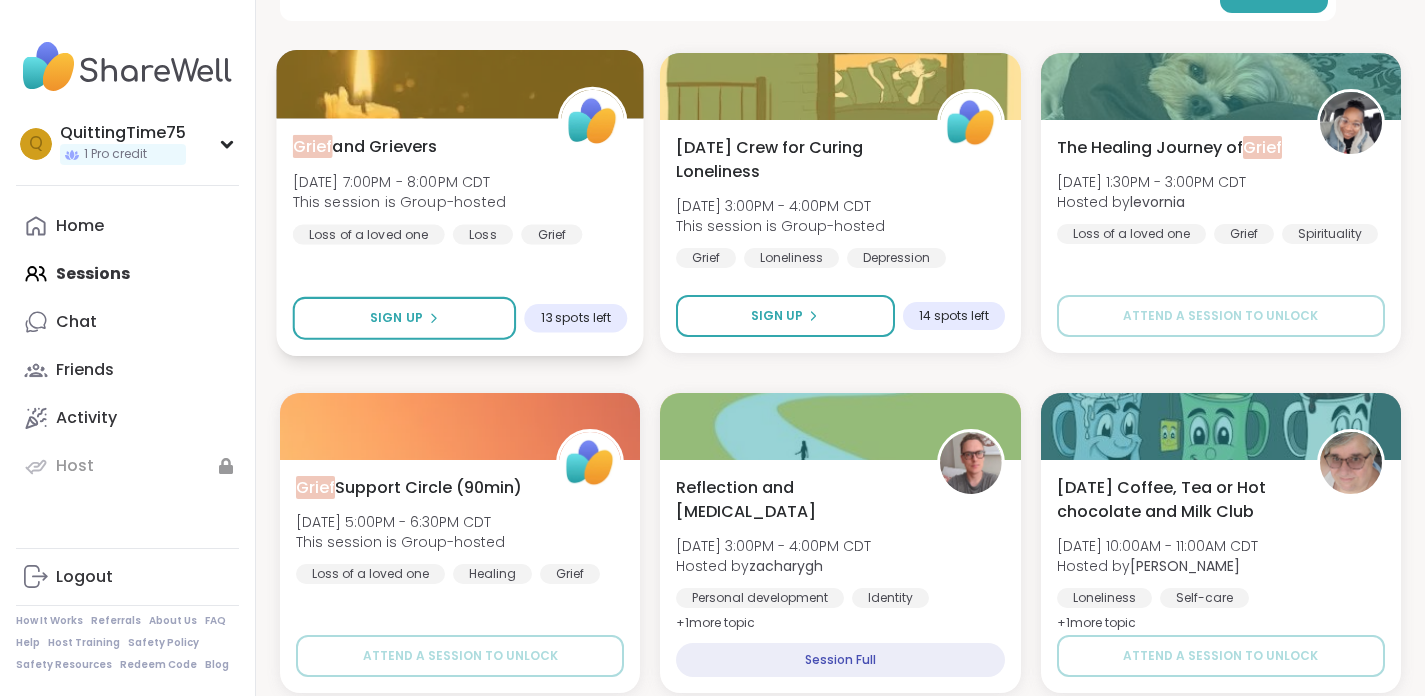 click on "Grief  and Grievers" at bounding box center [365, 146] 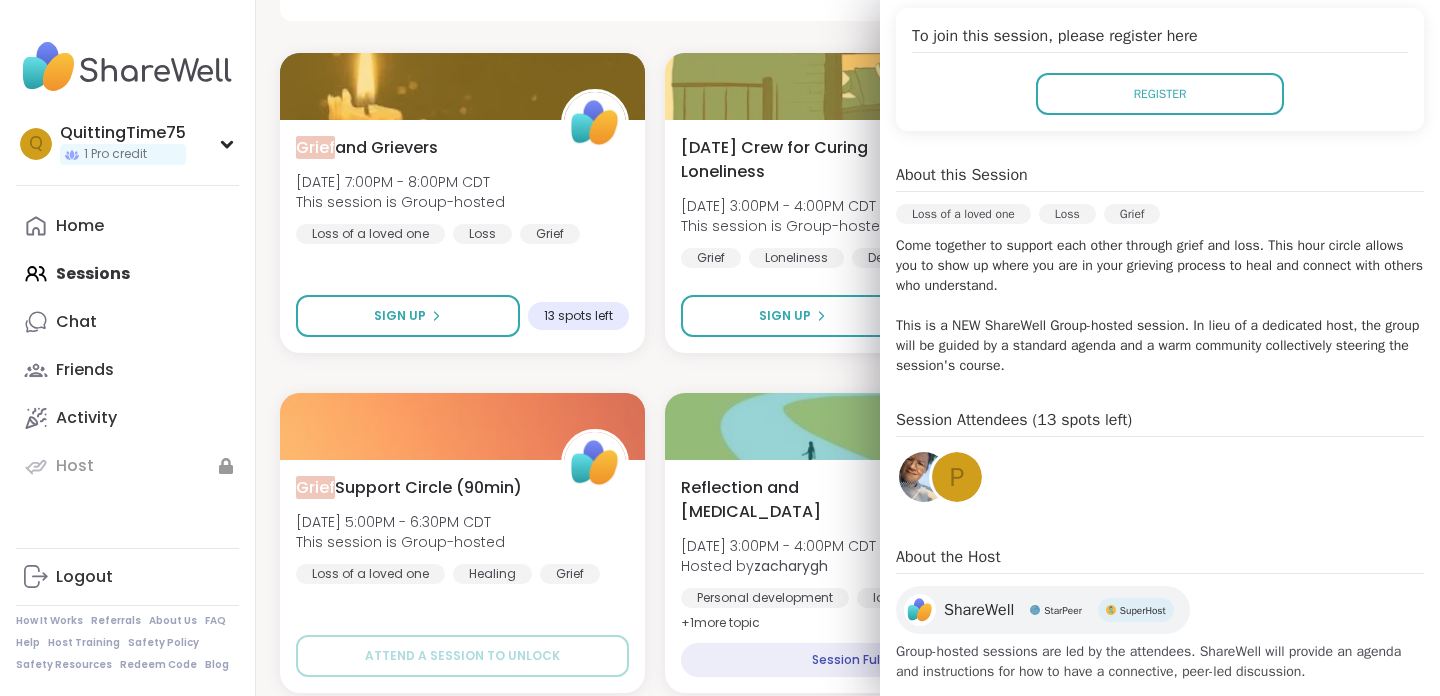 scroll, scrollTop: 448, scrollLeft: 0, axis: vertical 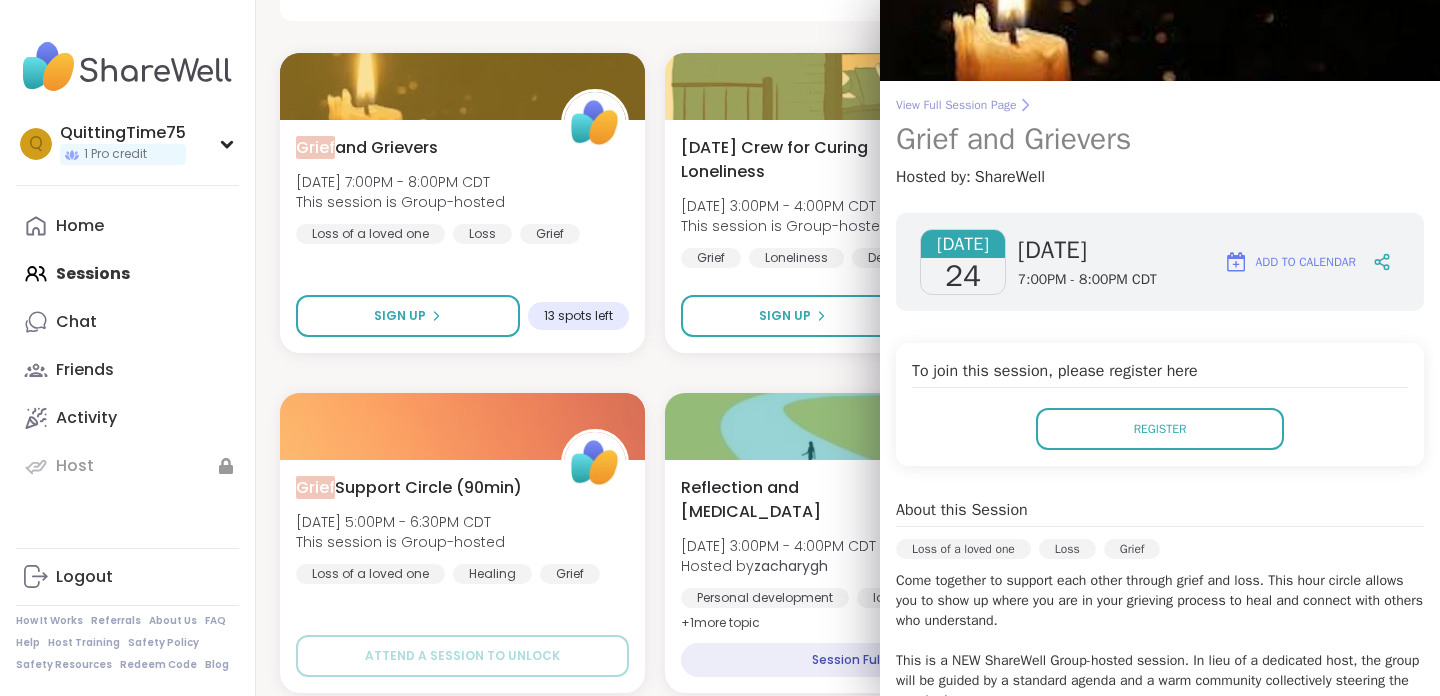 click on "View Full Session Page" at bounding box center [1160, 105] 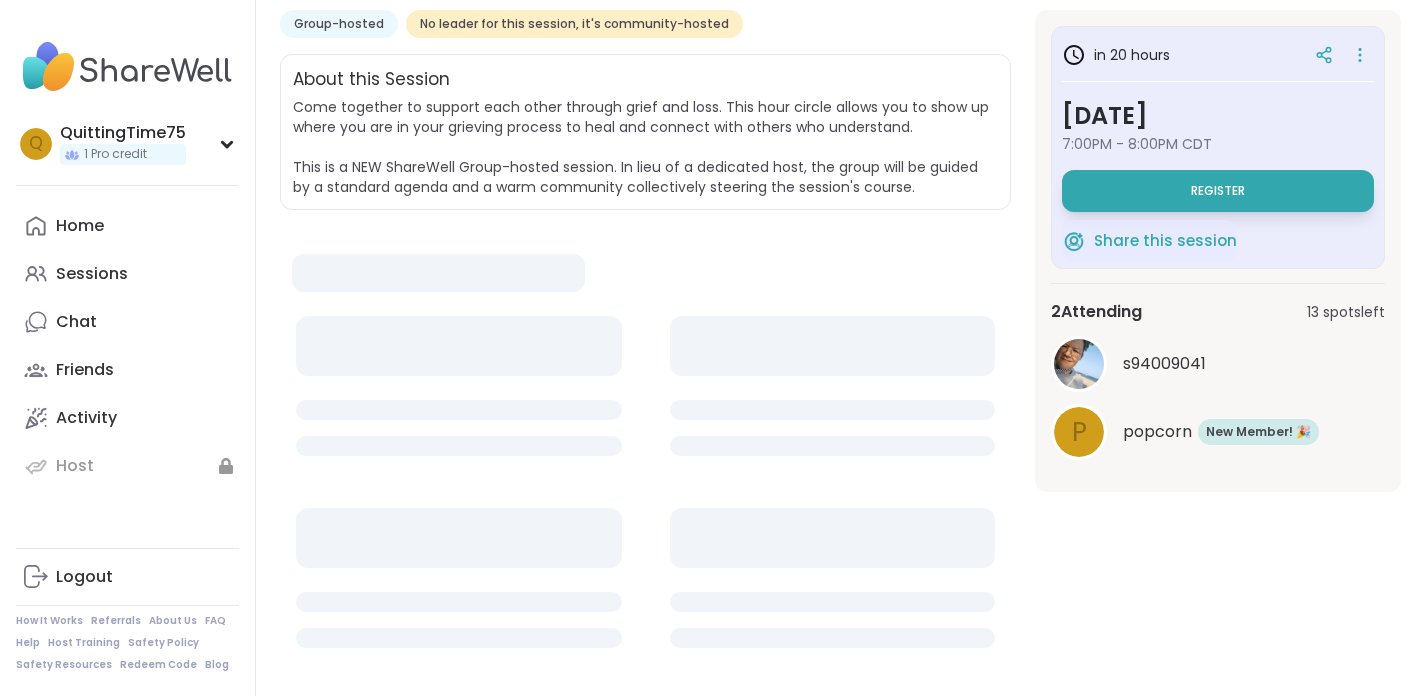 scroll, scrollTop: 0, scrollLeft: 0, axis: both 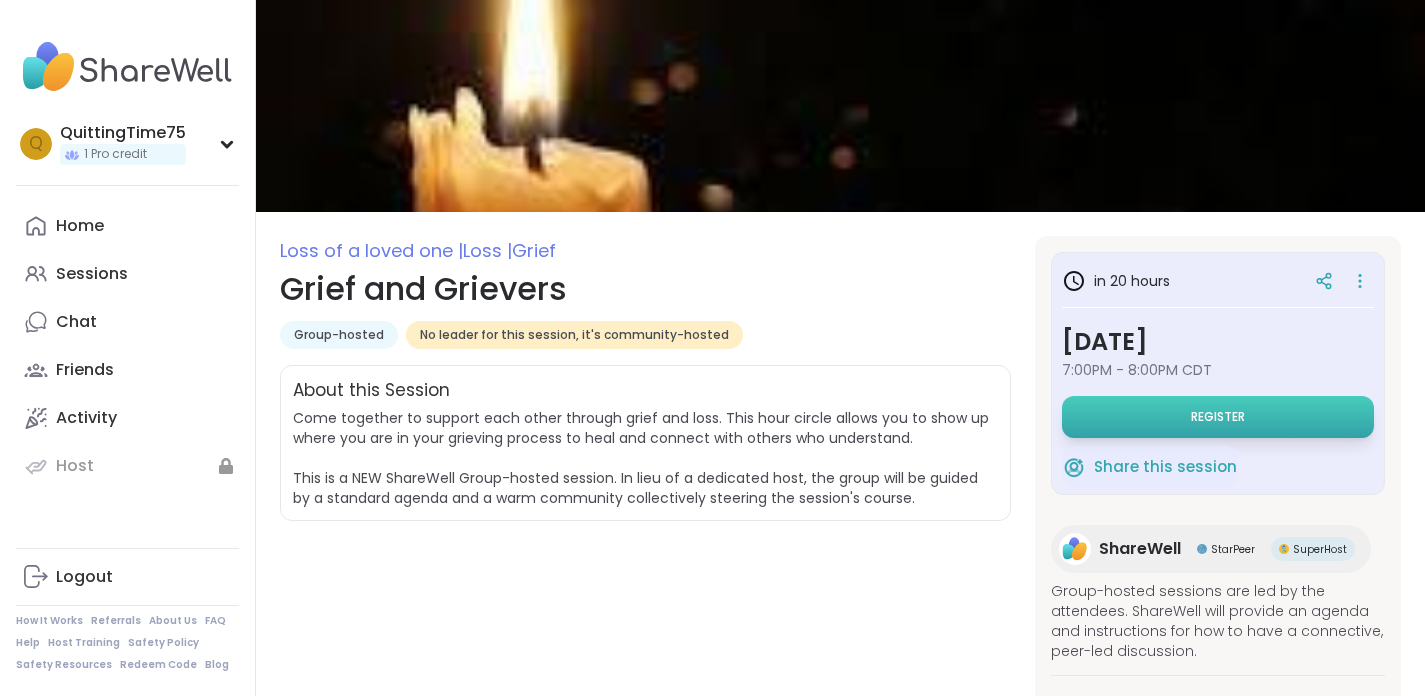 click on "Register" at bounding box center (1218, 417) 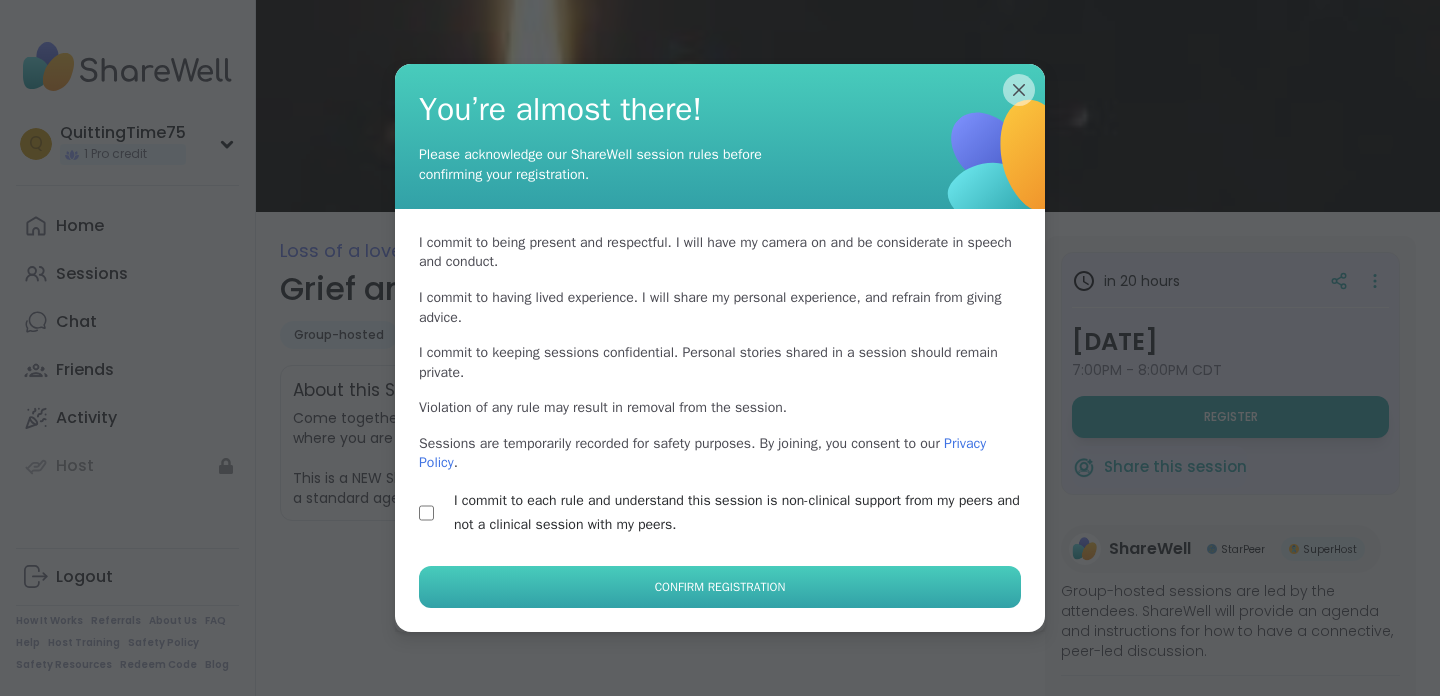 click on "Confirm Registration" at bounding box center [720, 587] 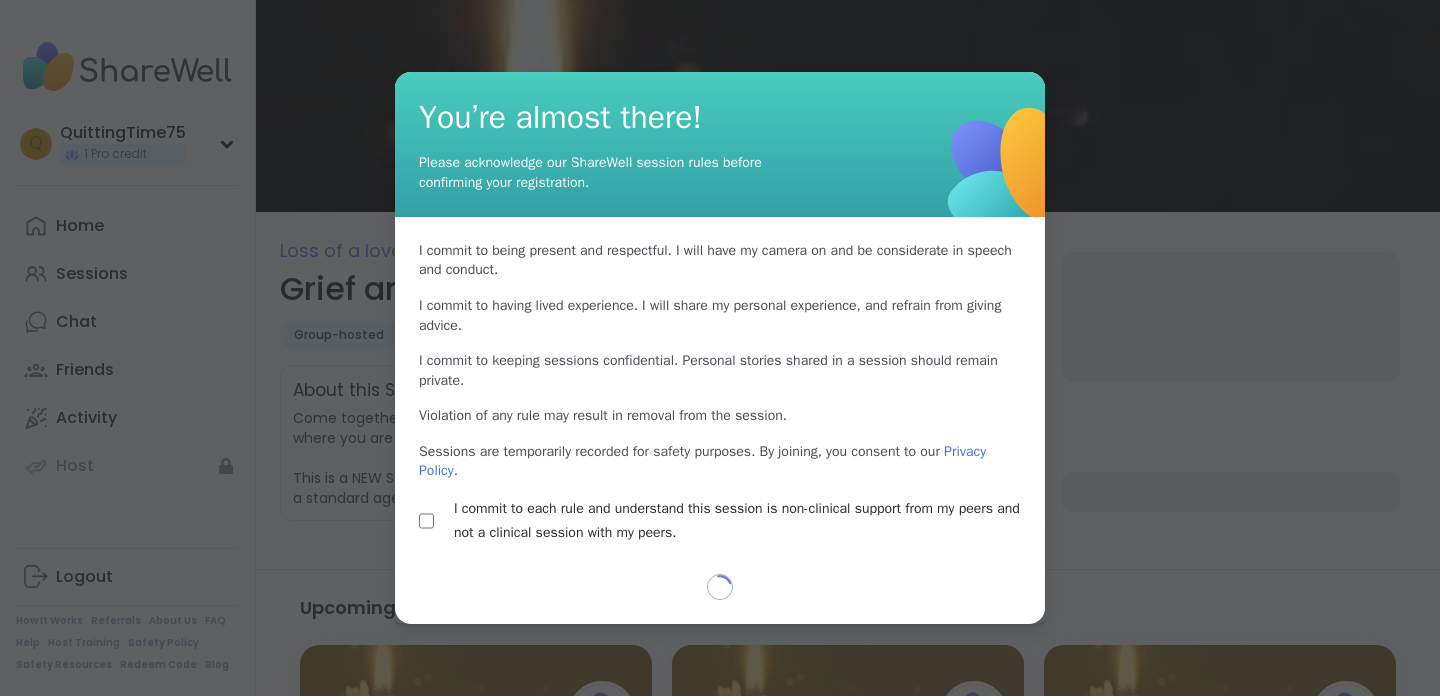 select on "**" 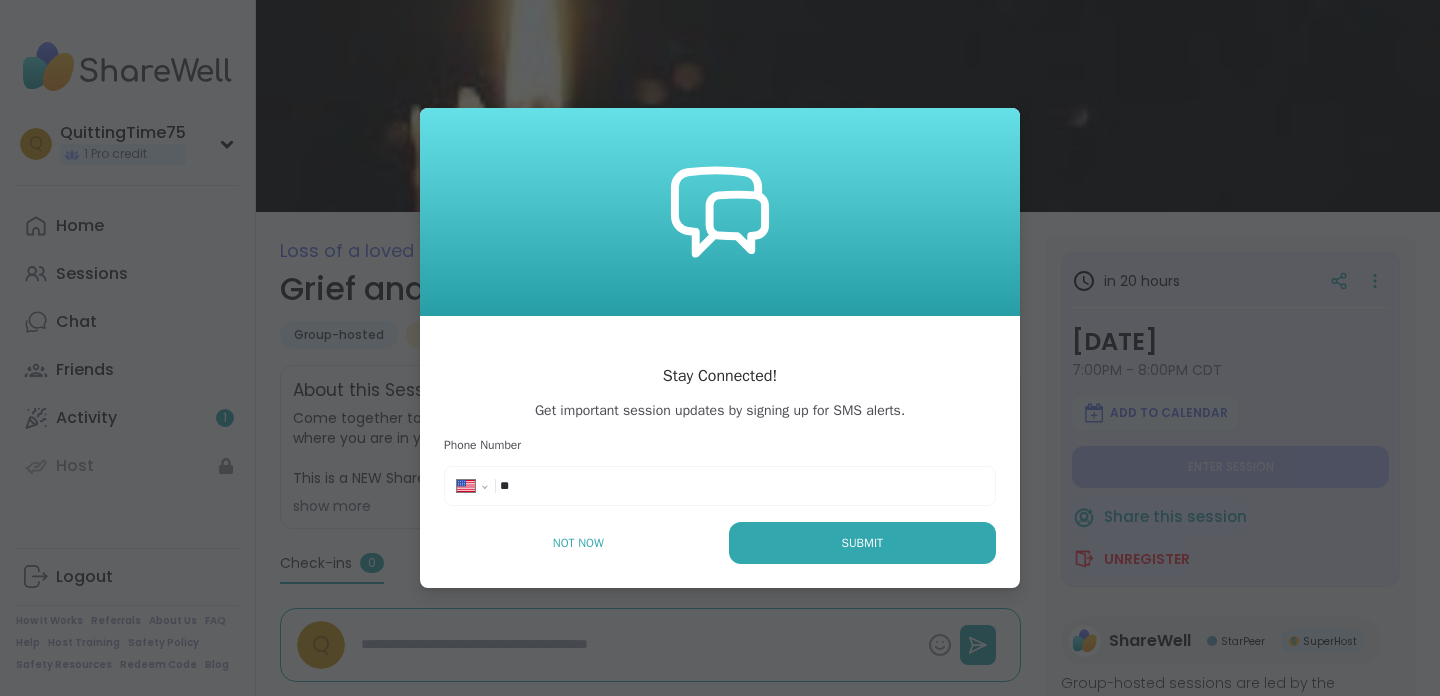 click on "**" at bounding box center (560, 486) 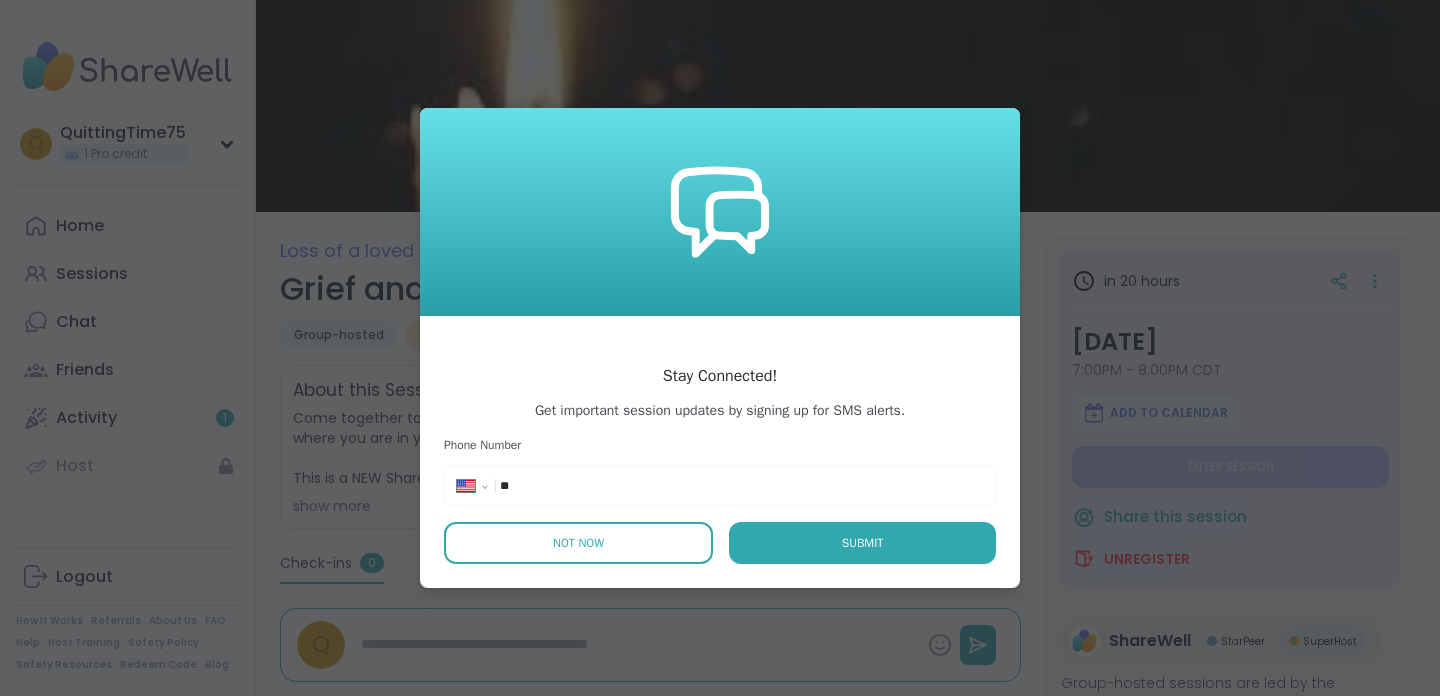 click on "Not Now" at bounding box center (578, 543) 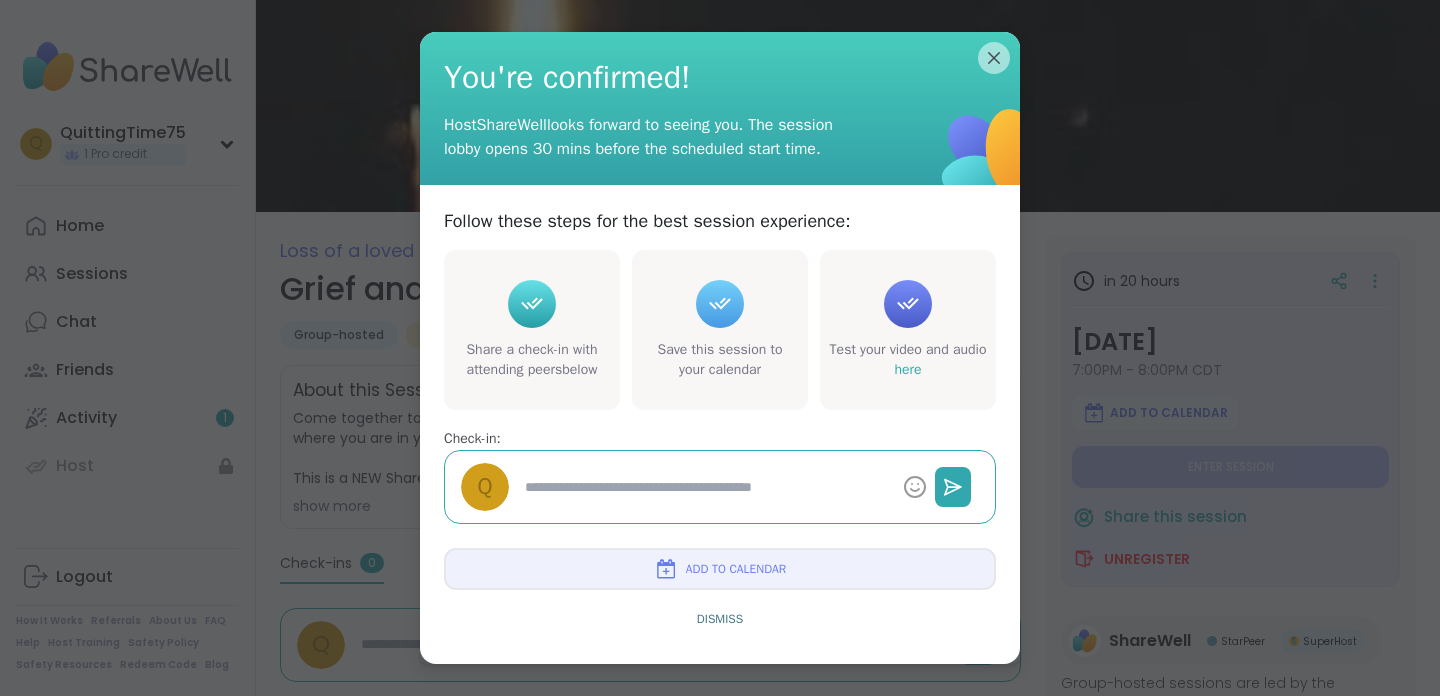 click on "Save this session to your calendar" at bounding box center [720, 359] 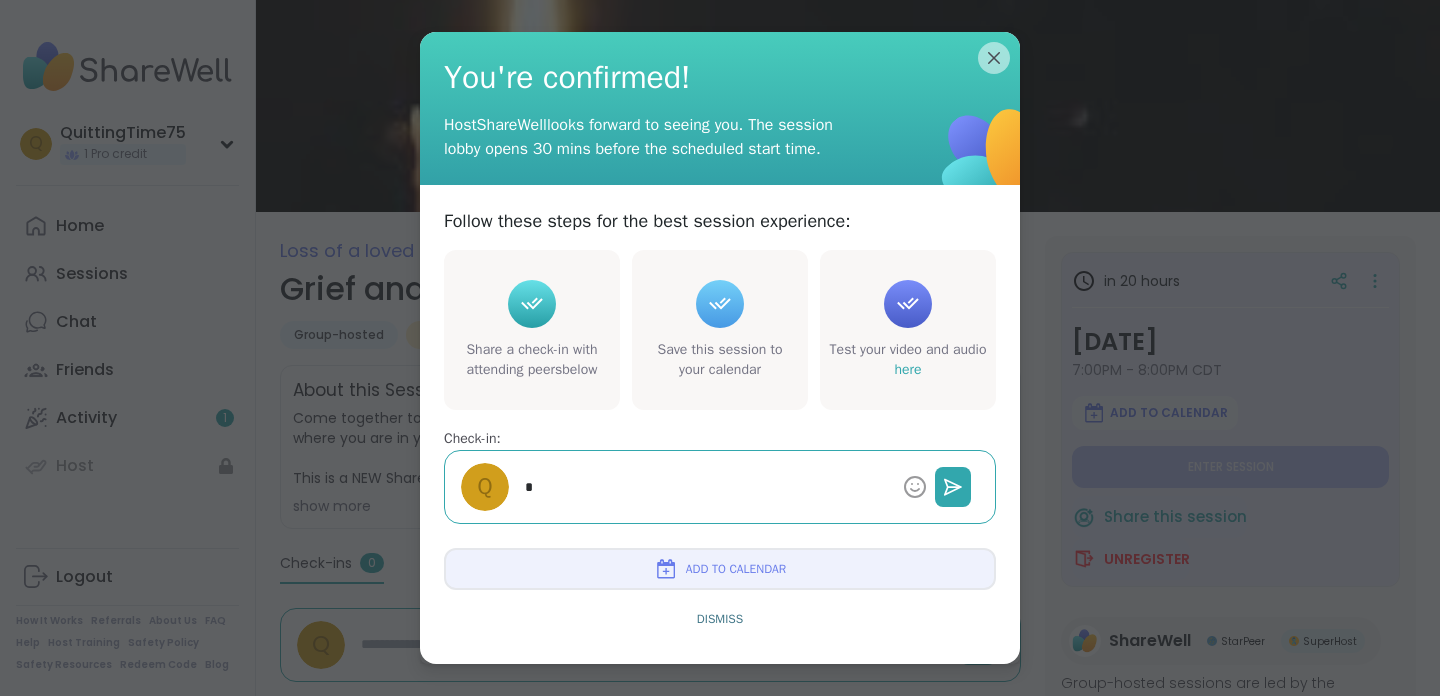 type on "*" 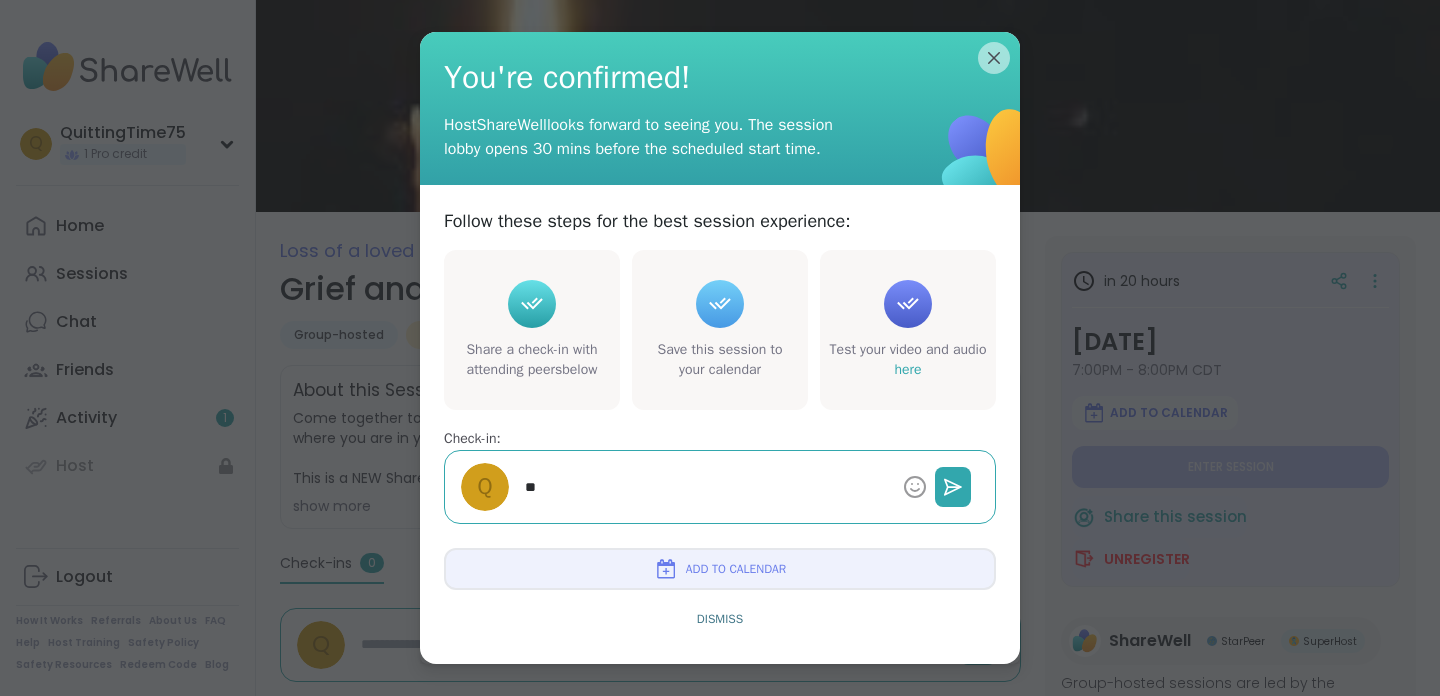 type on "*" 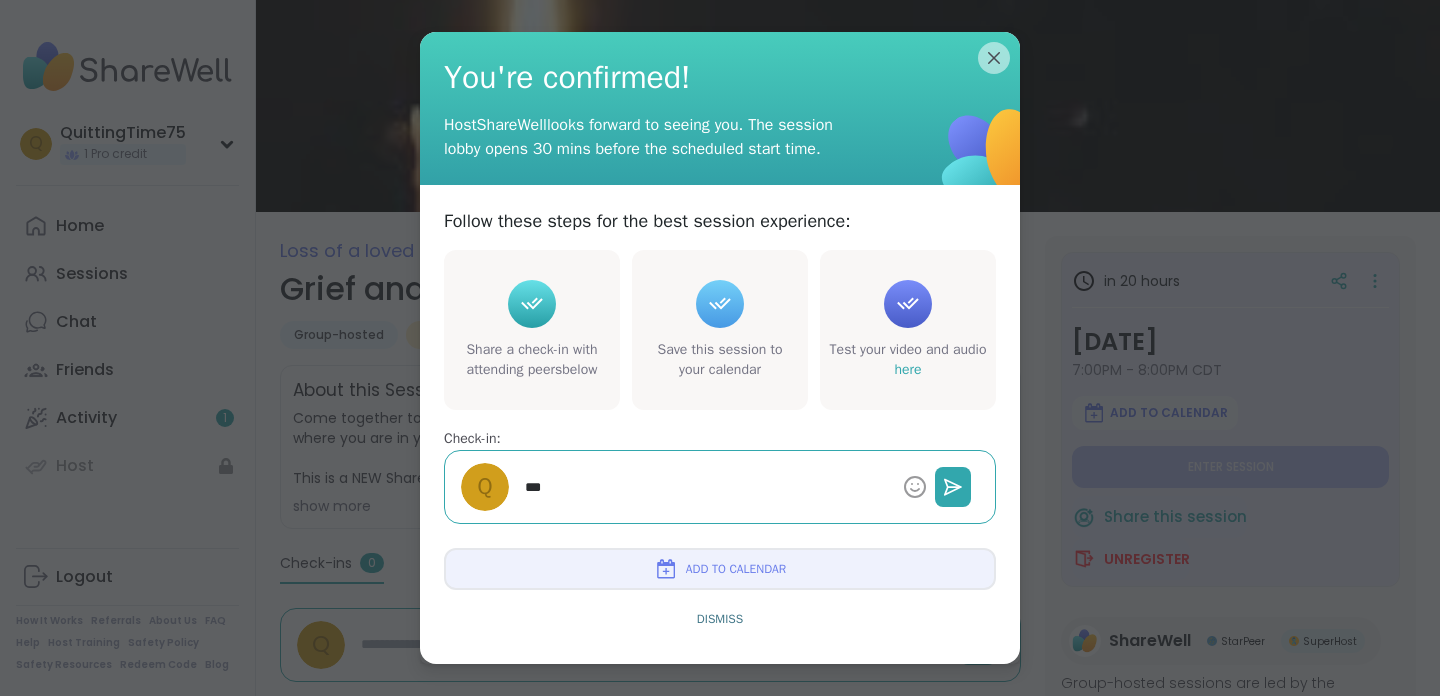 type on "*" 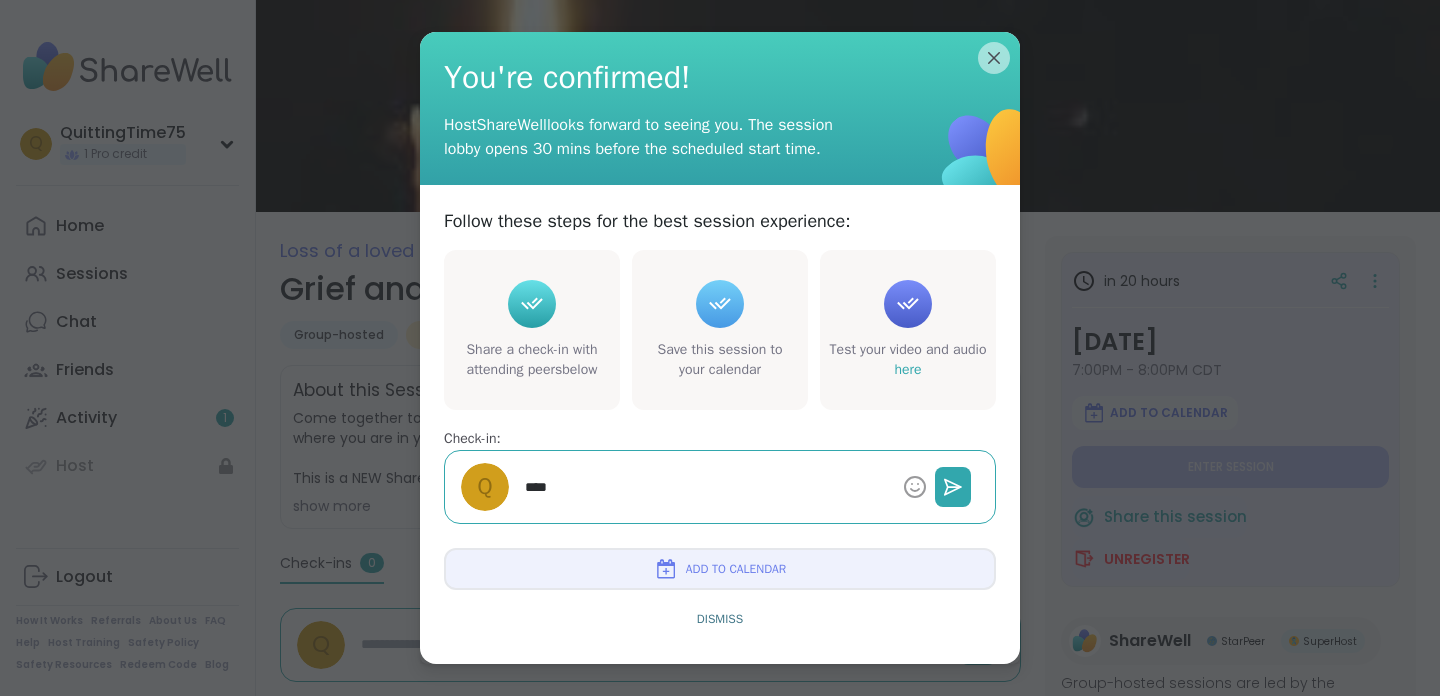 type on "*" 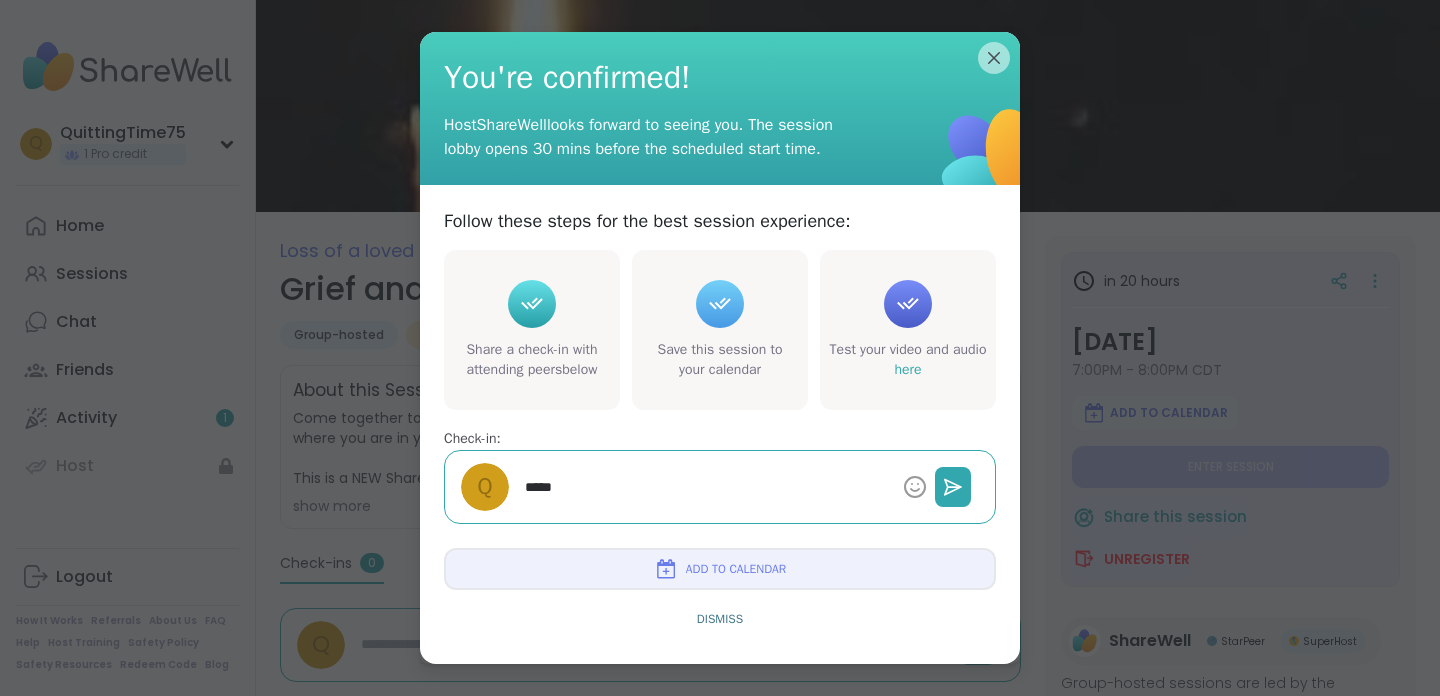 type on "*" 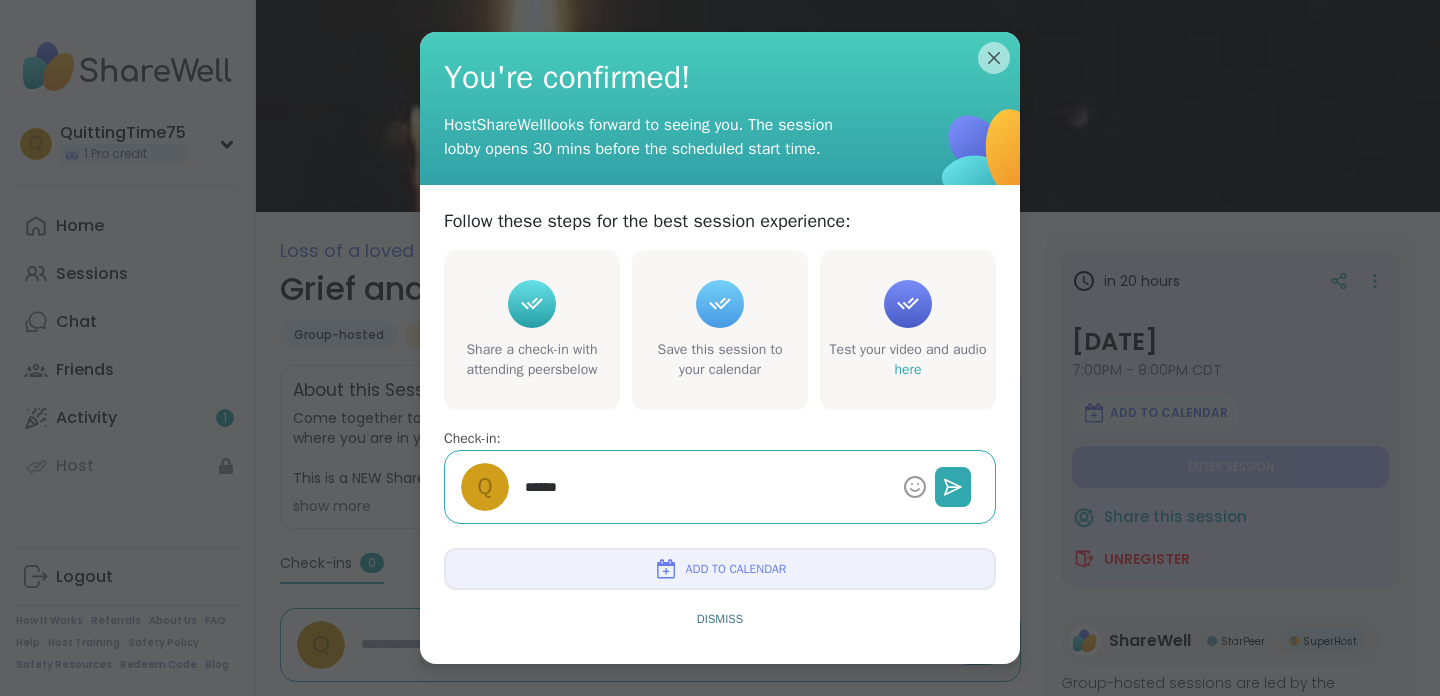 type on "*" 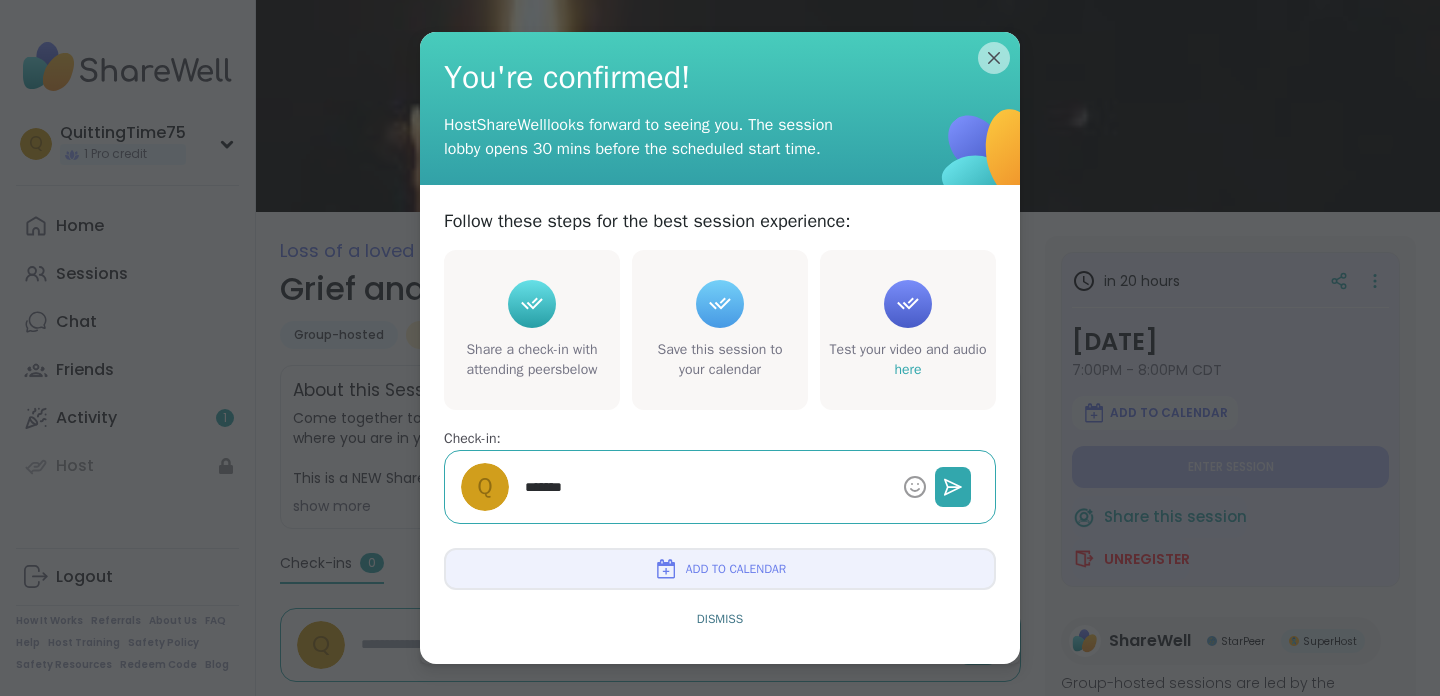 type on "********" 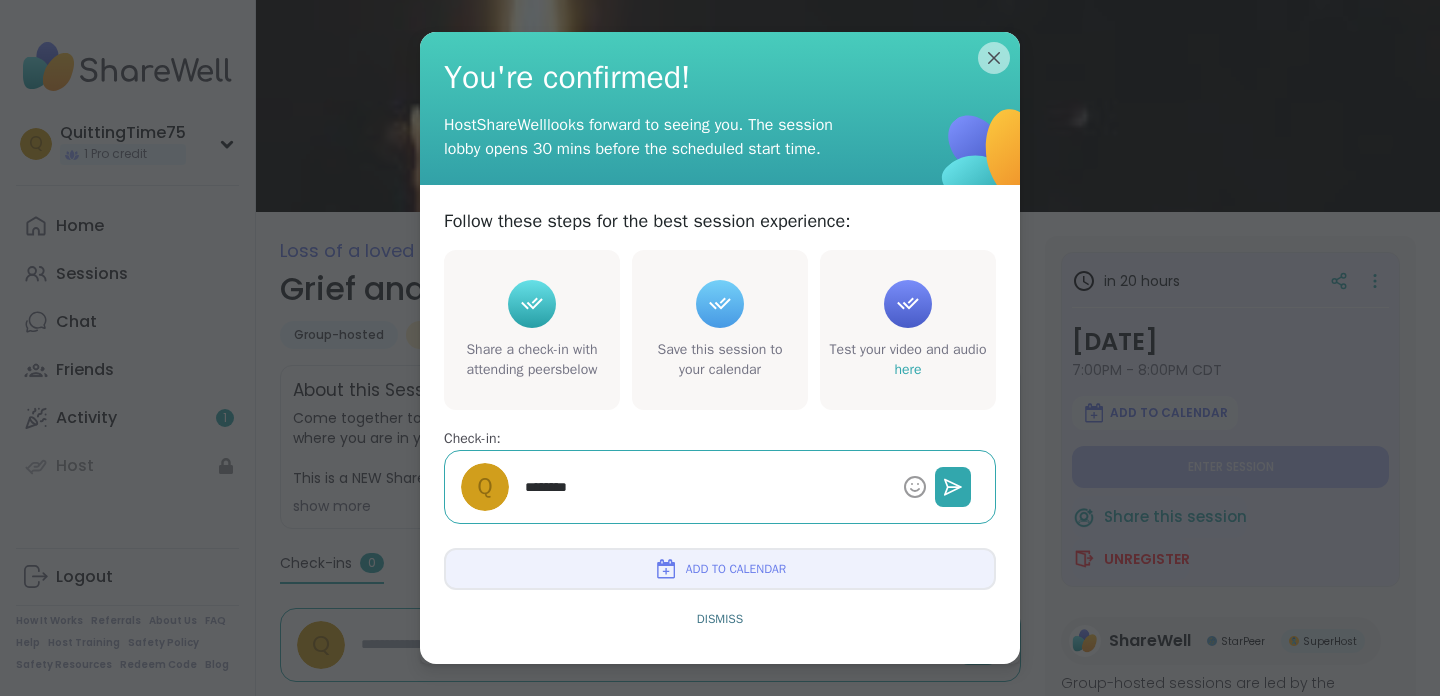type on "*" 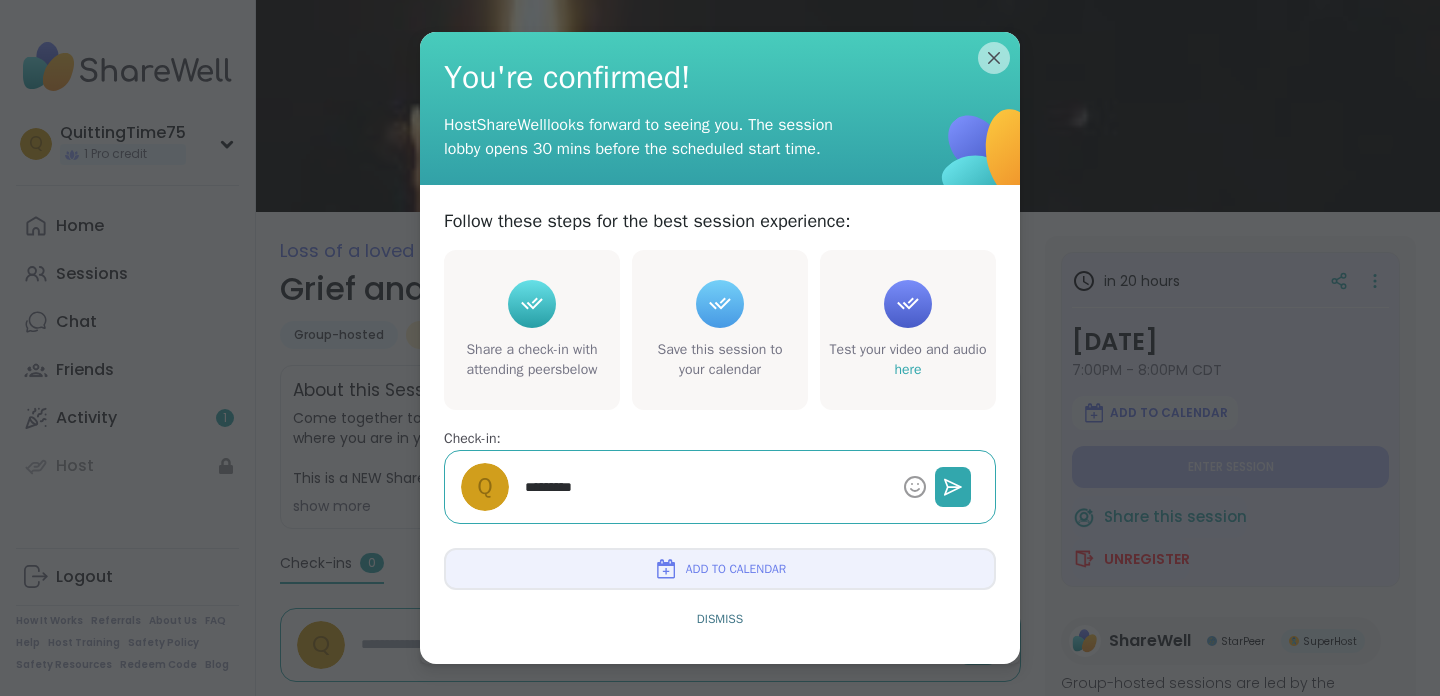 type on "*" 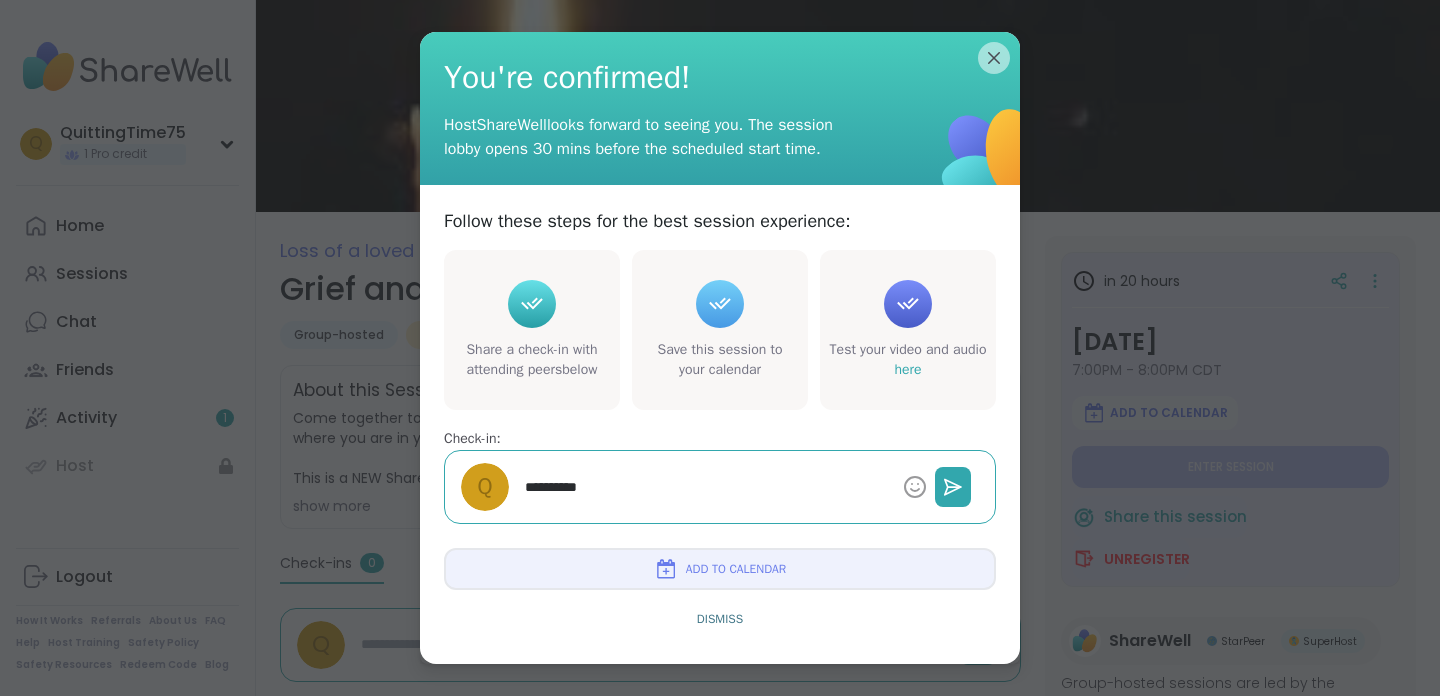 type on "*" 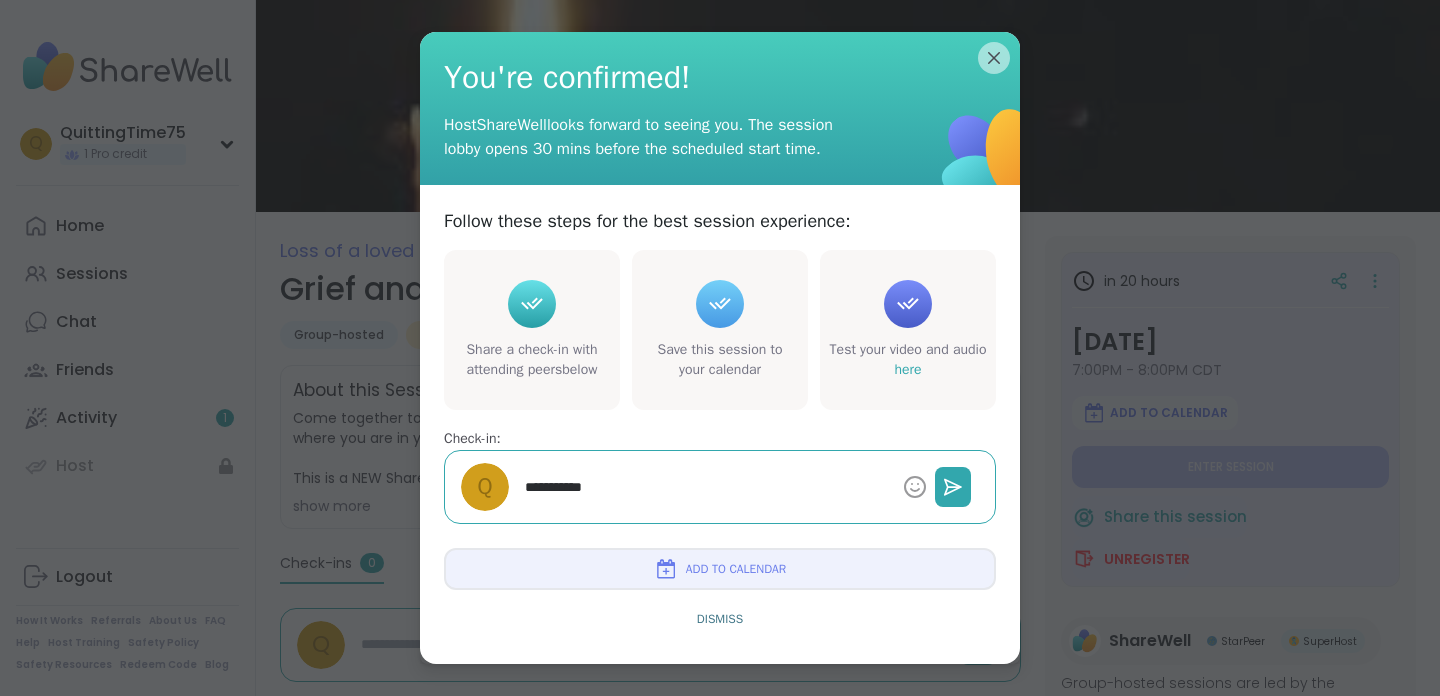 type on "*" 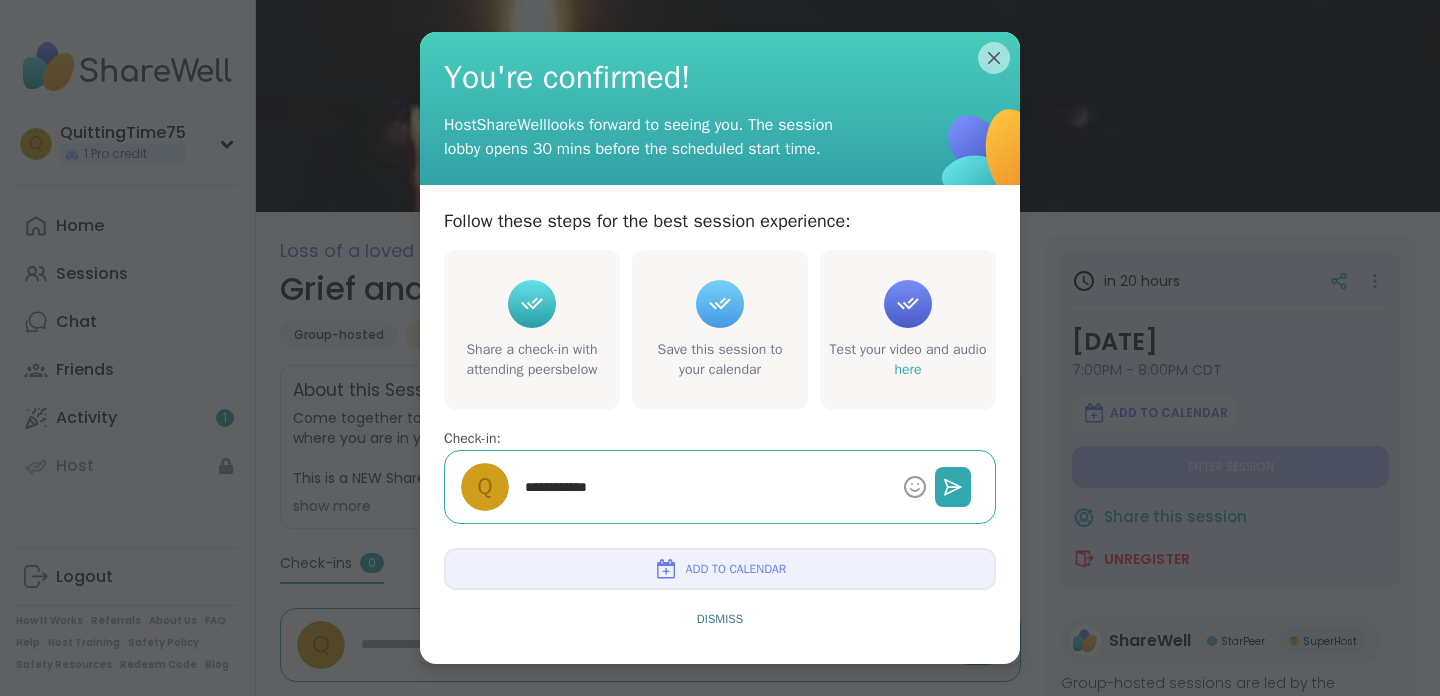 type on "*" 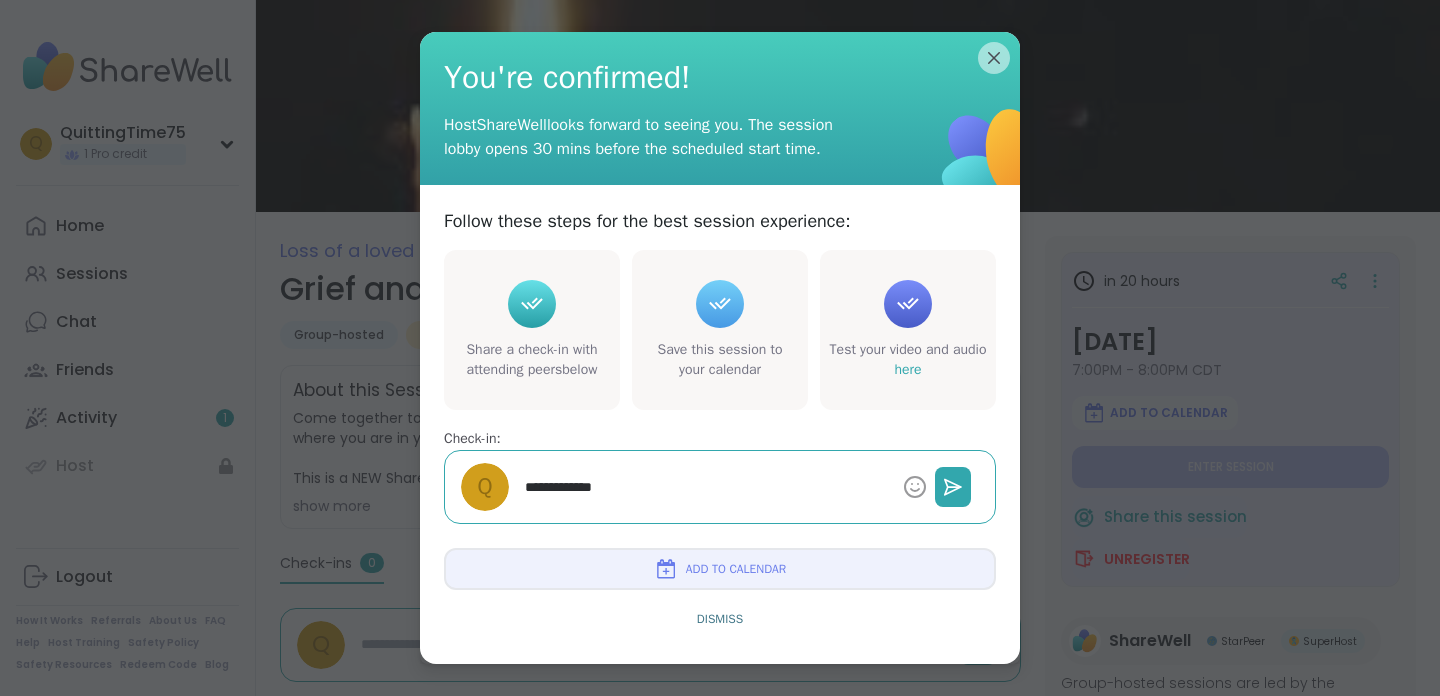 type on "*" 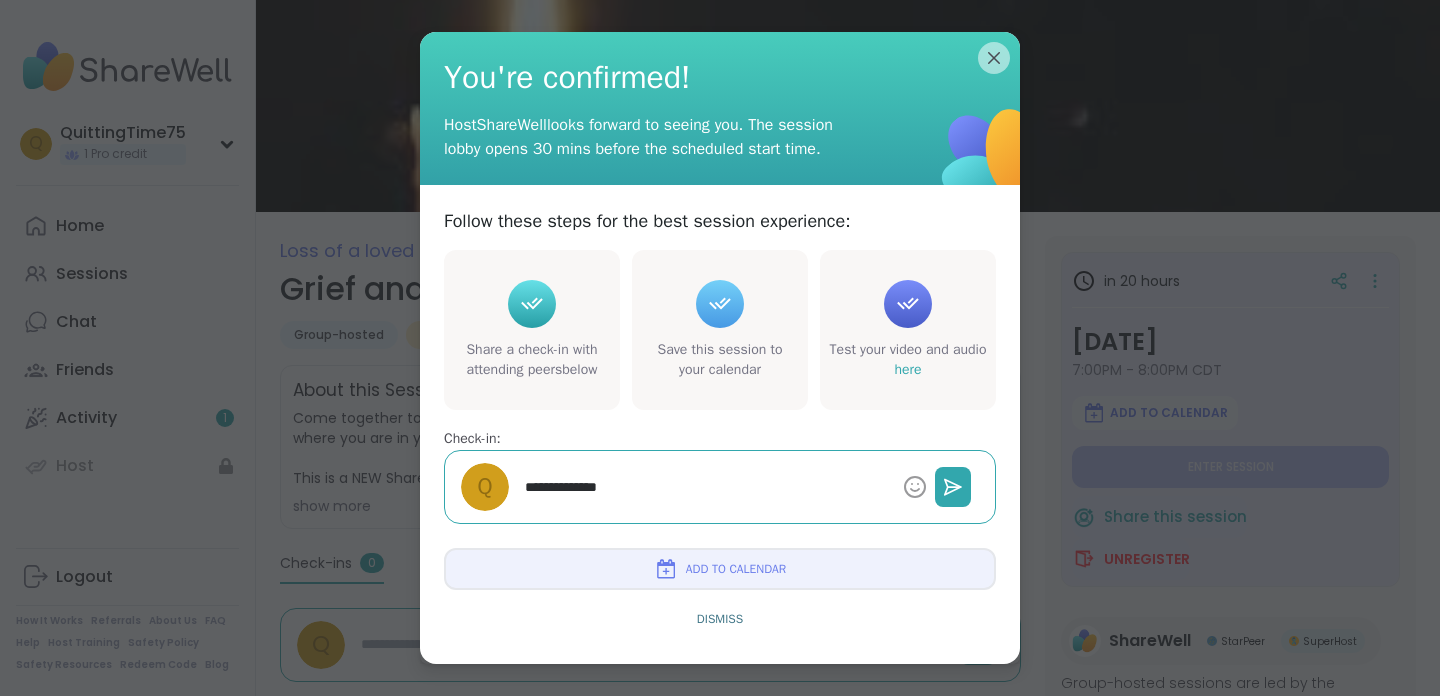 type on "*" 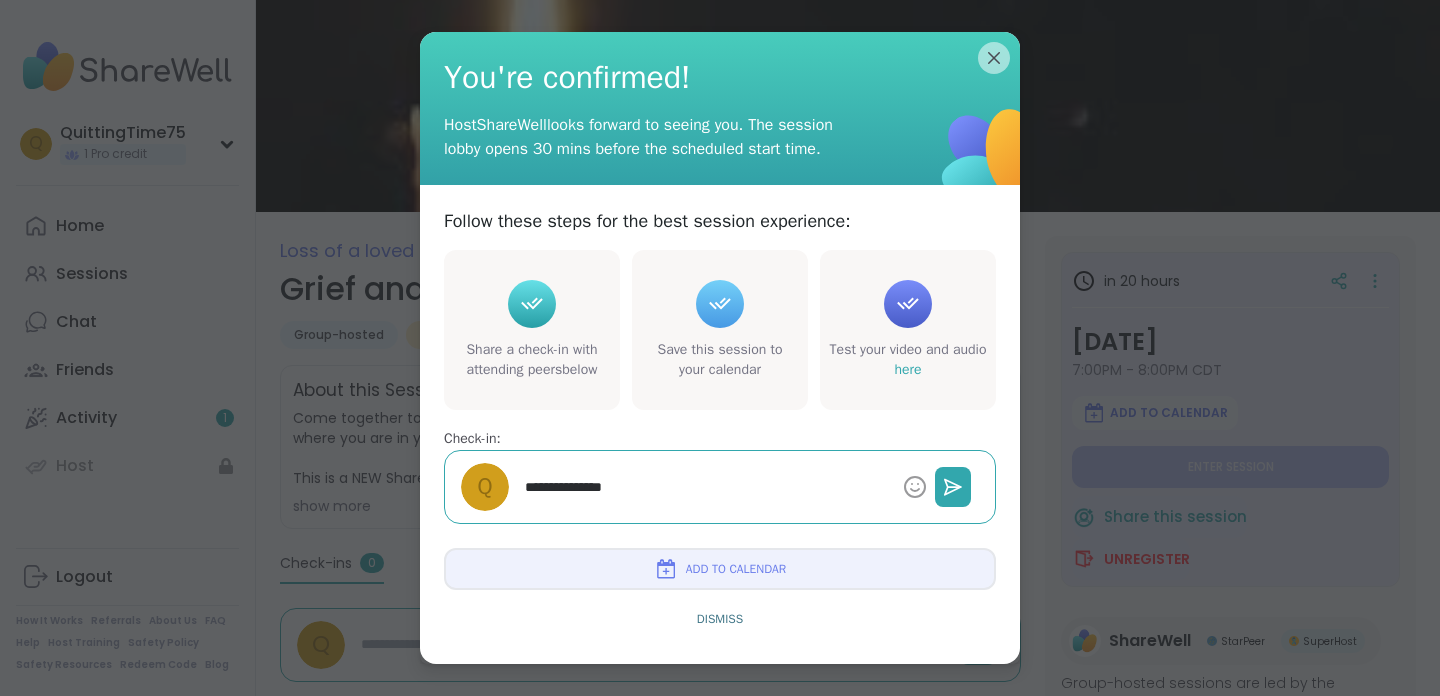 type on "*" 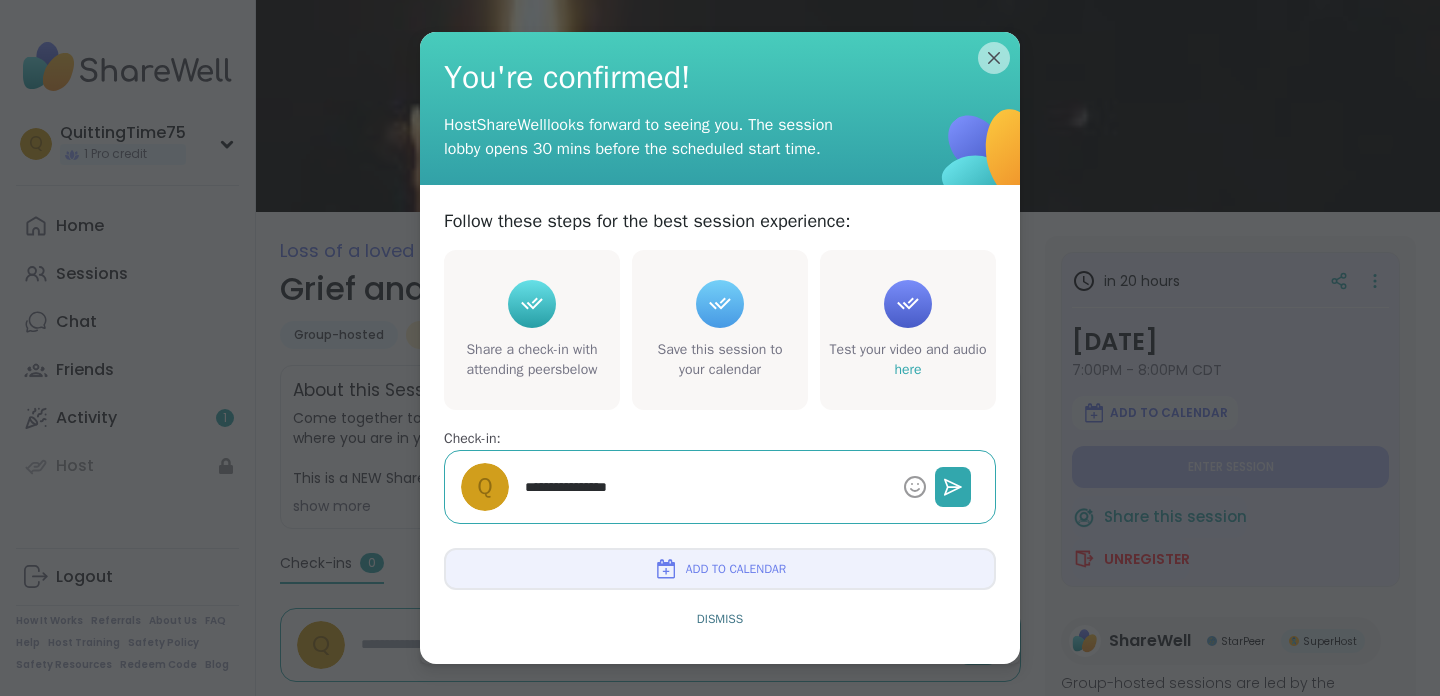 type on "**********" 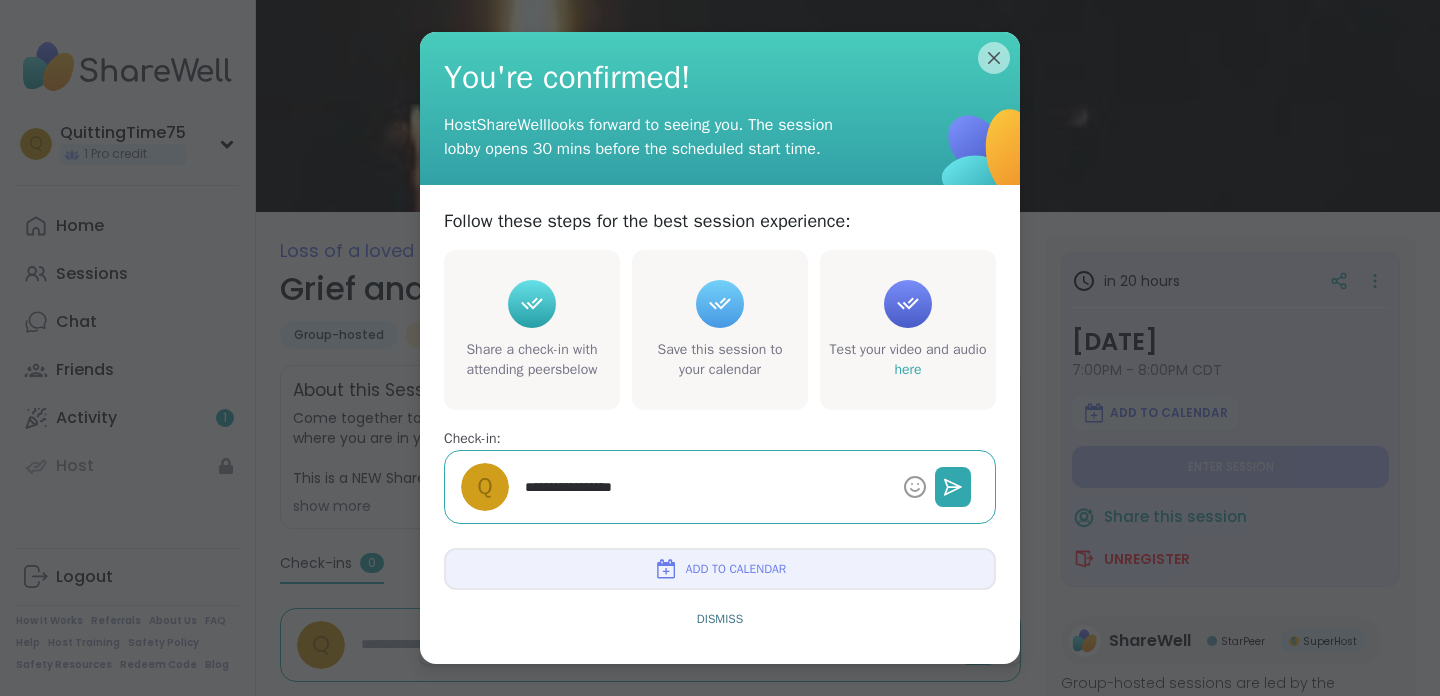 type on "*" 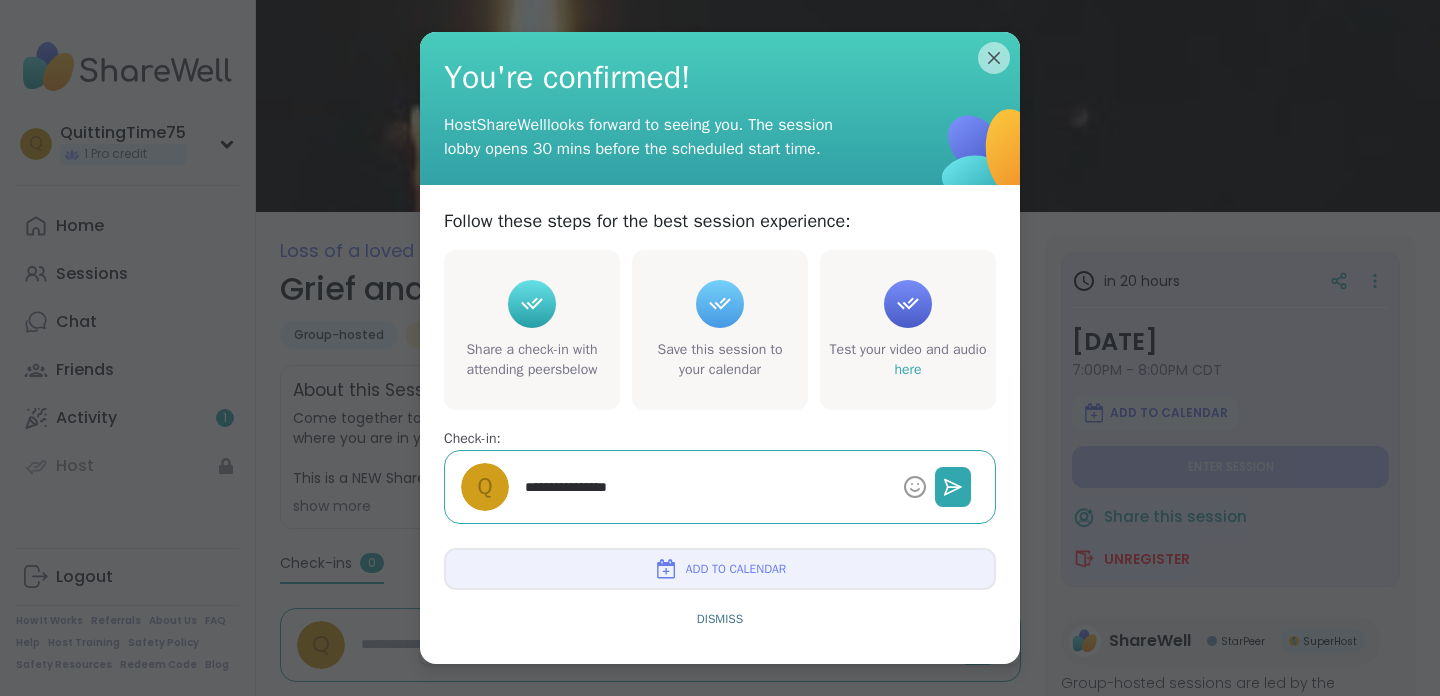 type on "*" 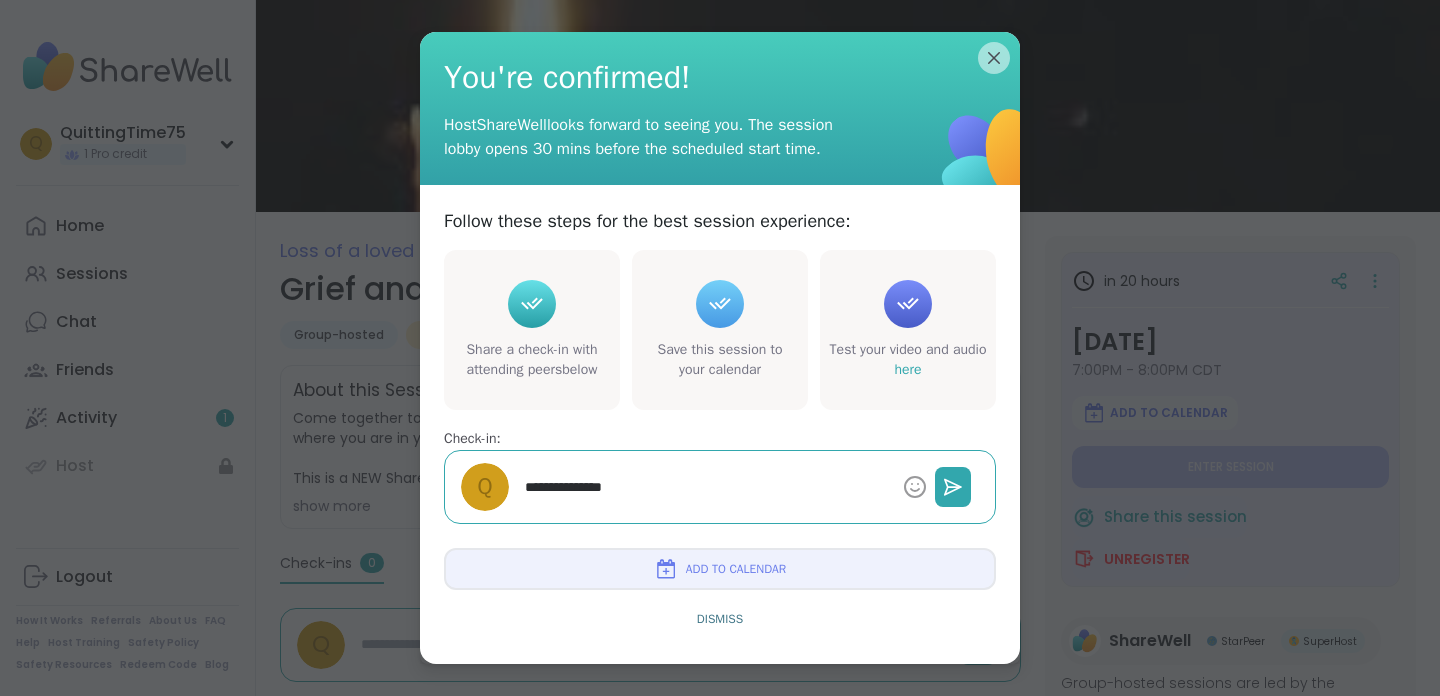 type on "*" 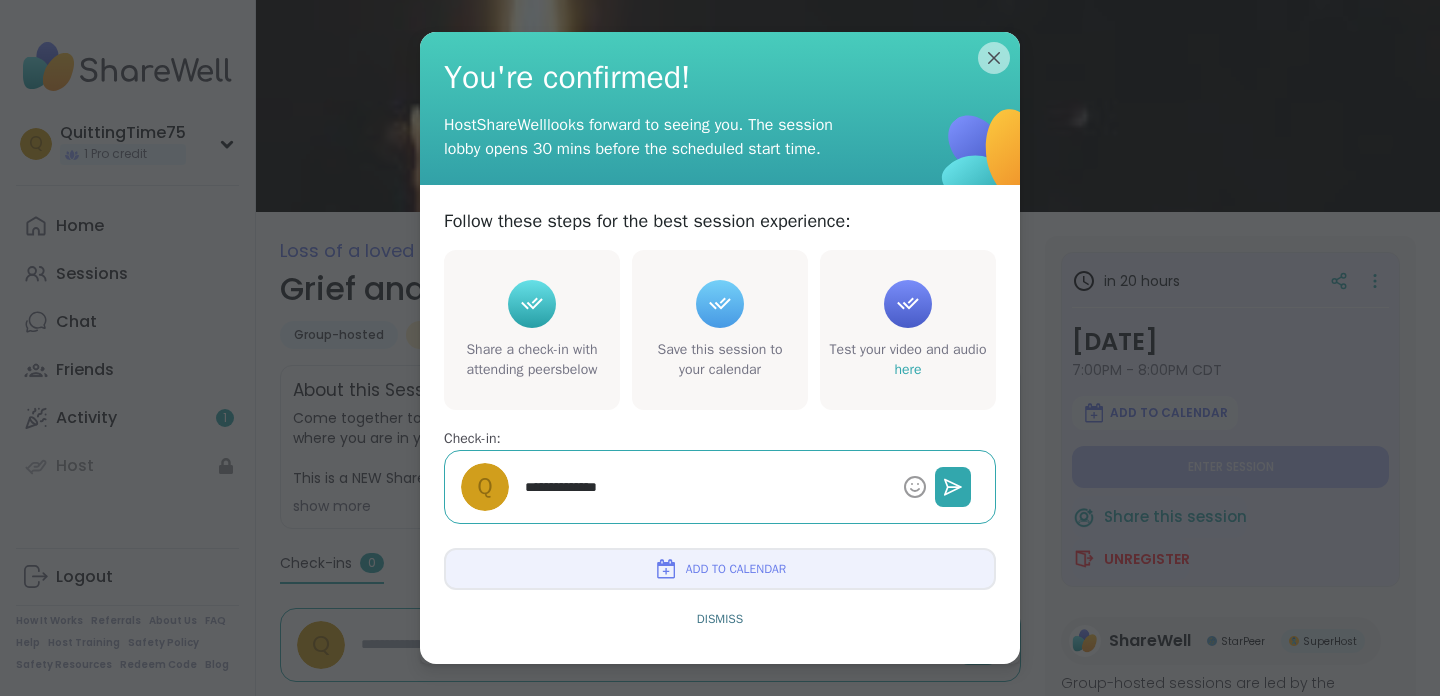 type on "*" 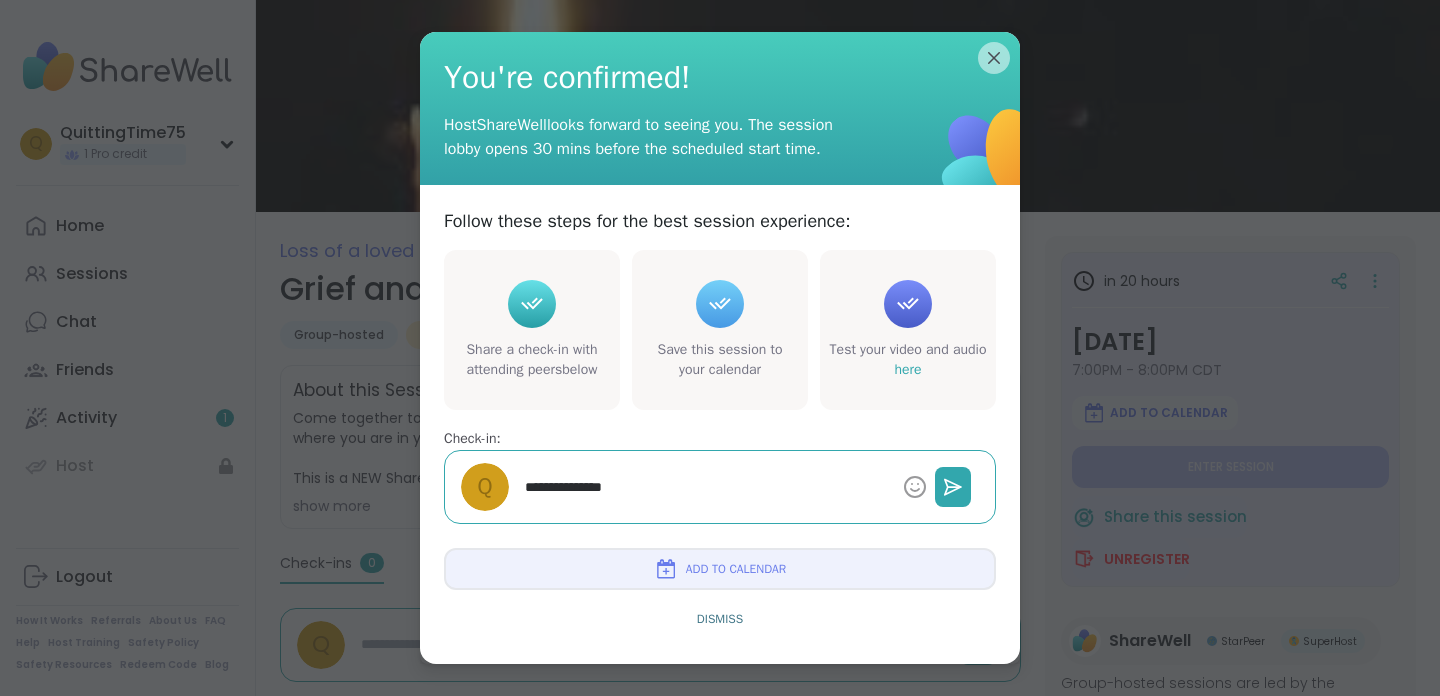 type on "*" 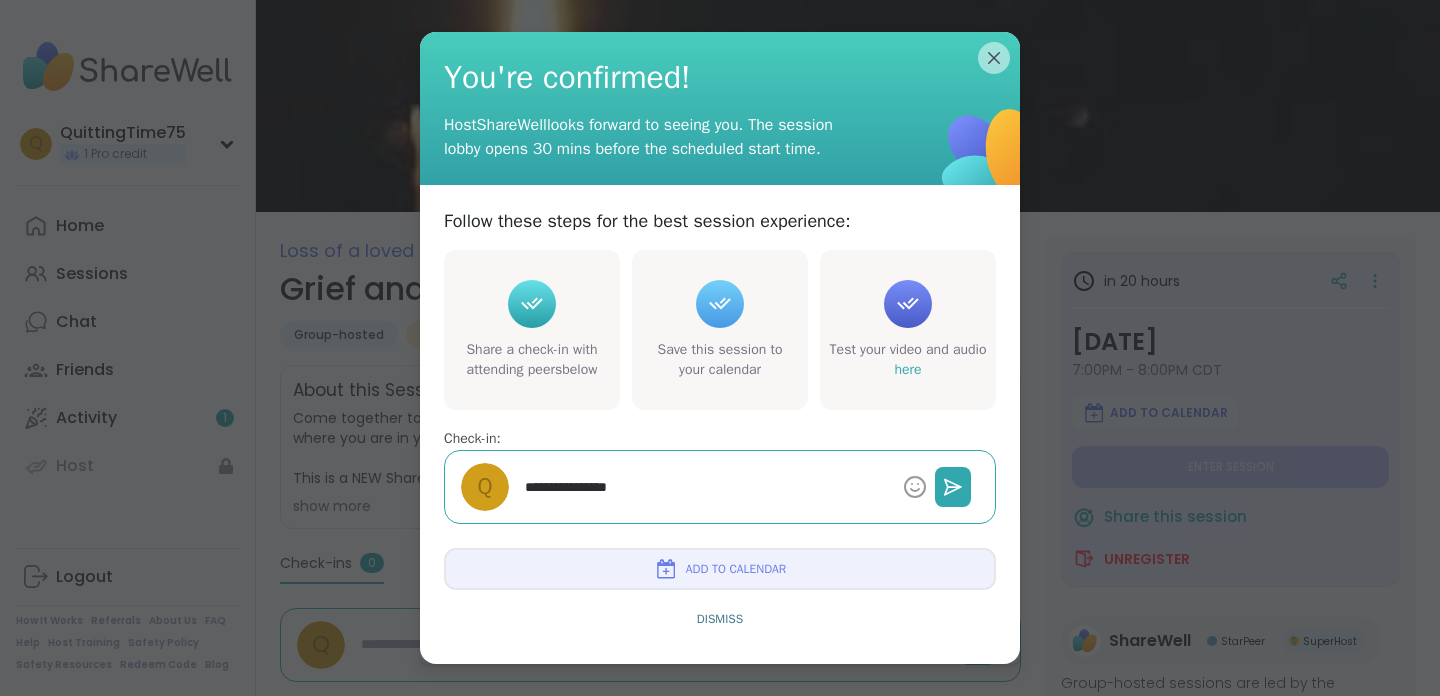 type on "*" 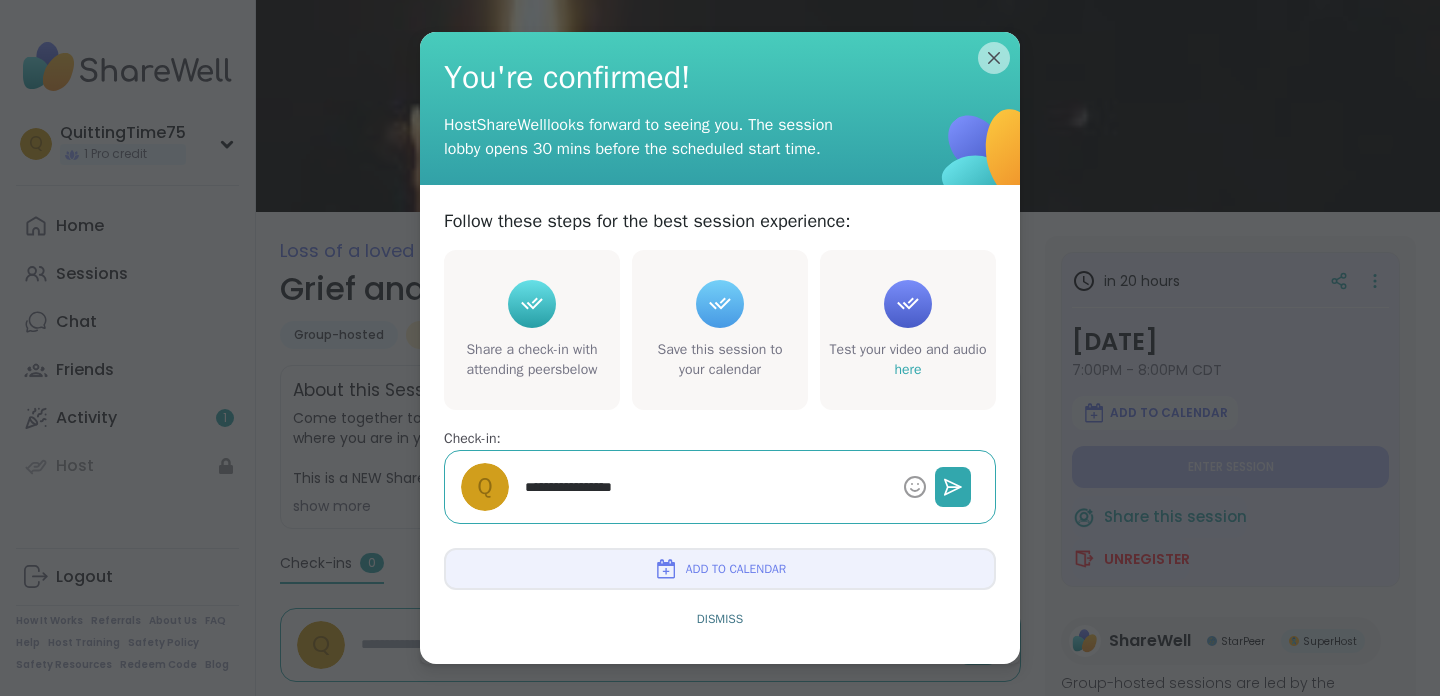 type on "*" 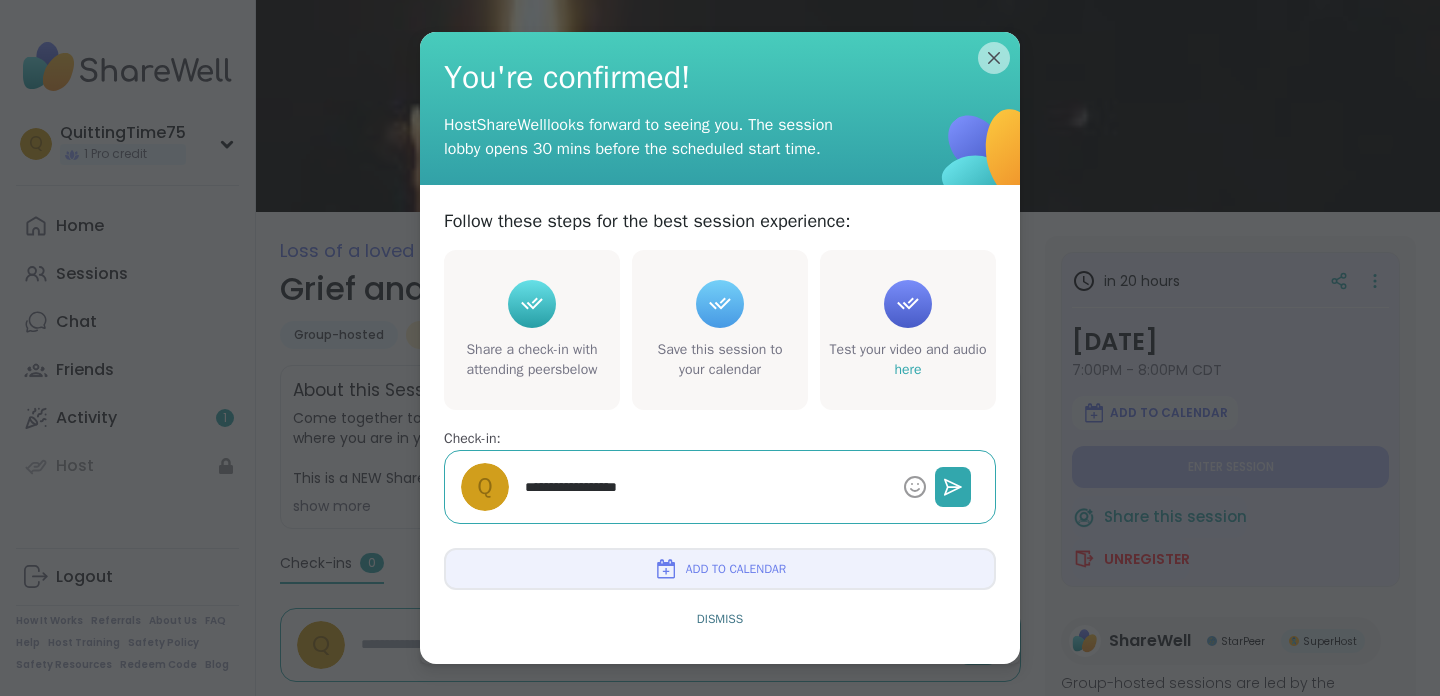 type on "*" 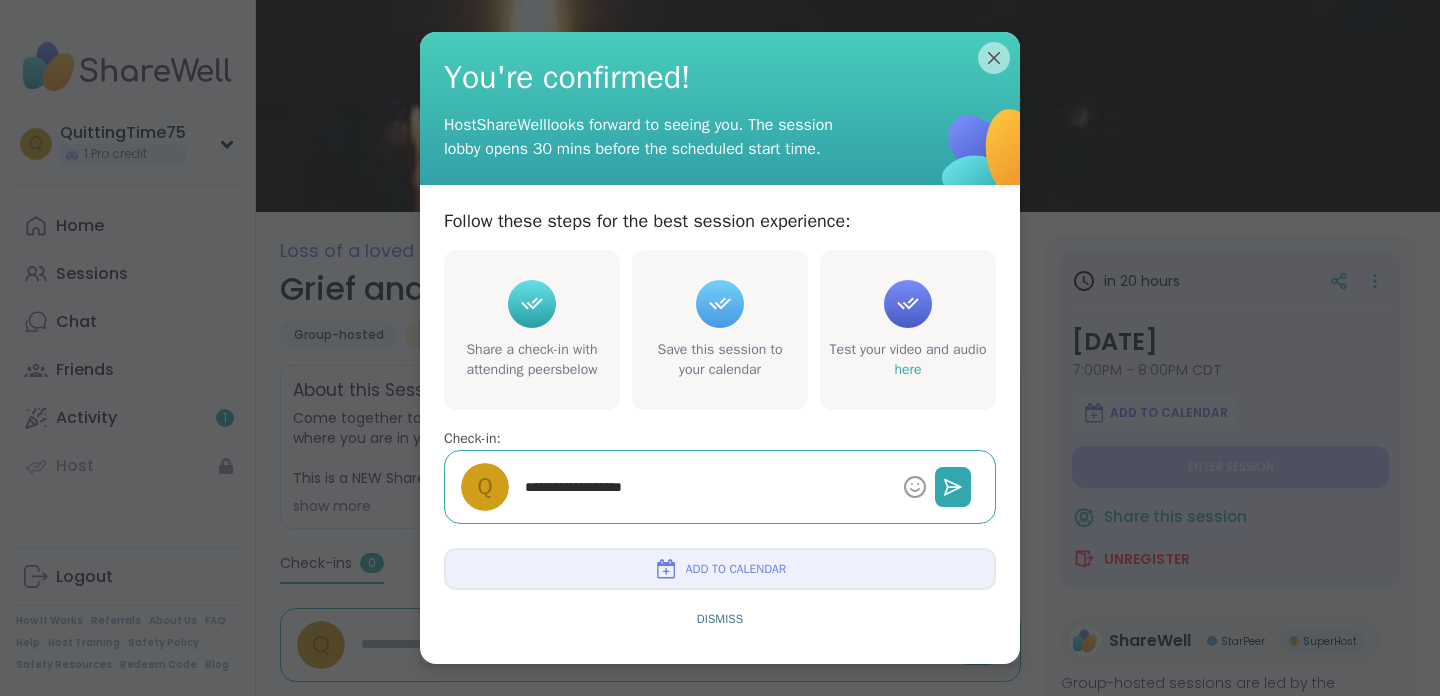 type on "*" 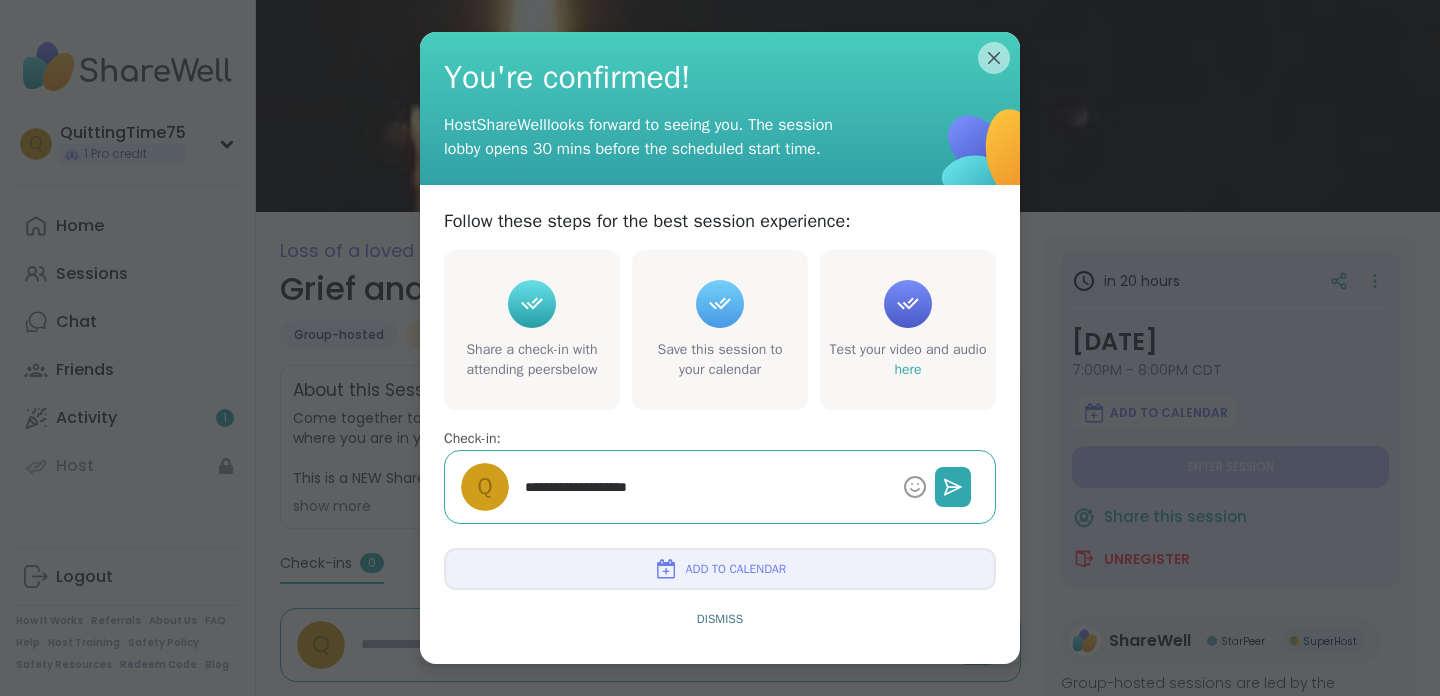 type on "*" 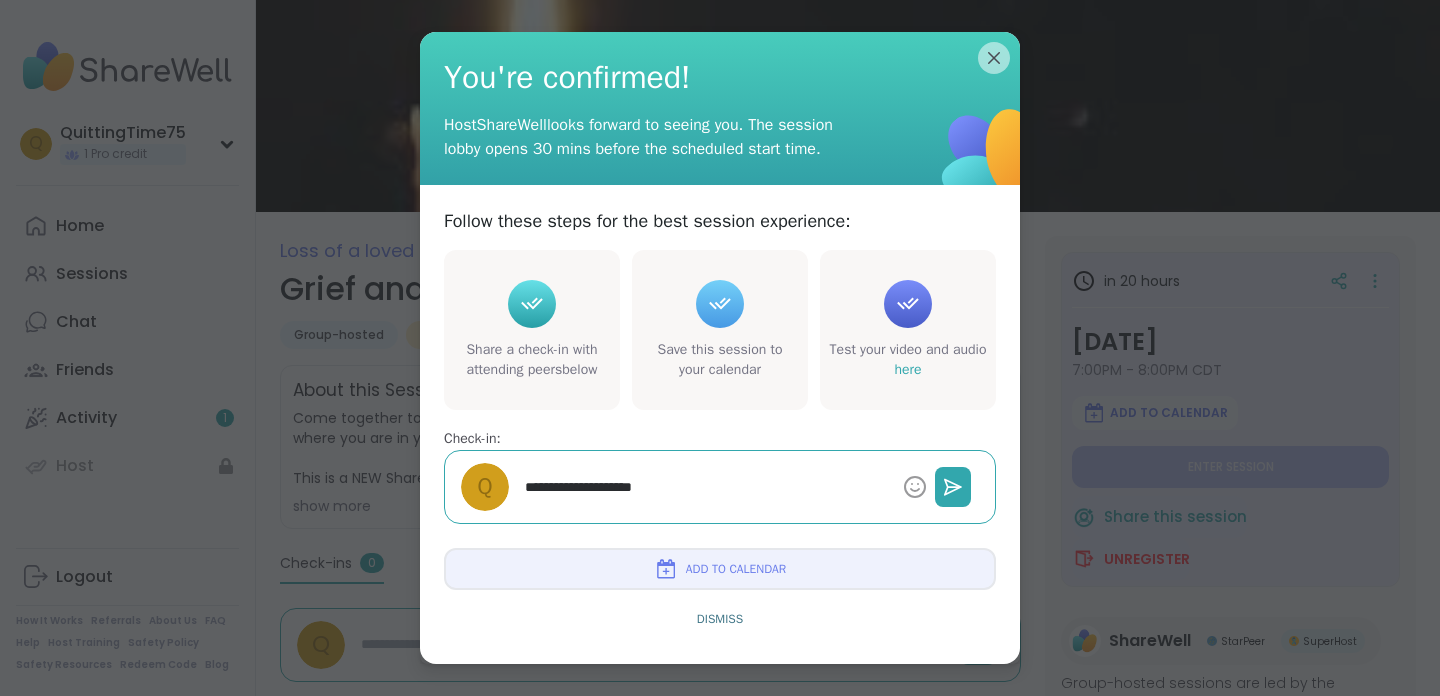 type on "*" 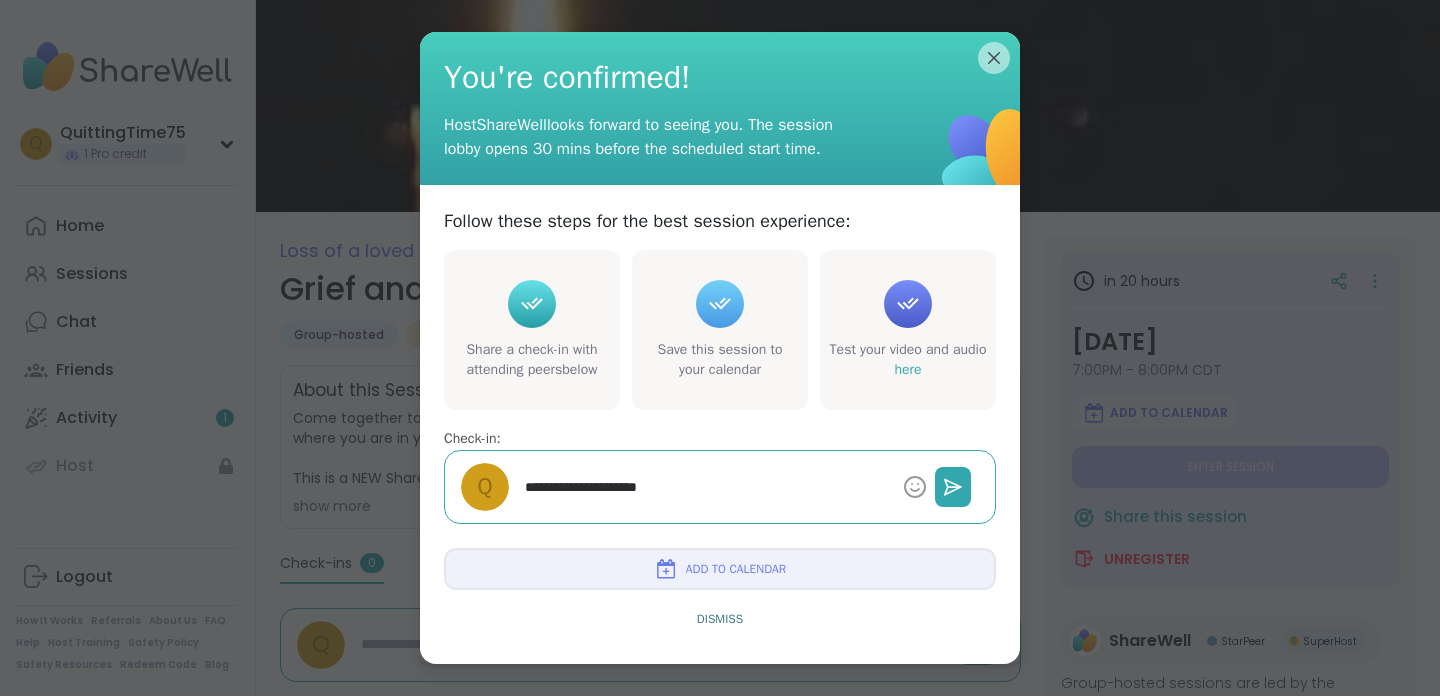type on "**********" 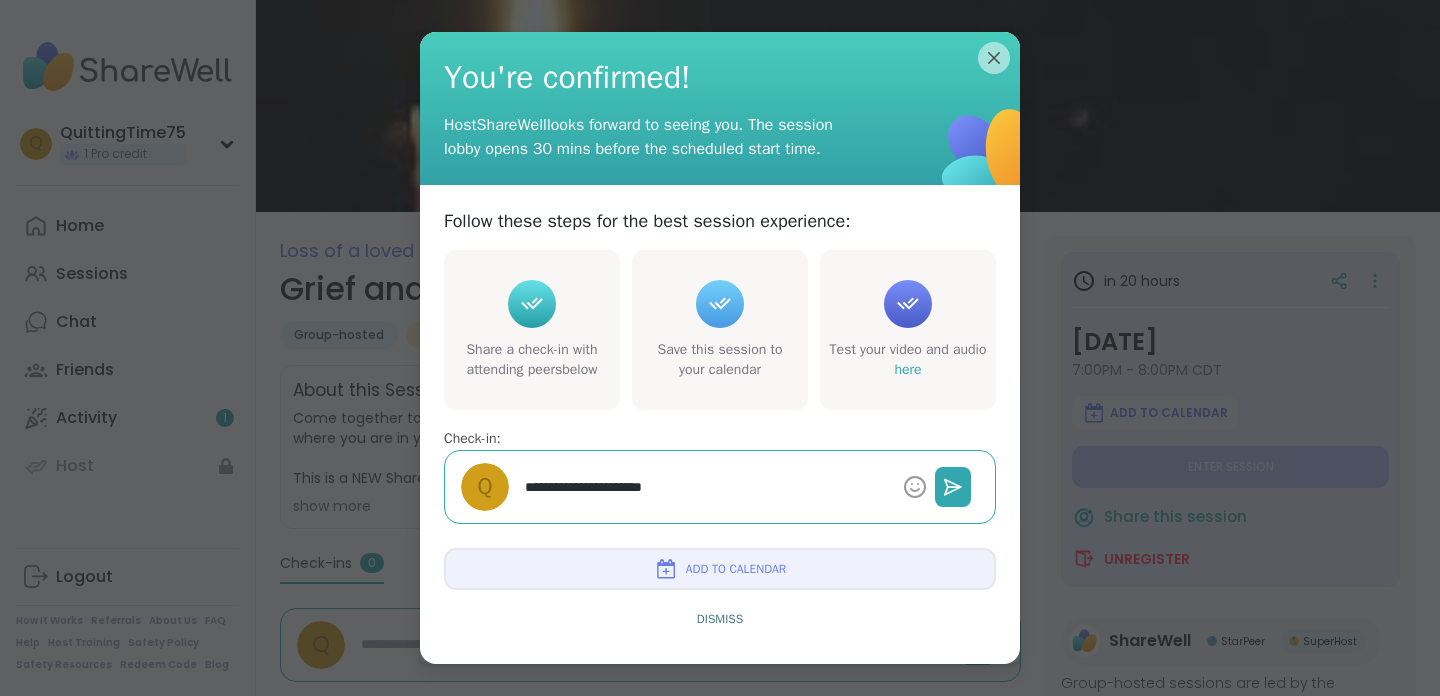 type on "*" 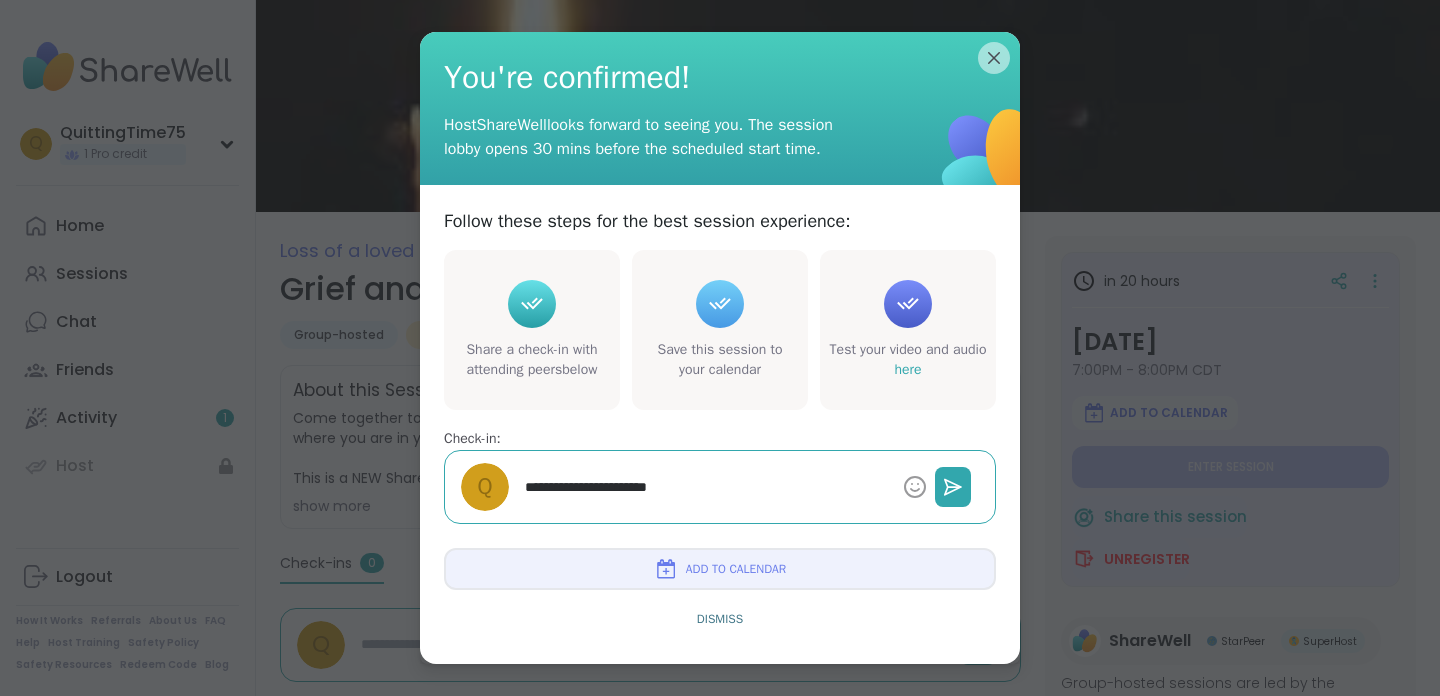 type on "*" 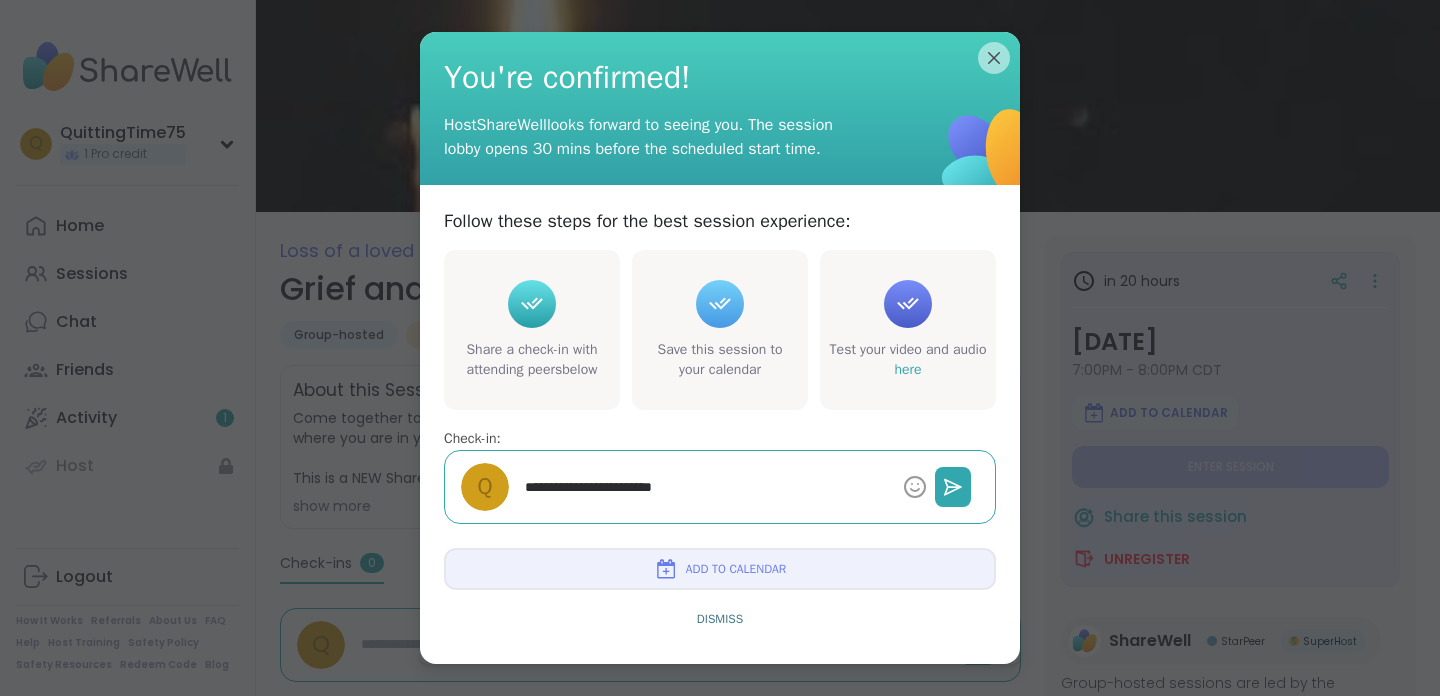 type on "*" 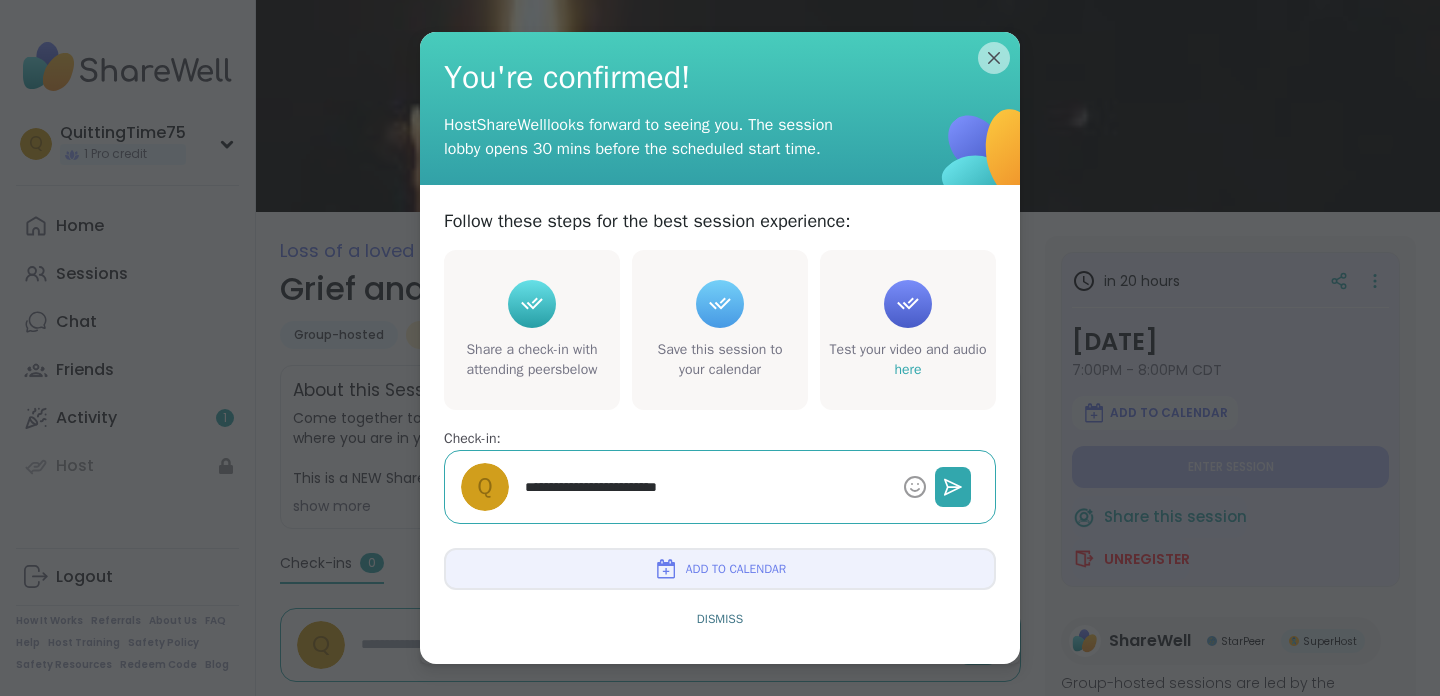 type on "**********" 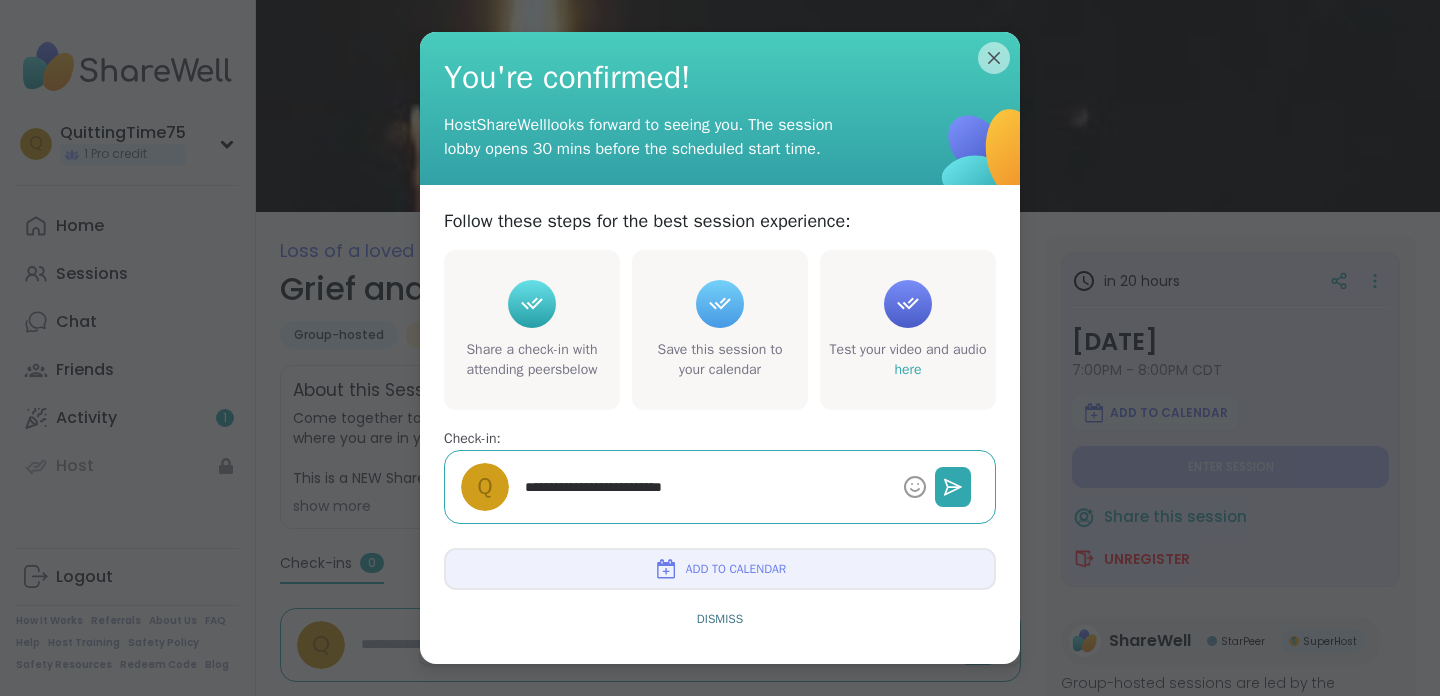 type on "*" 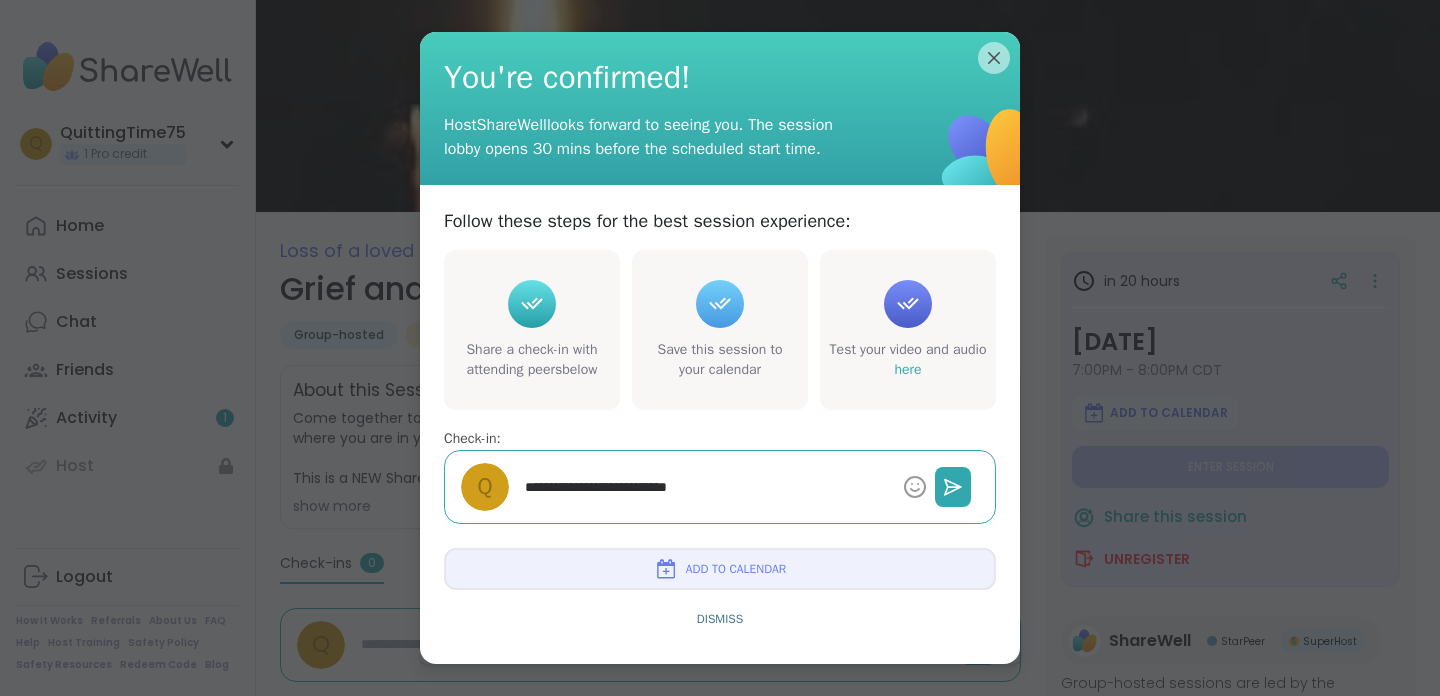 type on "*" 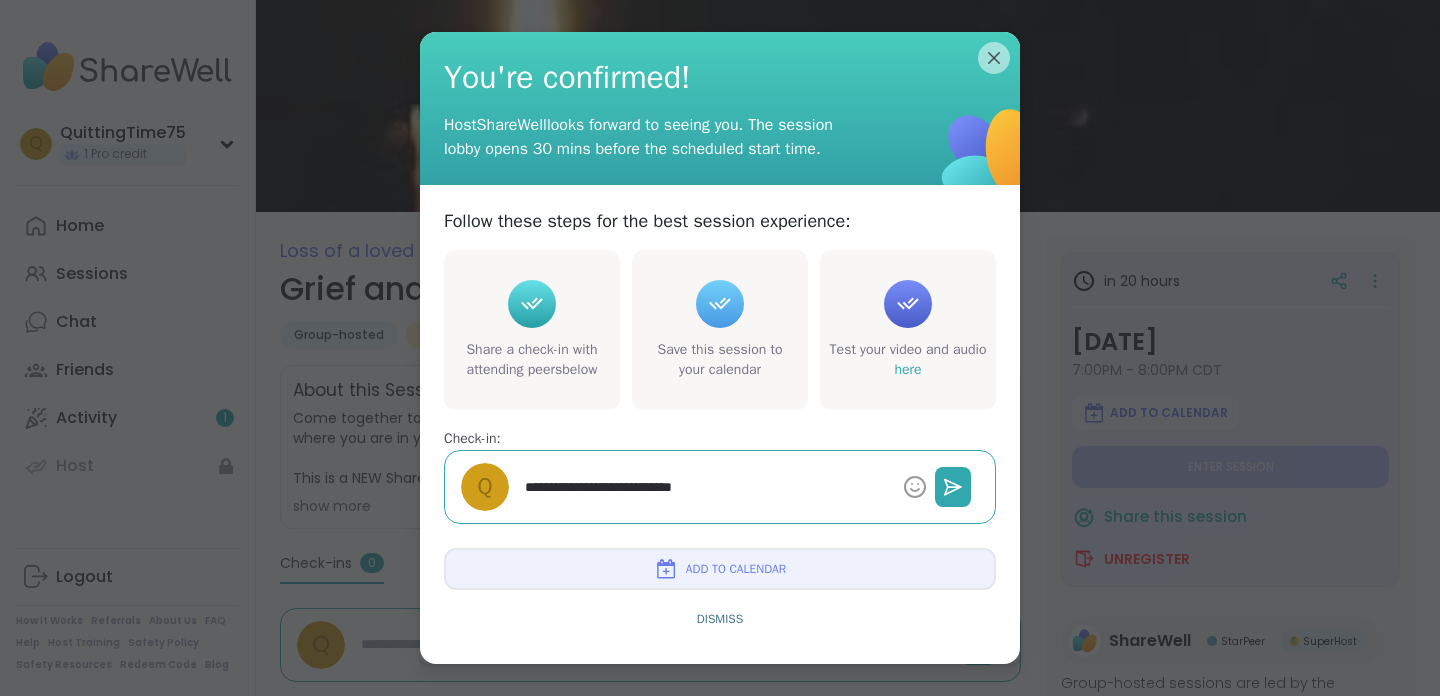 type on "*" 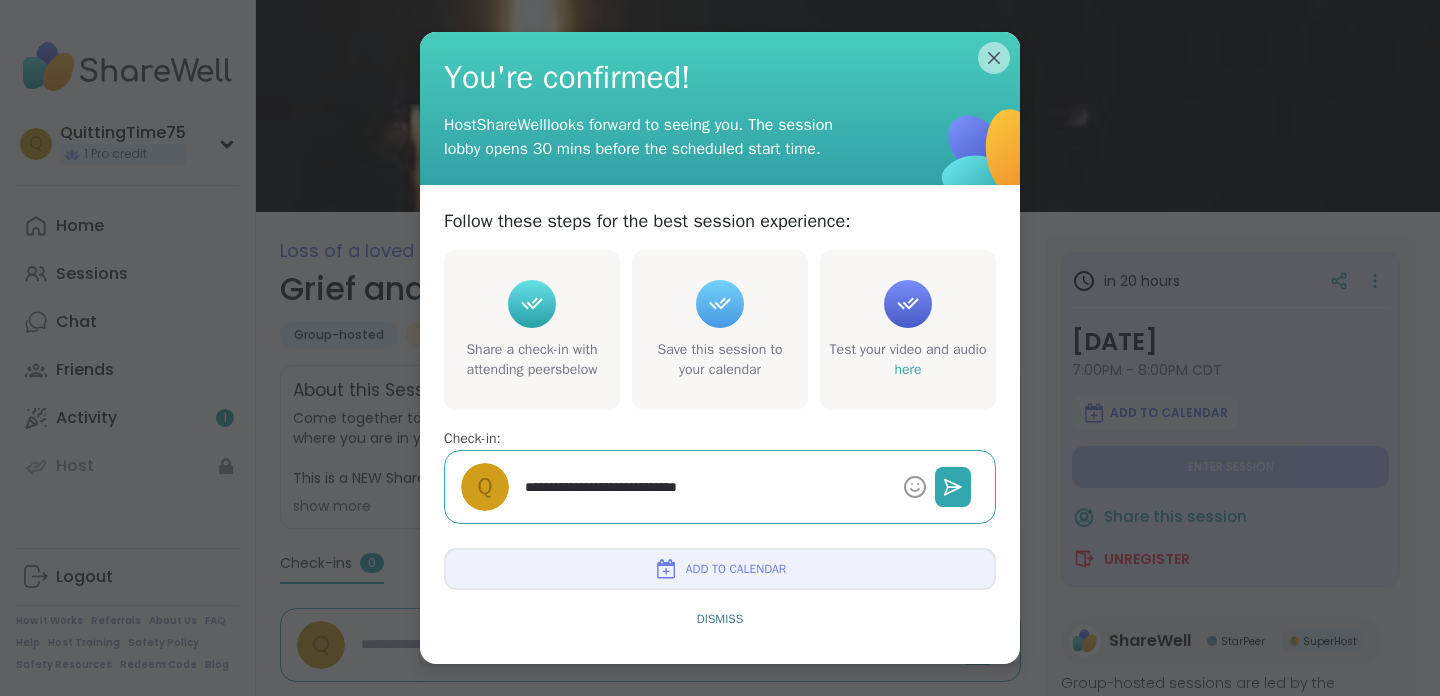 type on "*" 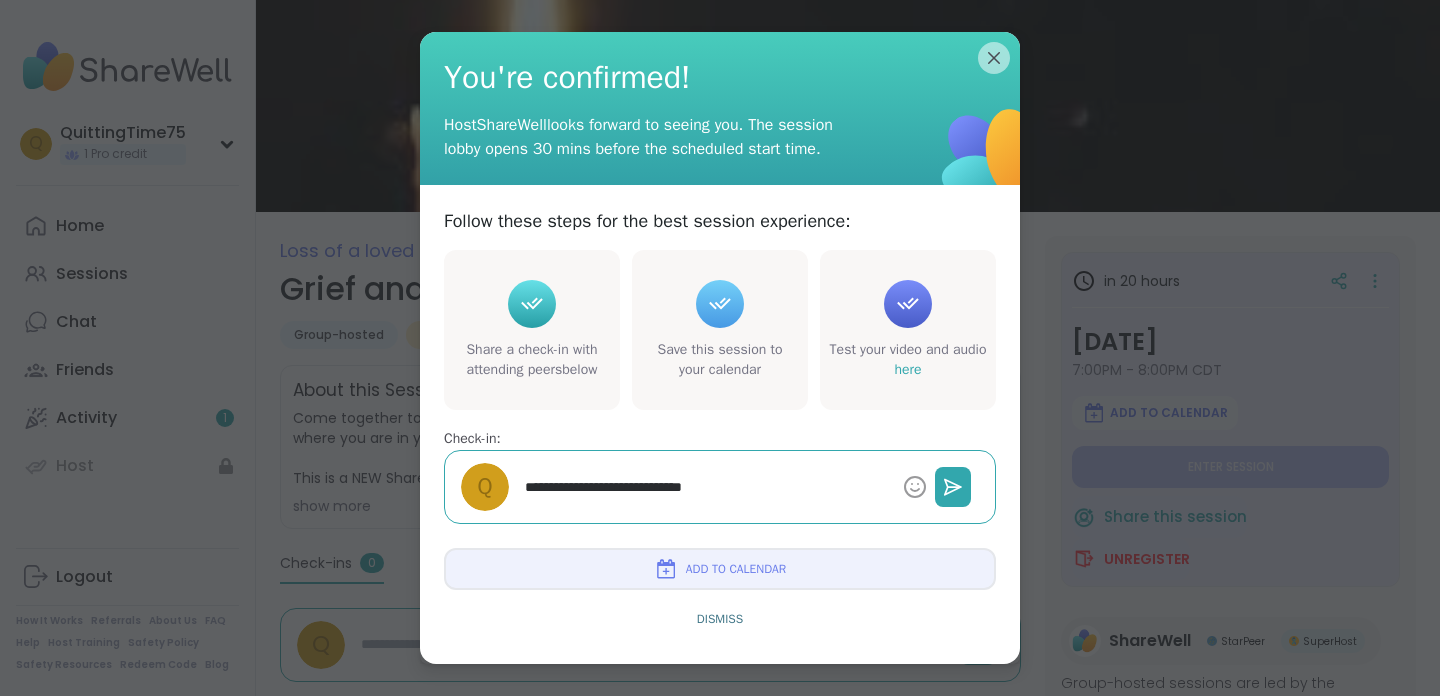 type on "*" 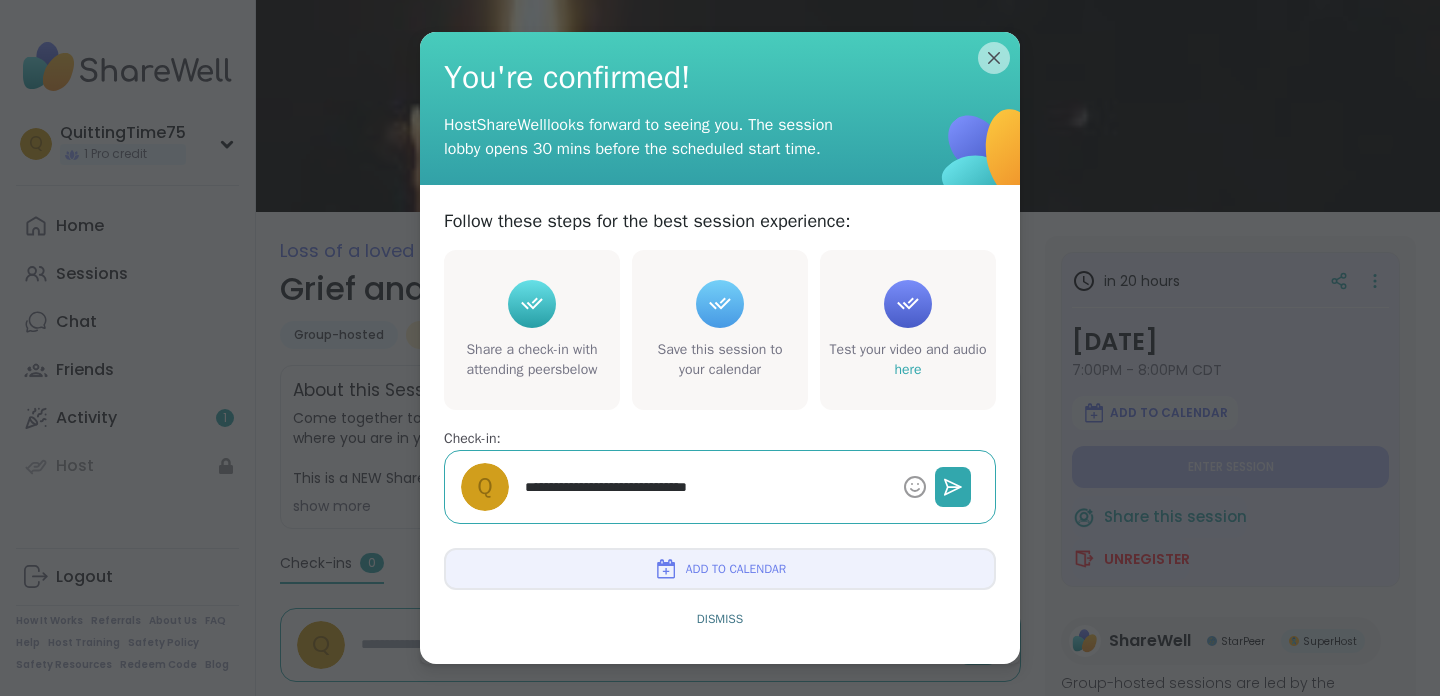 type on "*" 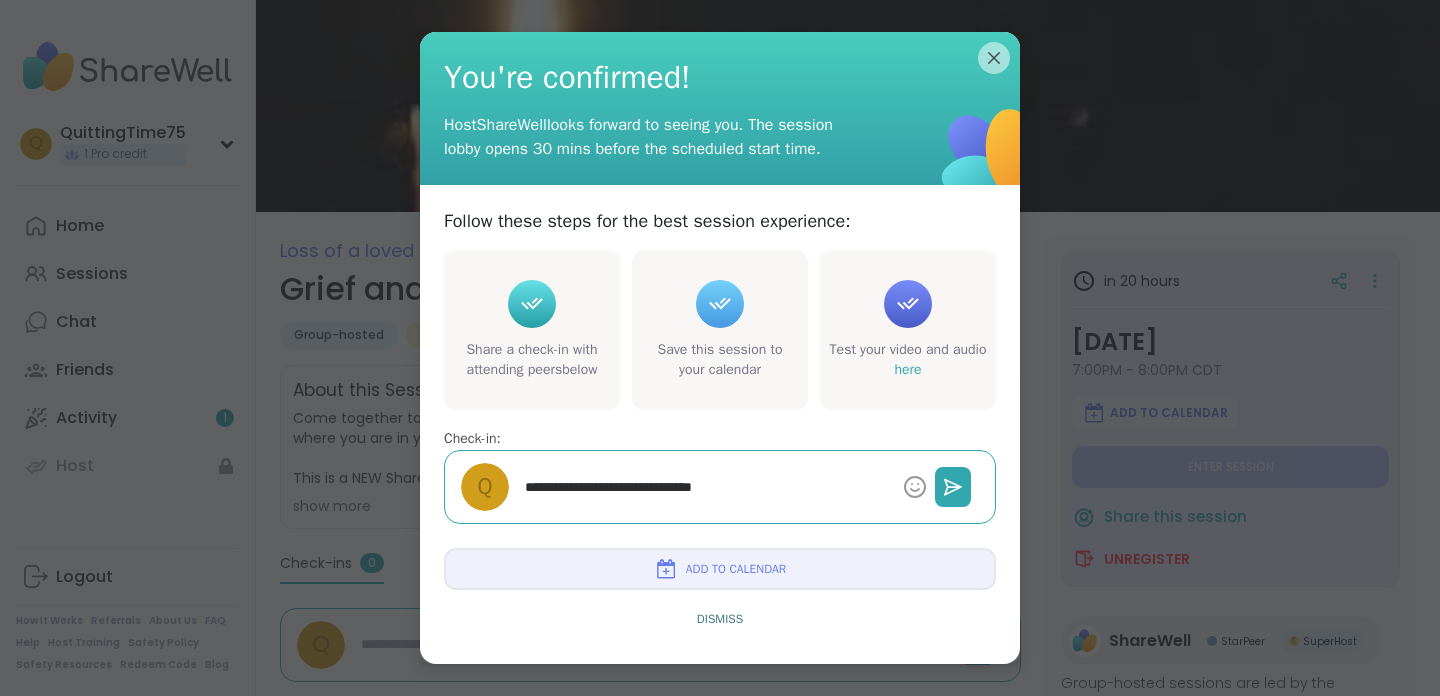 type on "*" 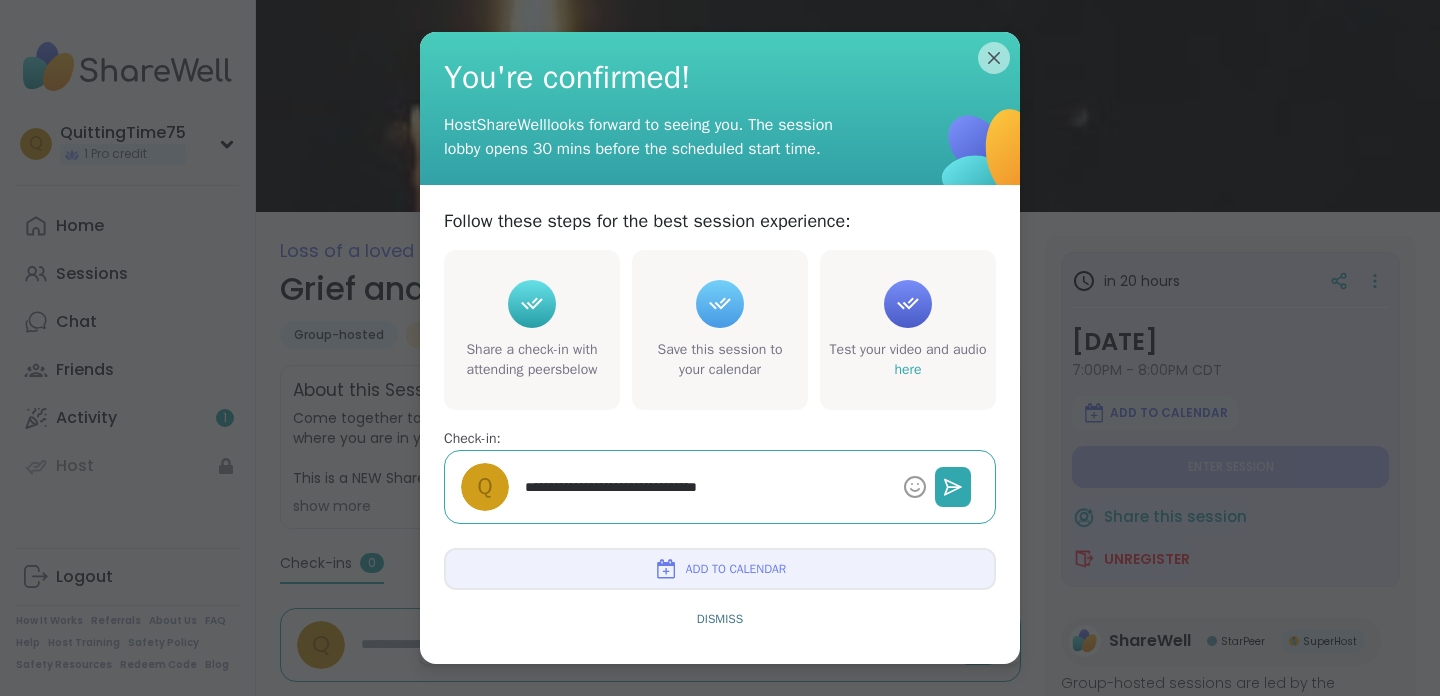 type on "*" 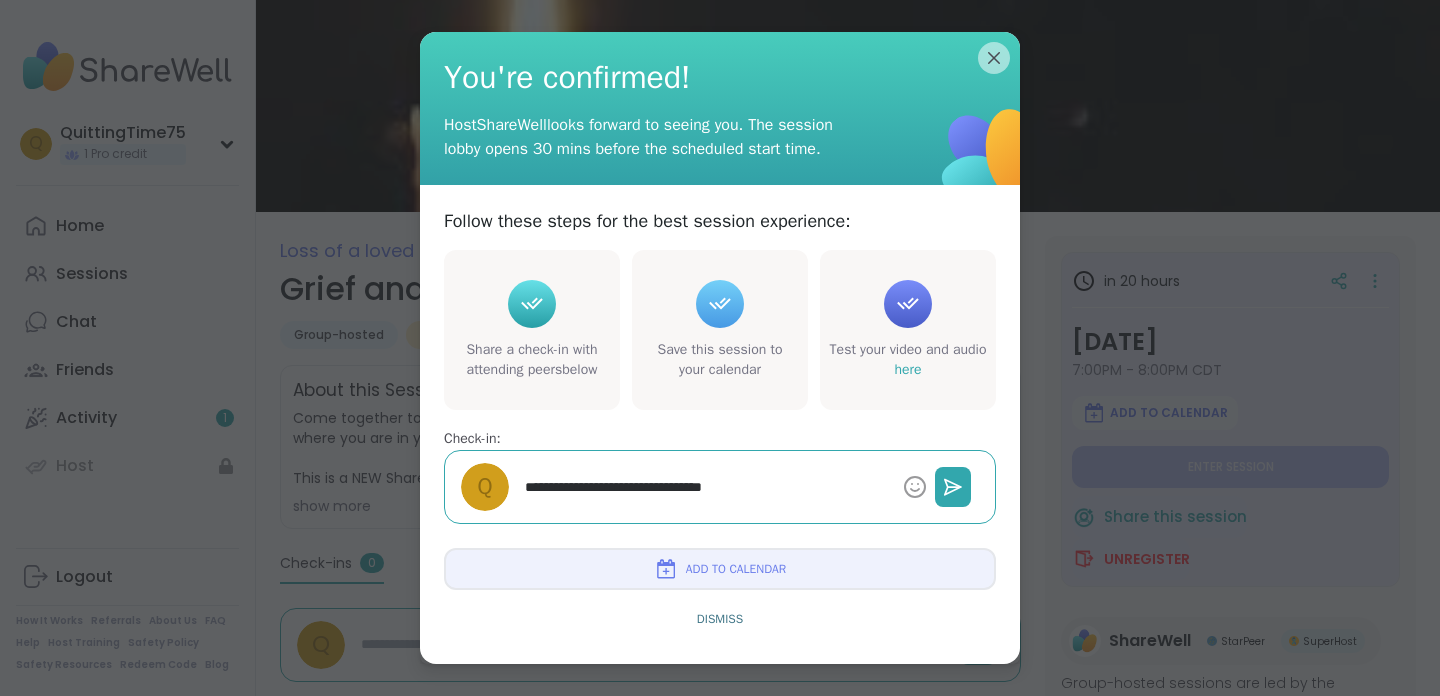 type on "*" 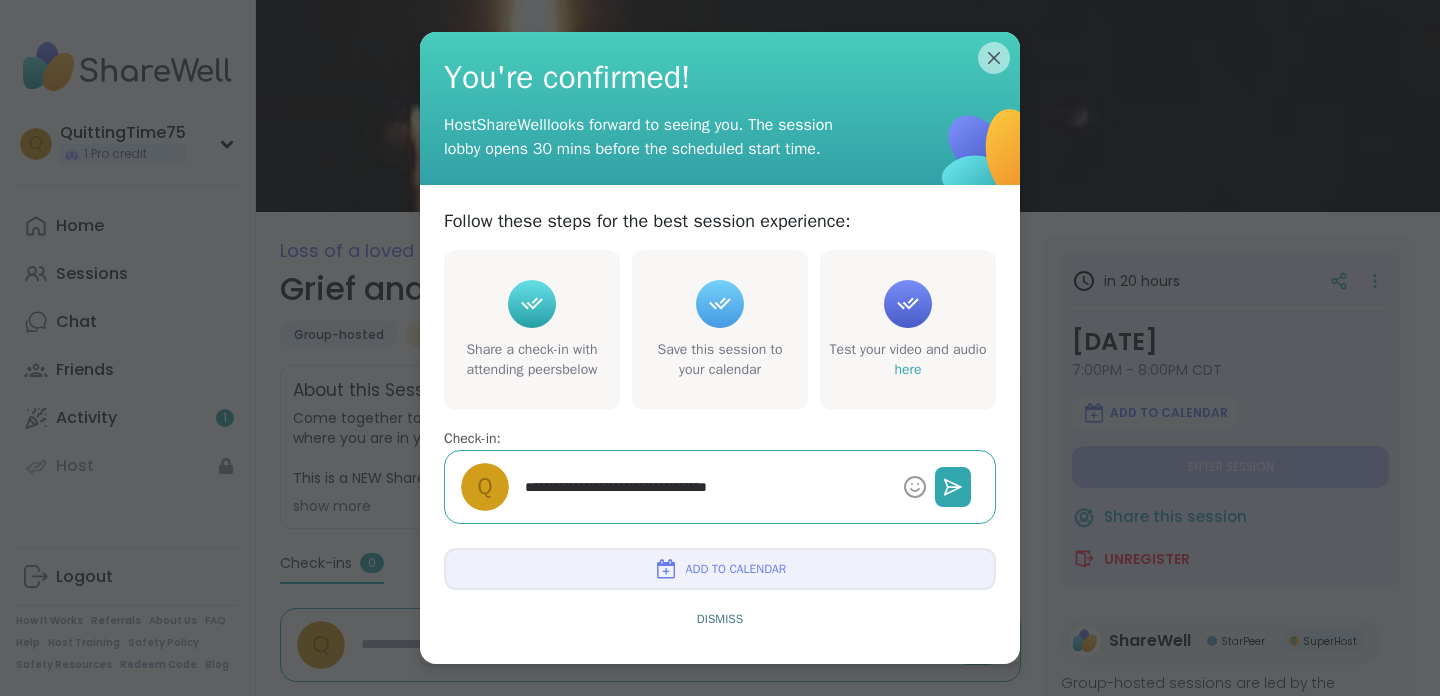 type on "*" 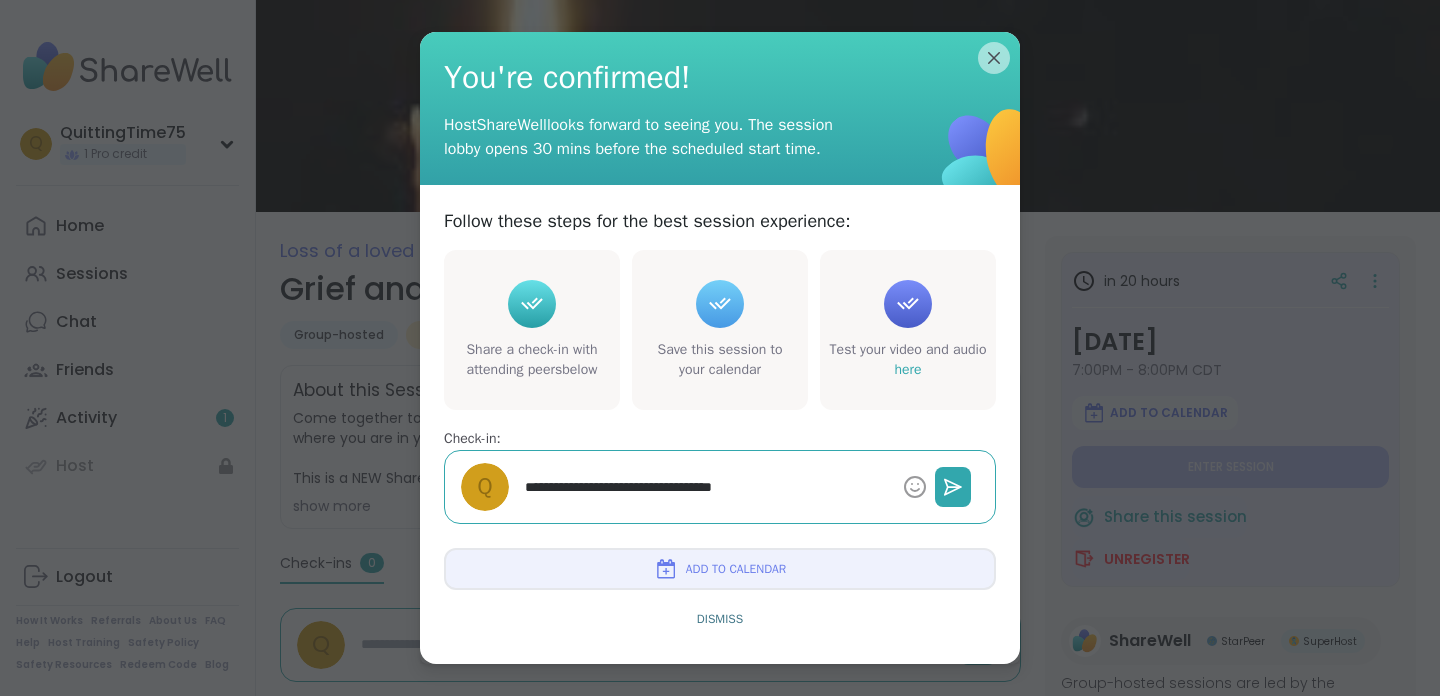 type on "*" 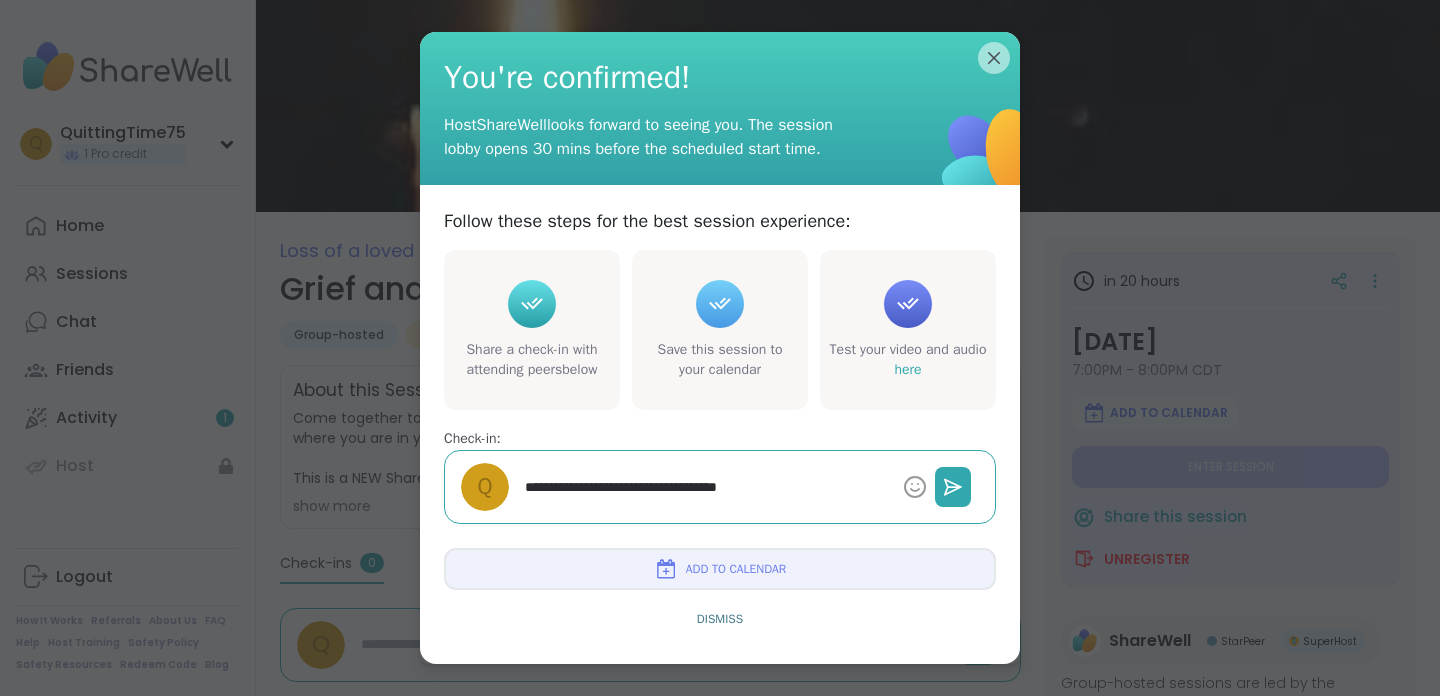 type on "*" 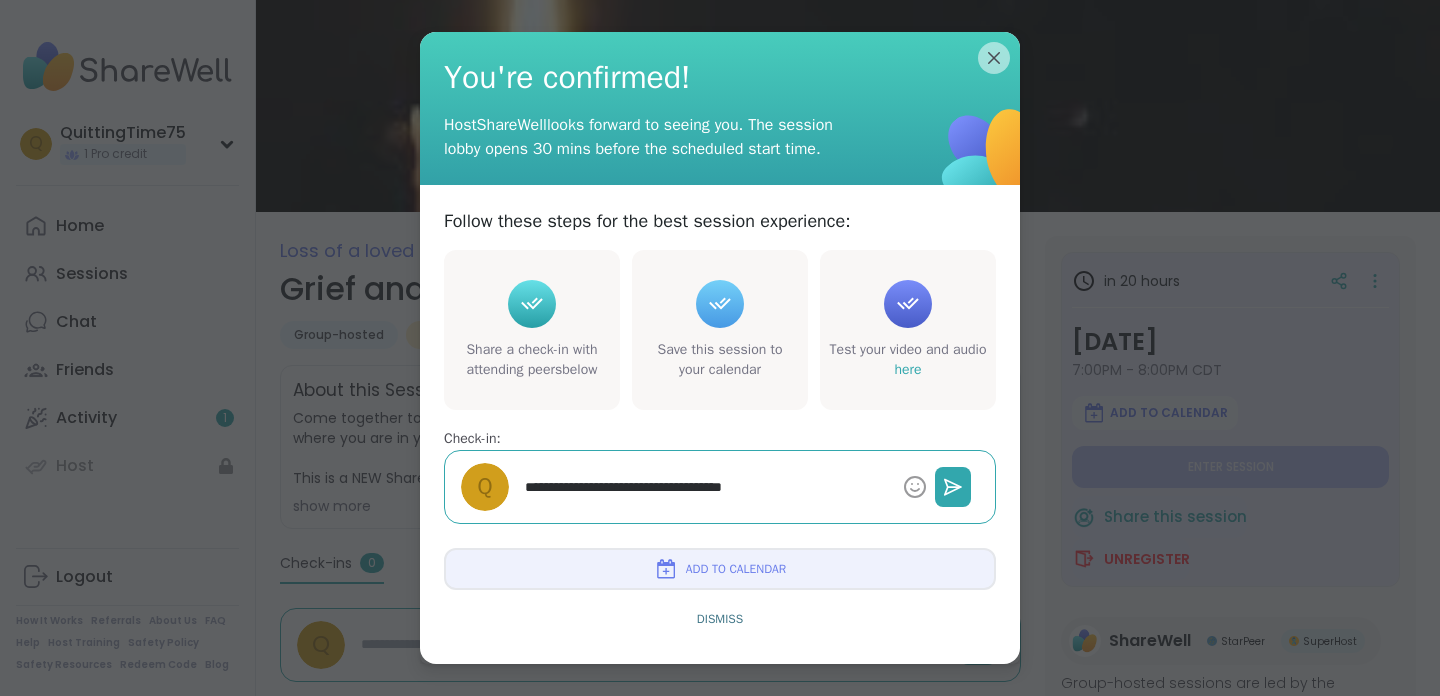 type on "*" 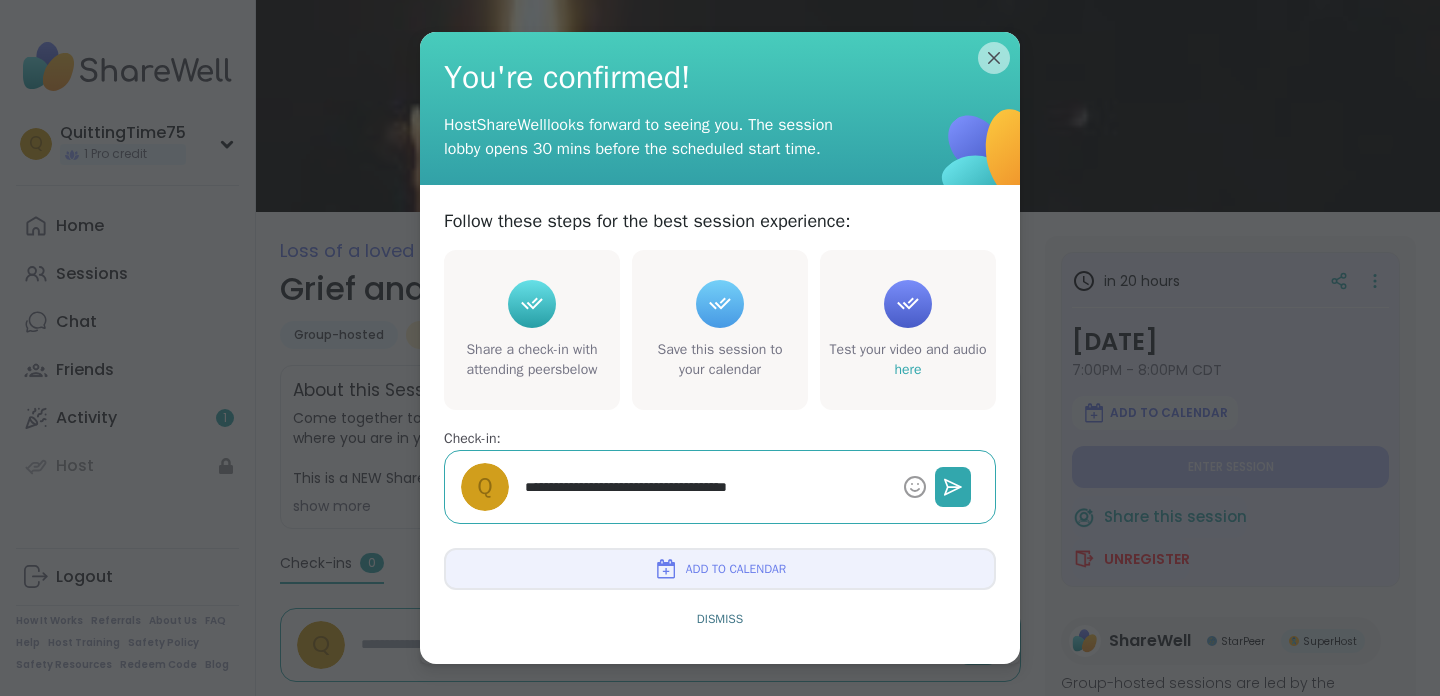 type on "*" 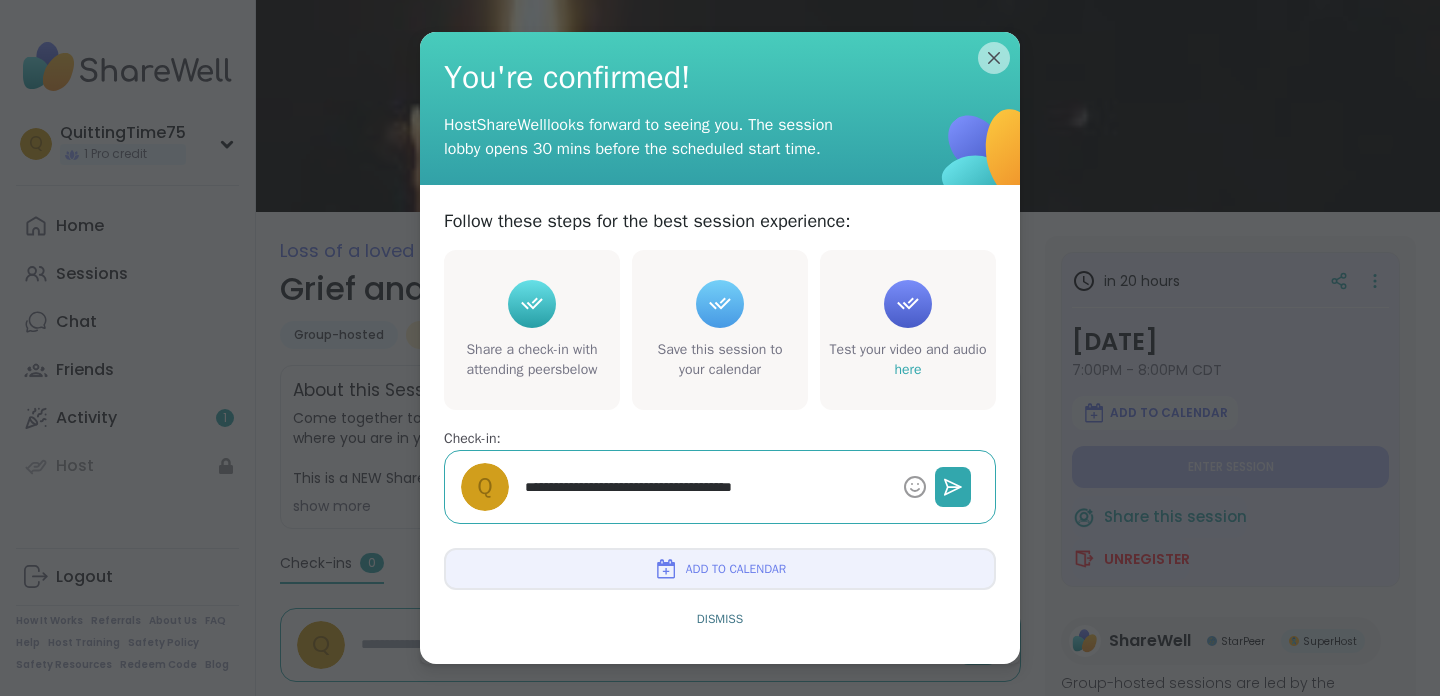 type on "*" 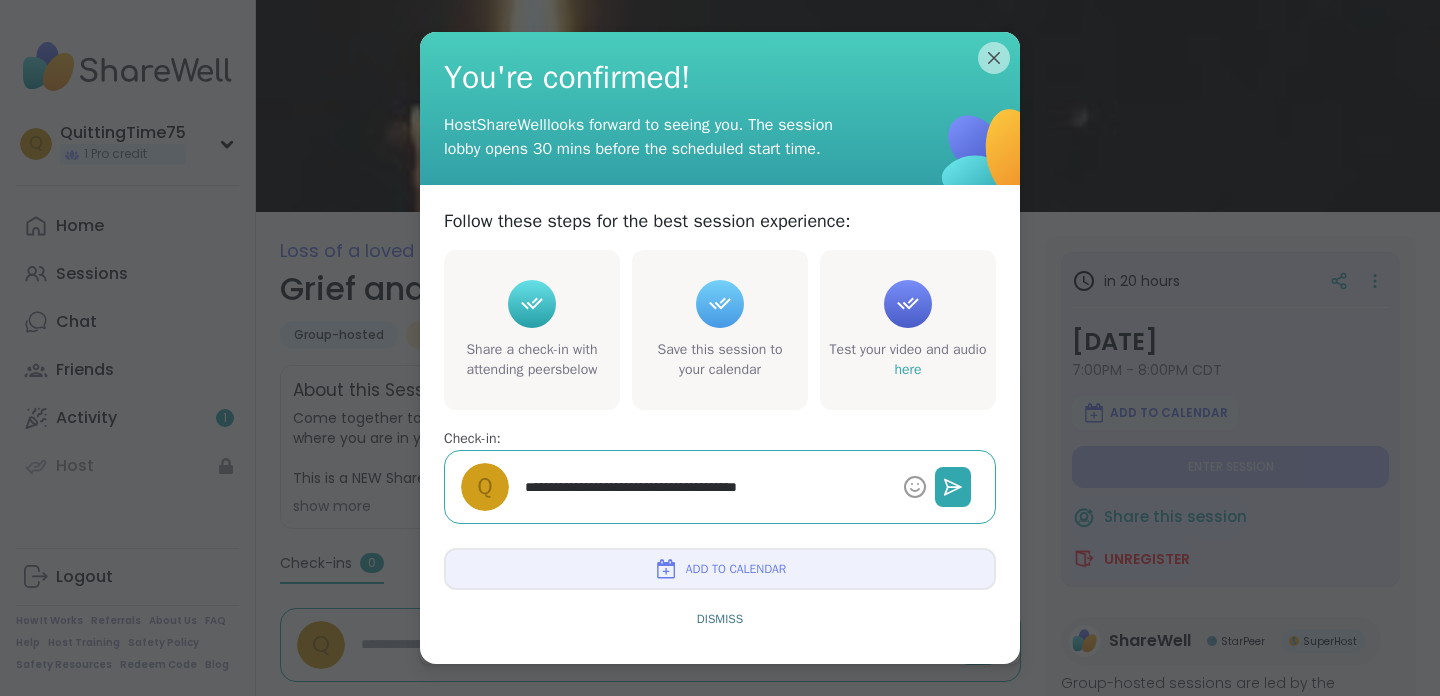 type on "*" 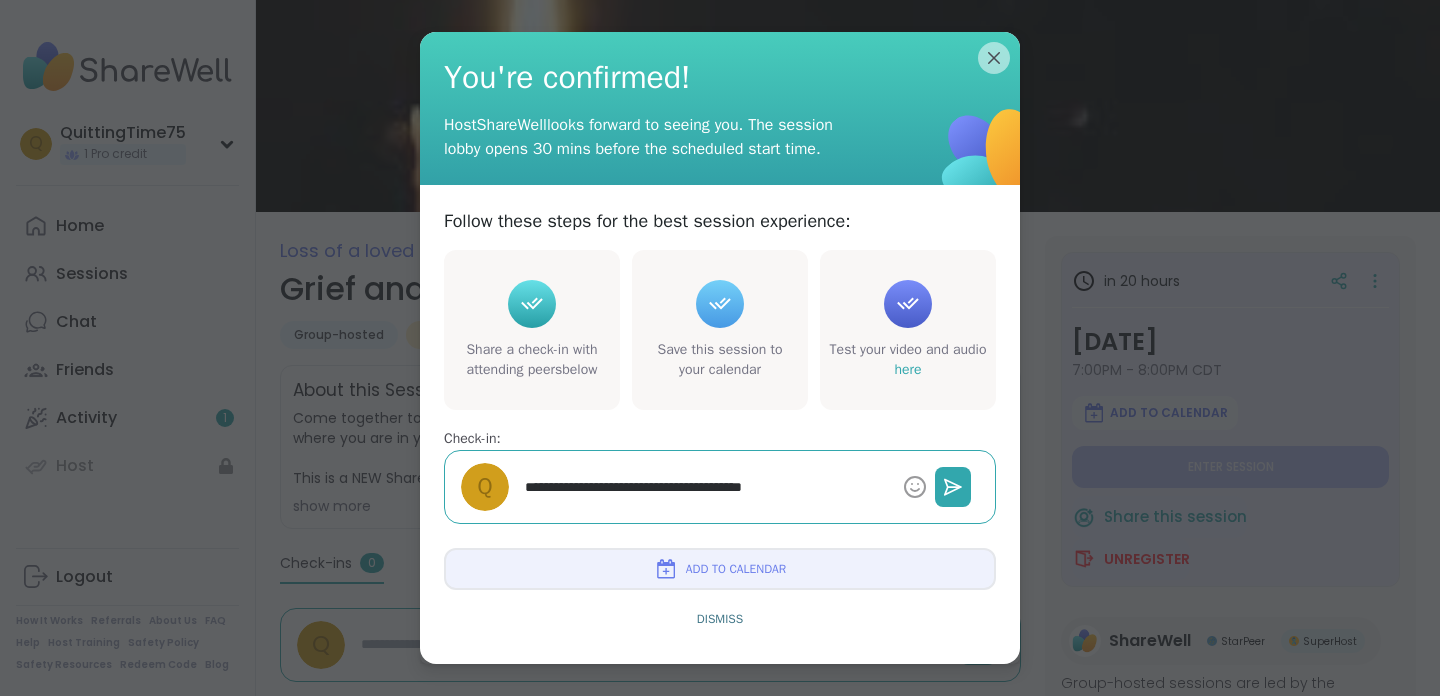 type on "*" 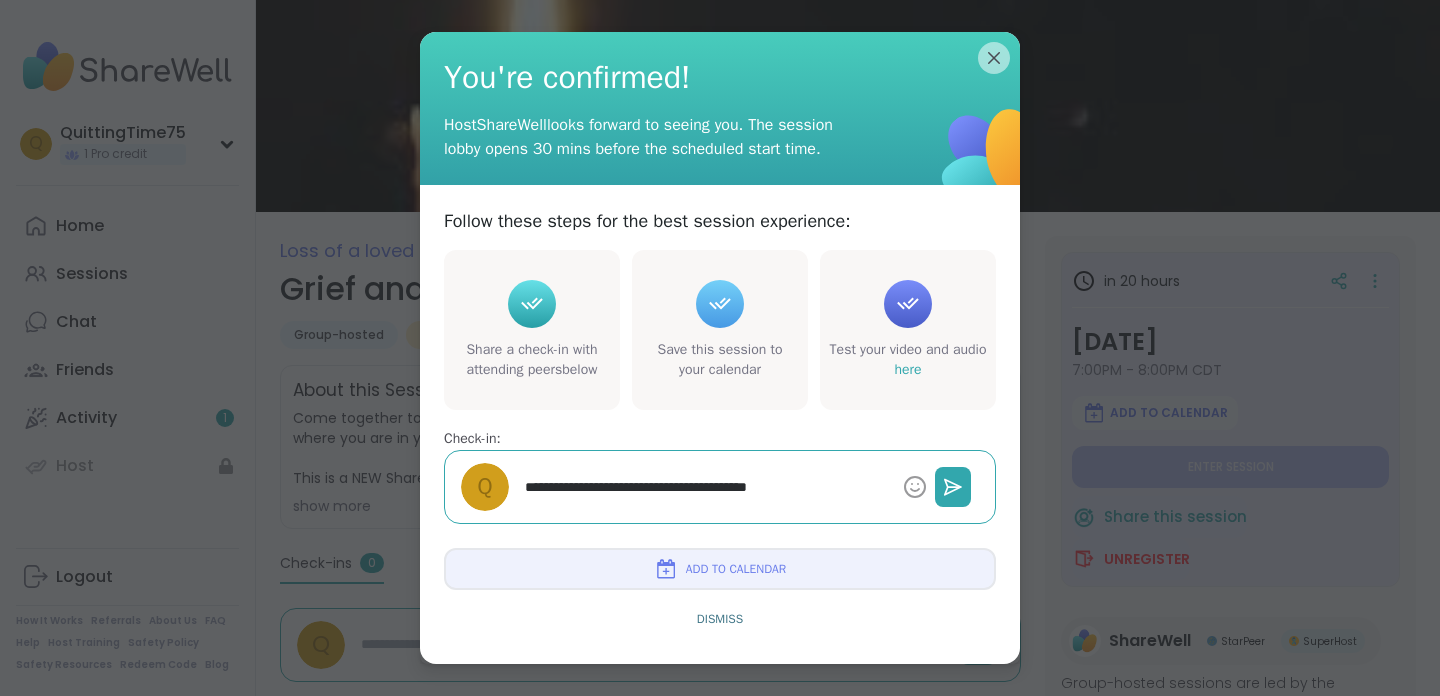 type on "*" 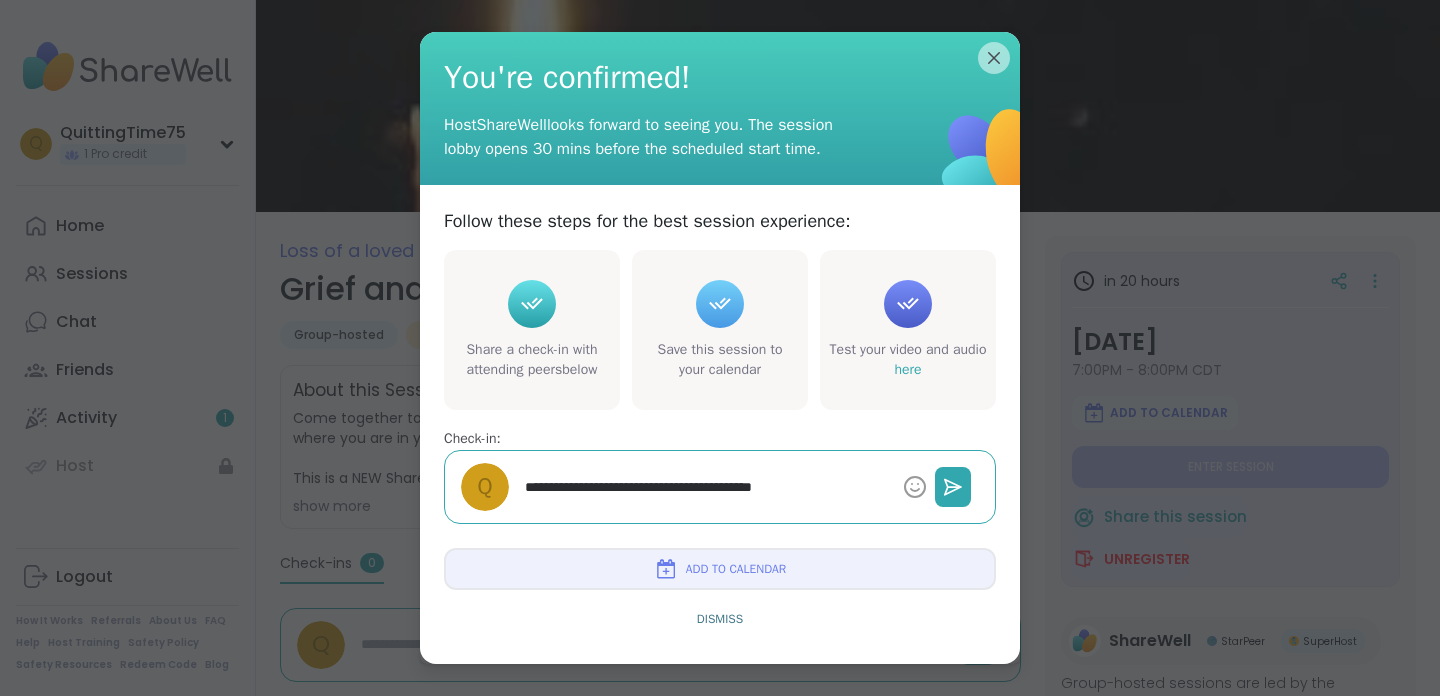 type on "*" 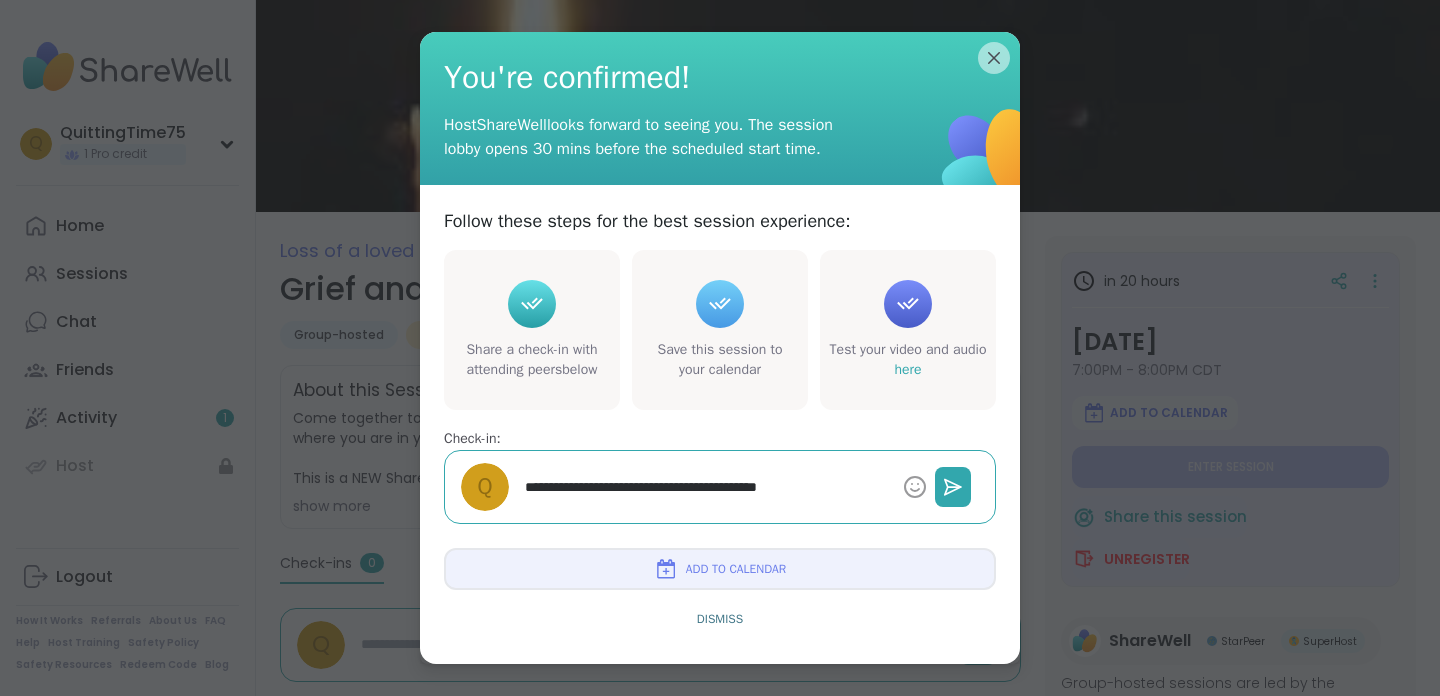 type on "*" 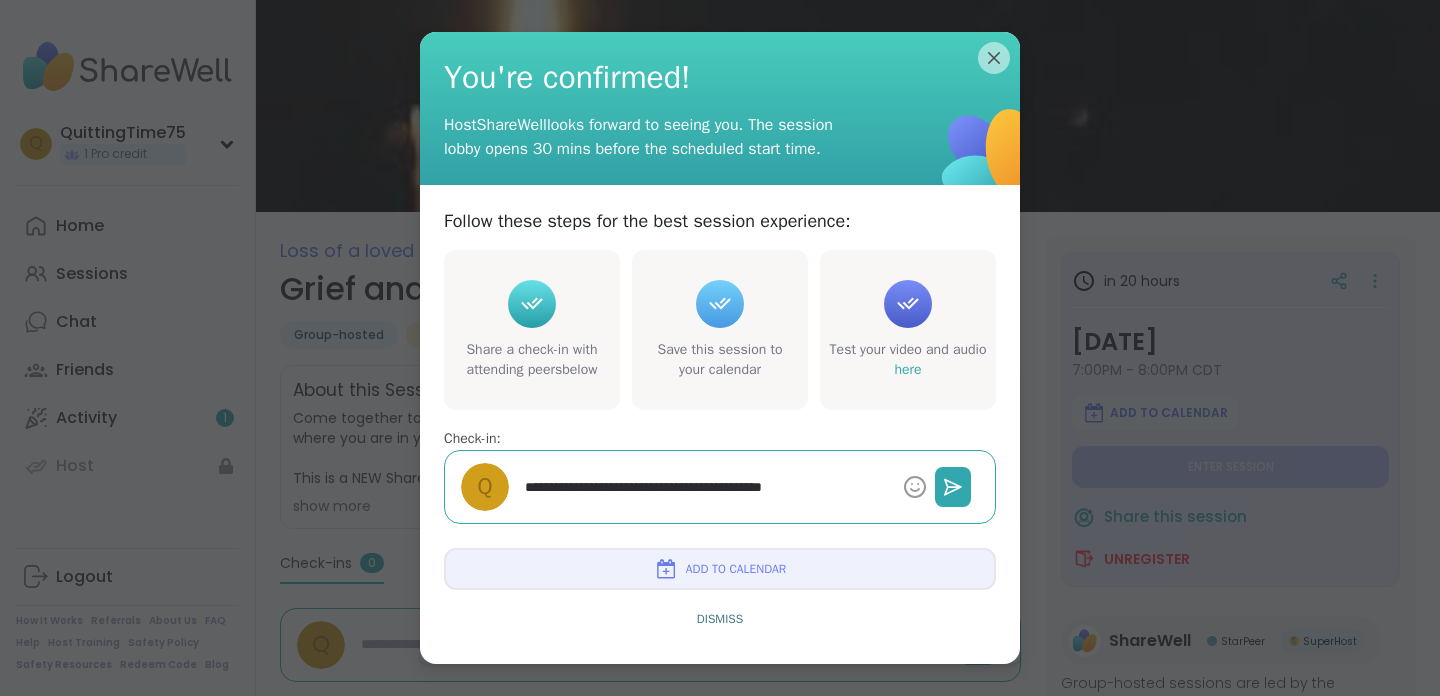 type on "*" 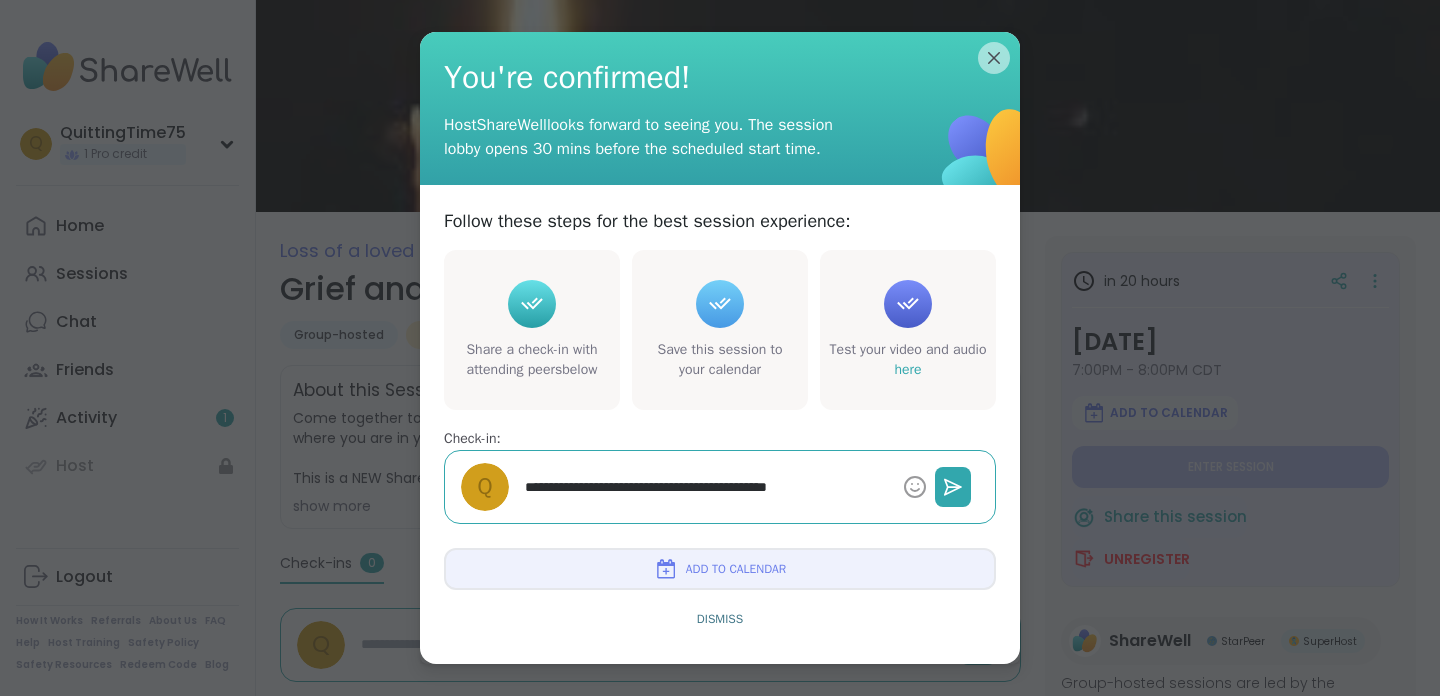 type on "*" 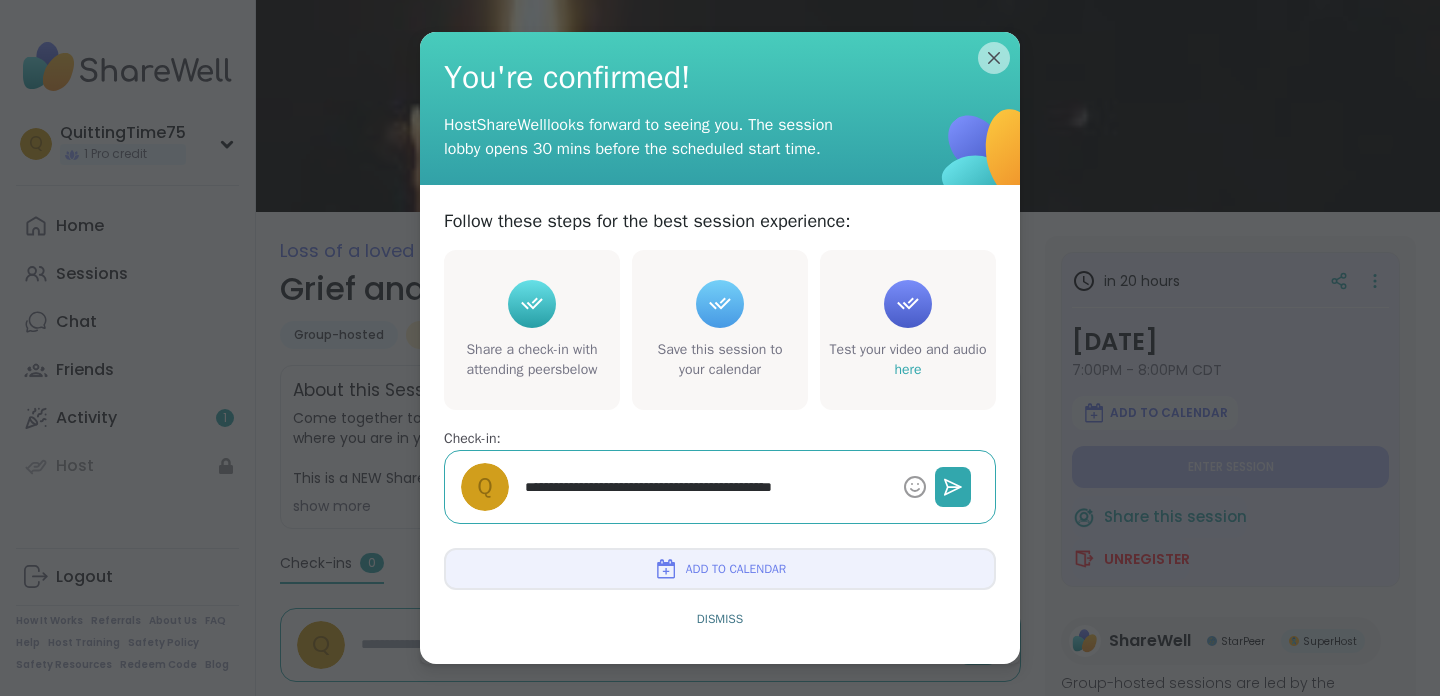 type on "*" 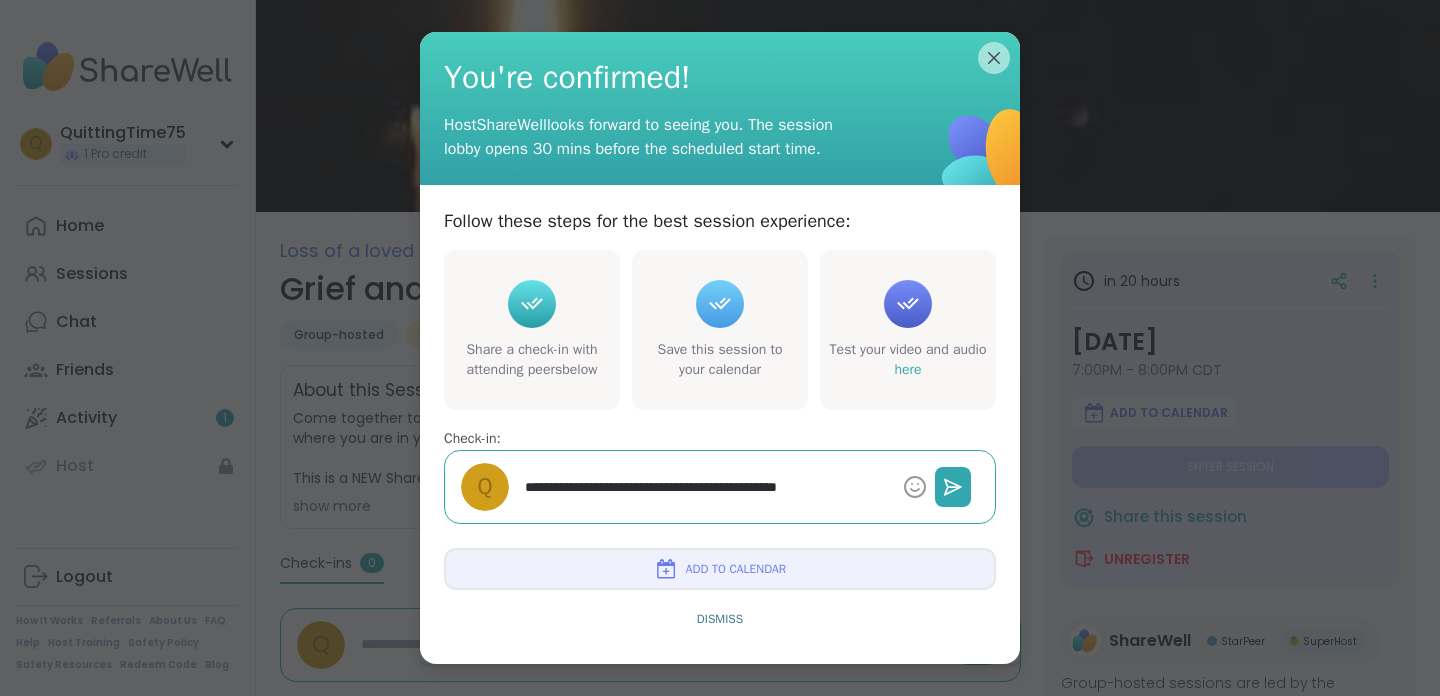 type on "*" 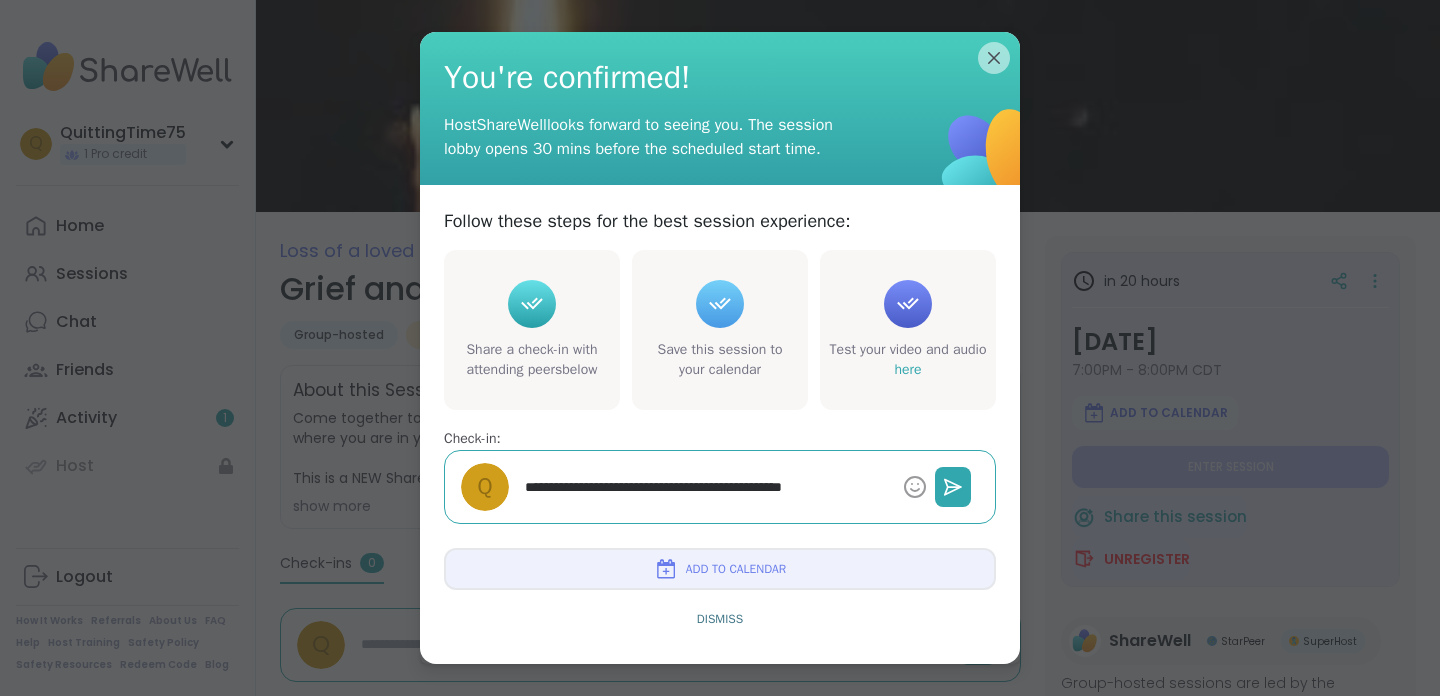 type on "*" 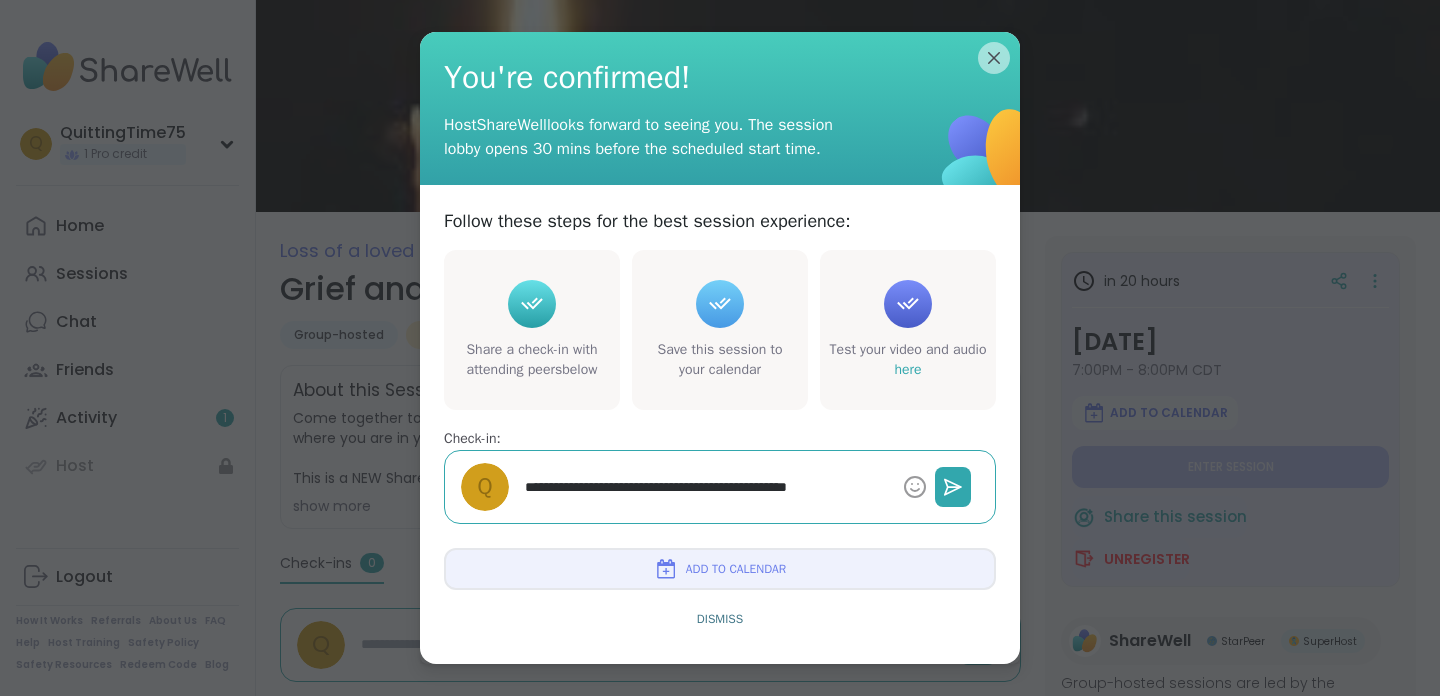 type on "*" 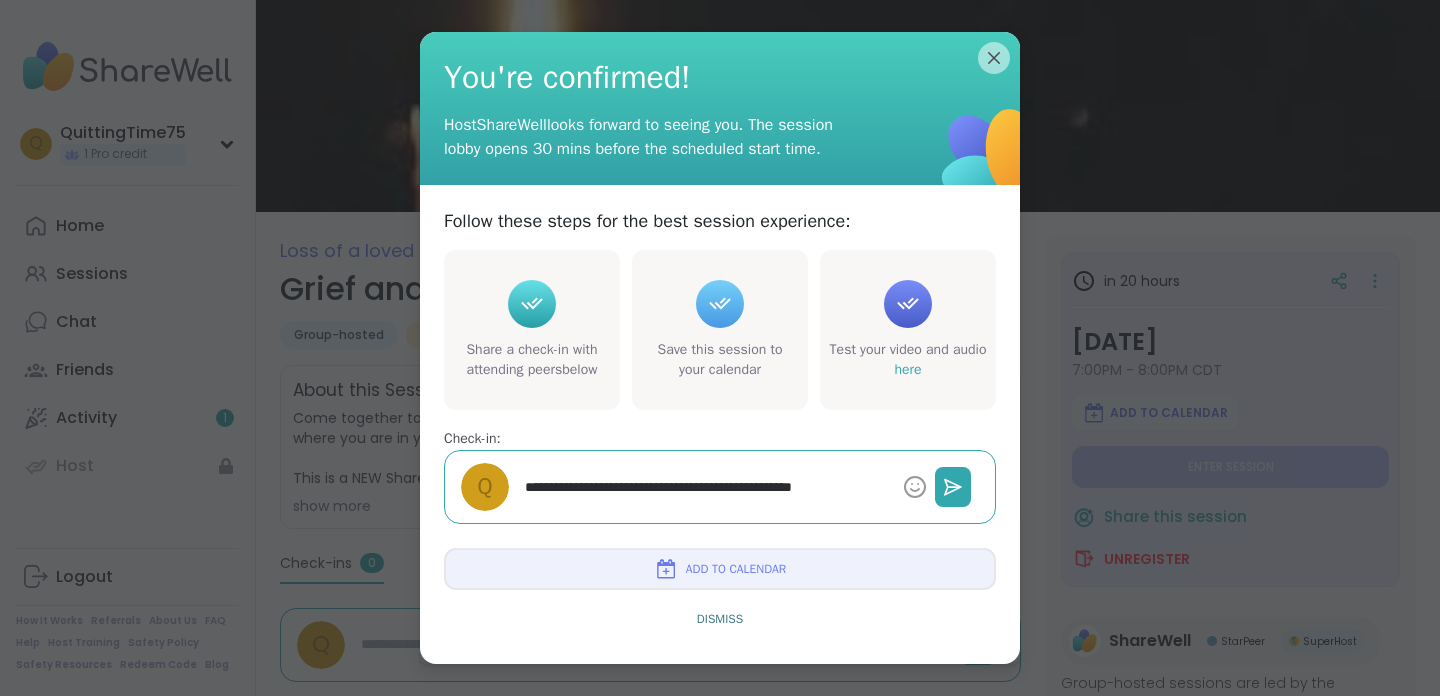 type on "*" 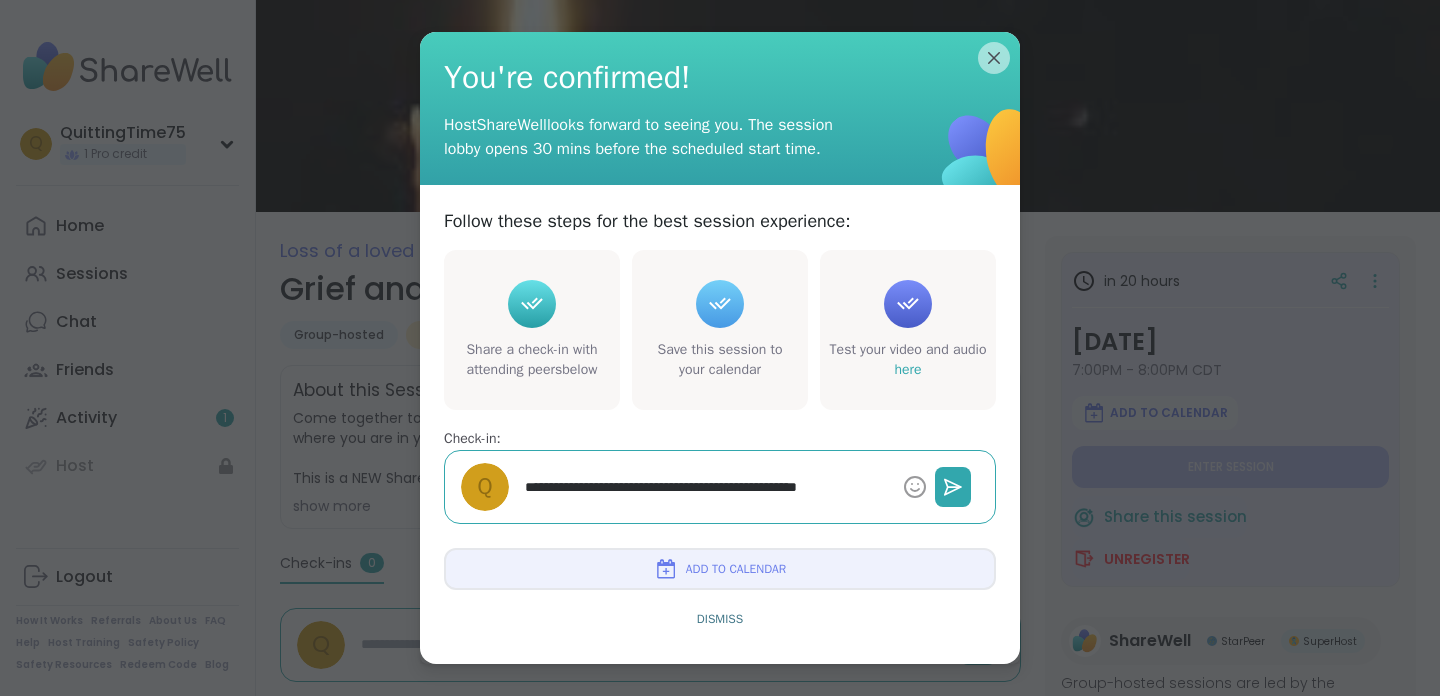 type on "*" 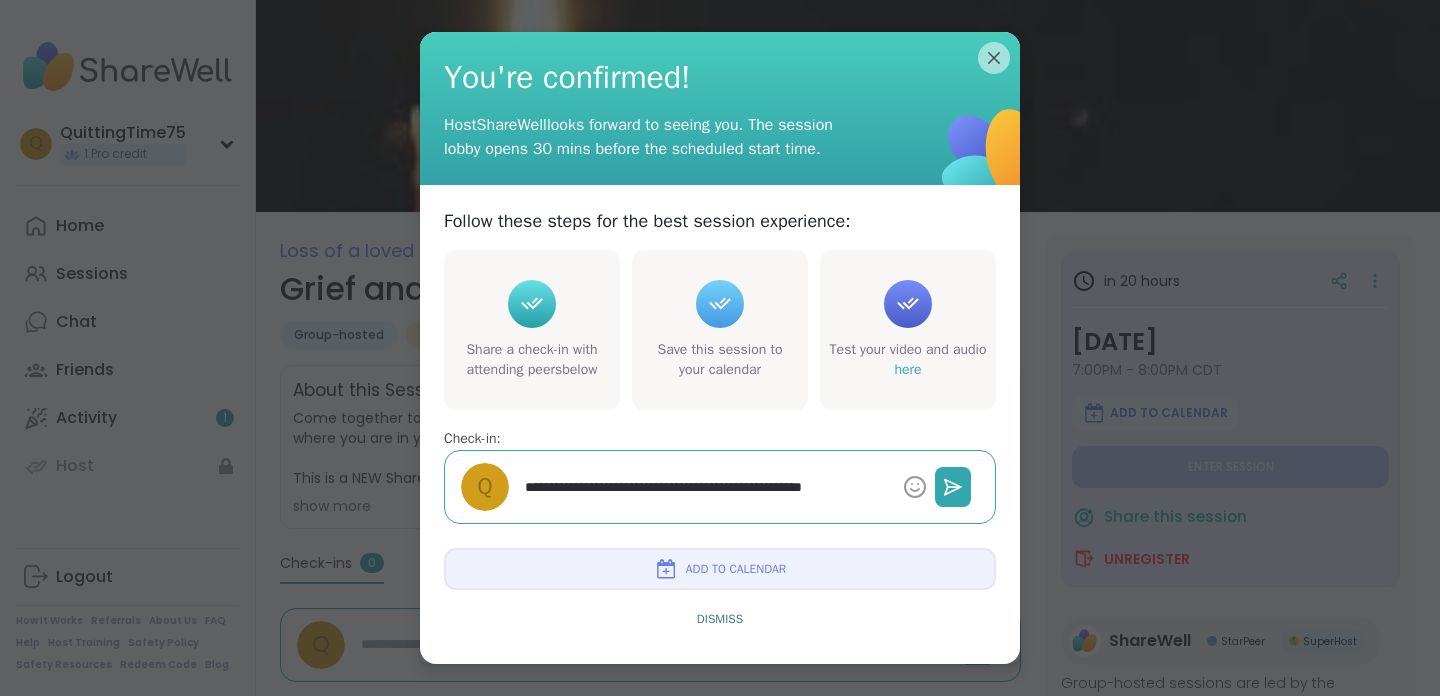 type on "*" 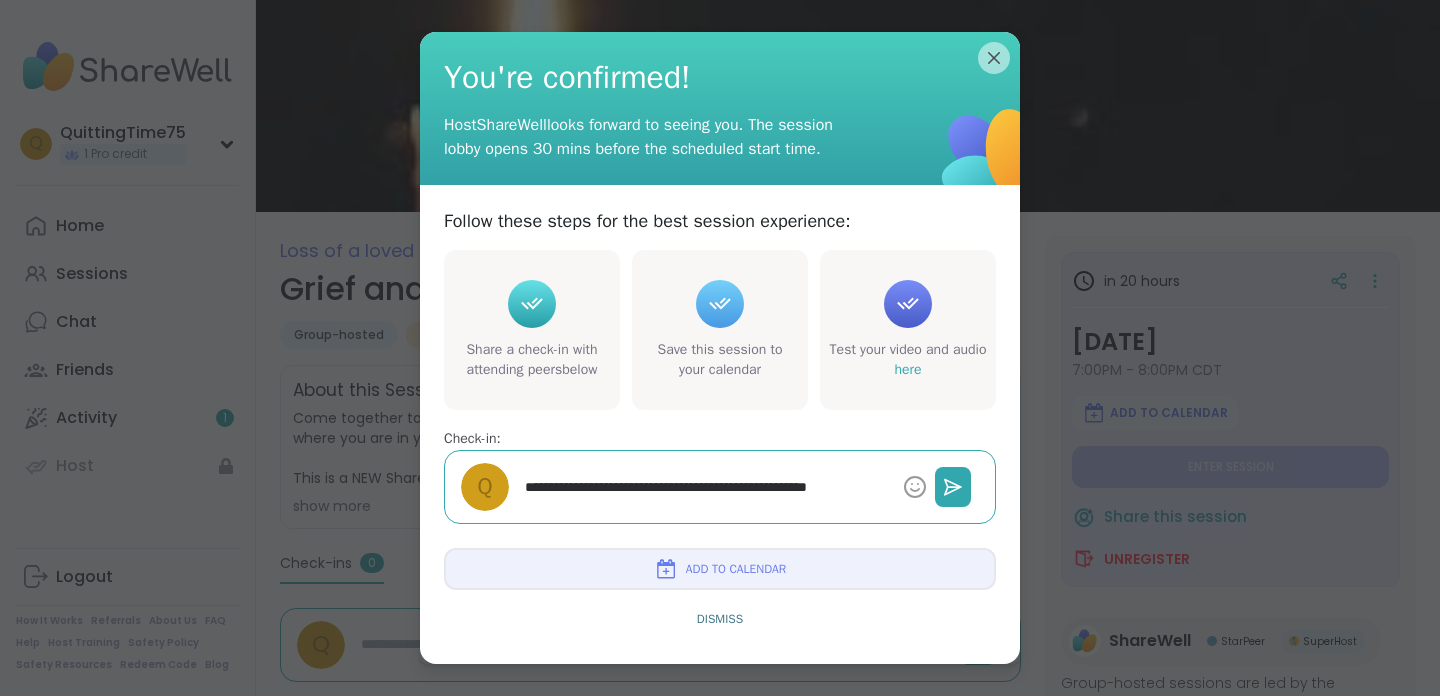 type on "*" 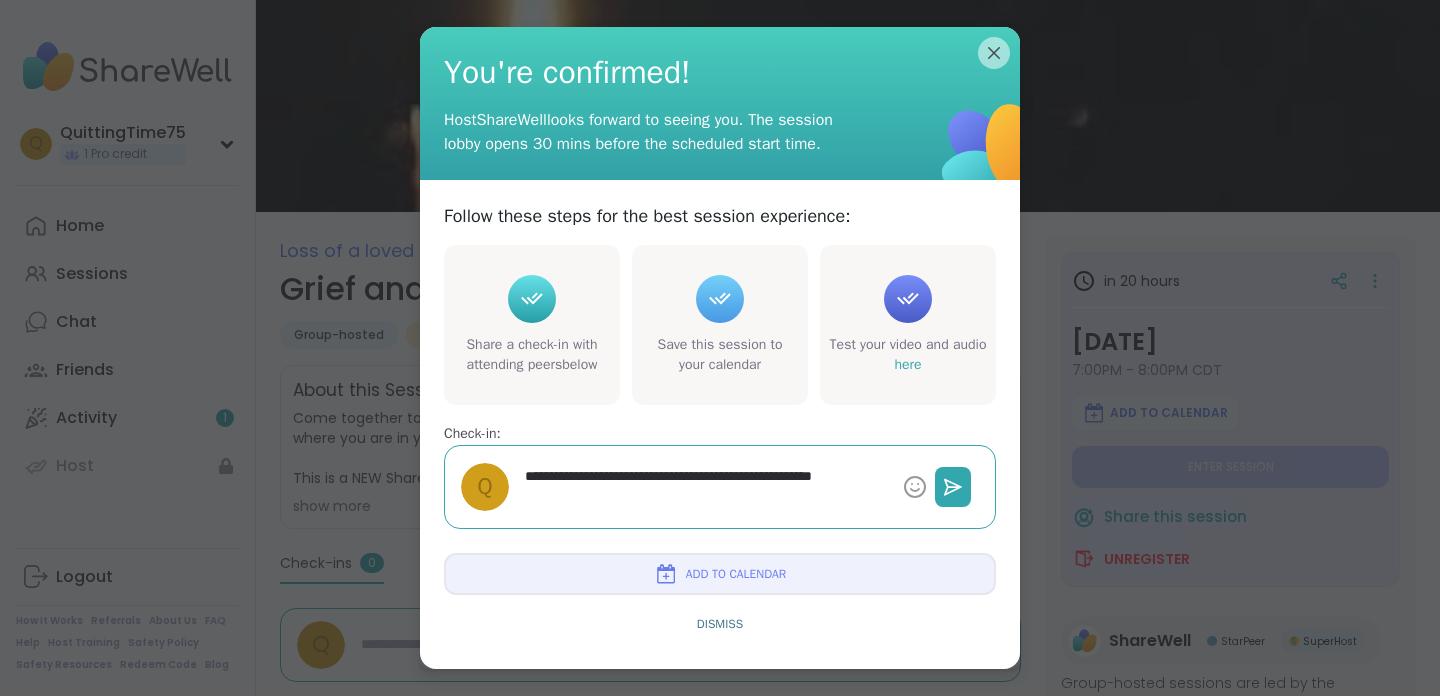 type on "*" 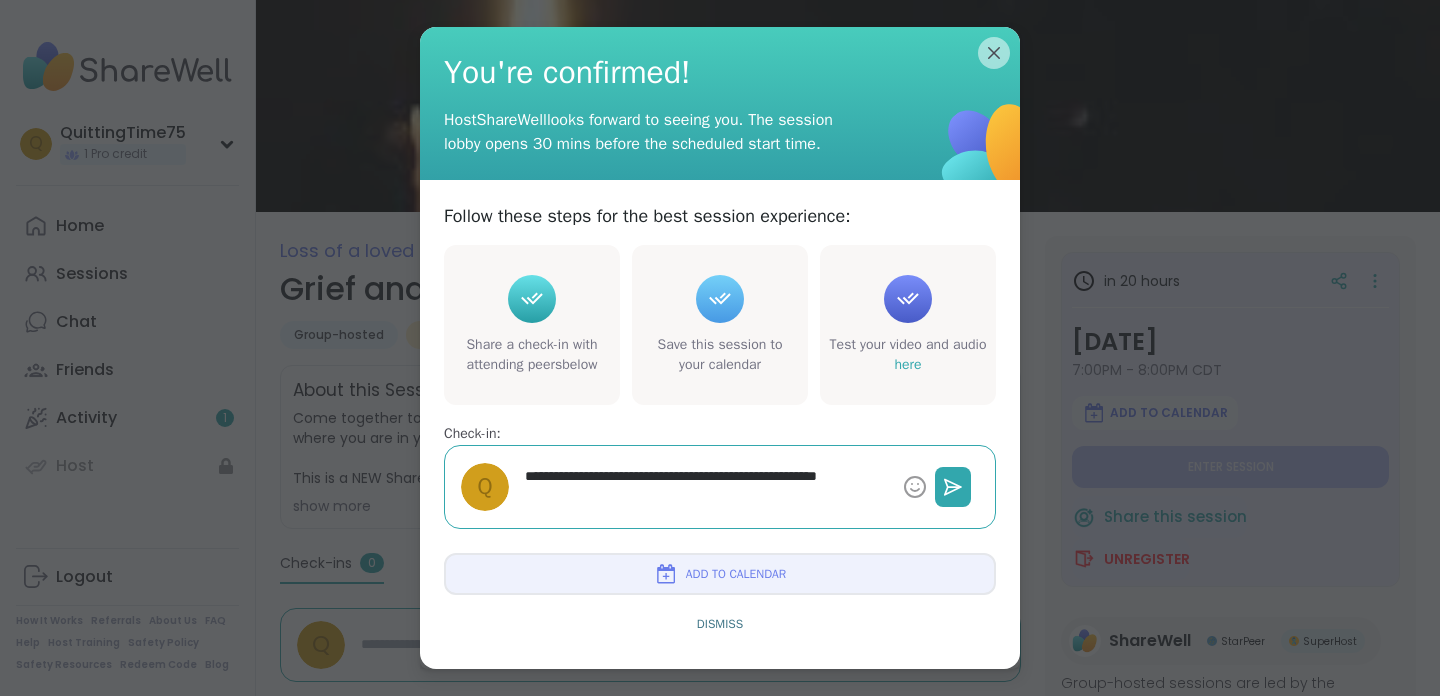 type on "*" 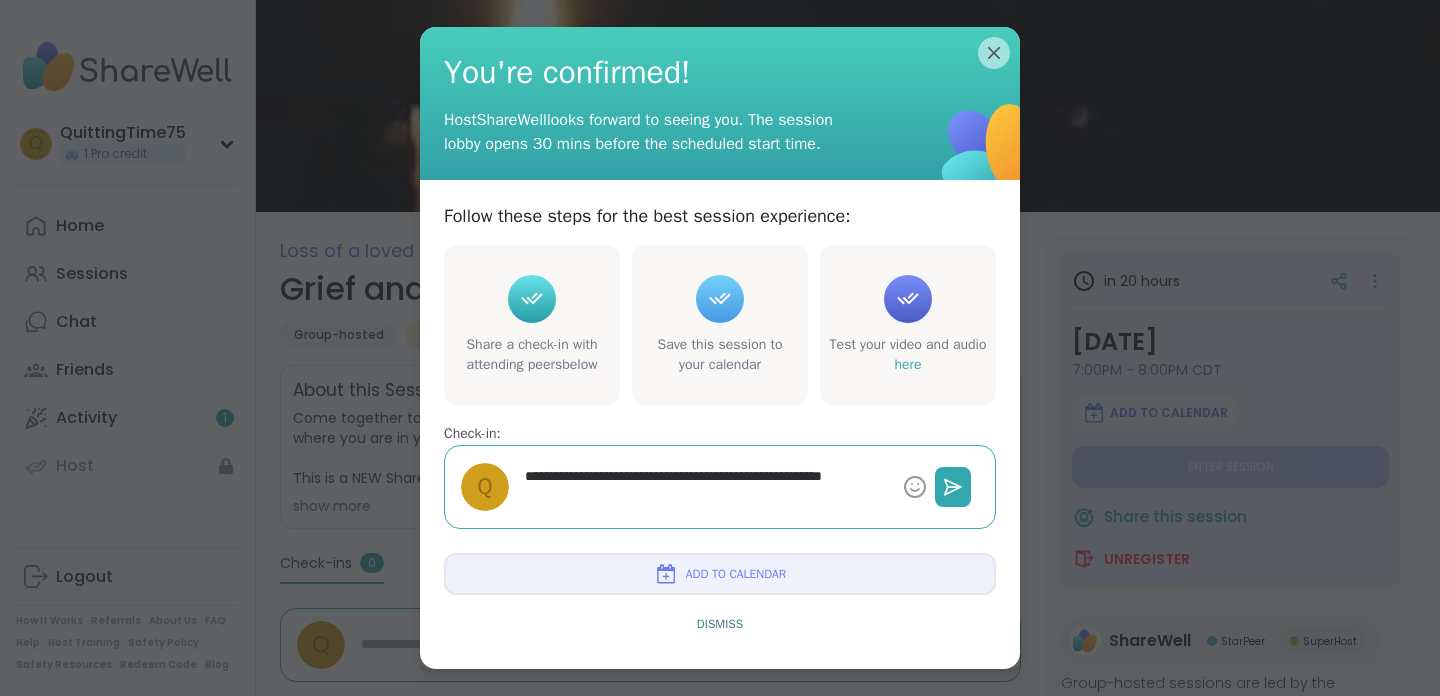 type on "*" 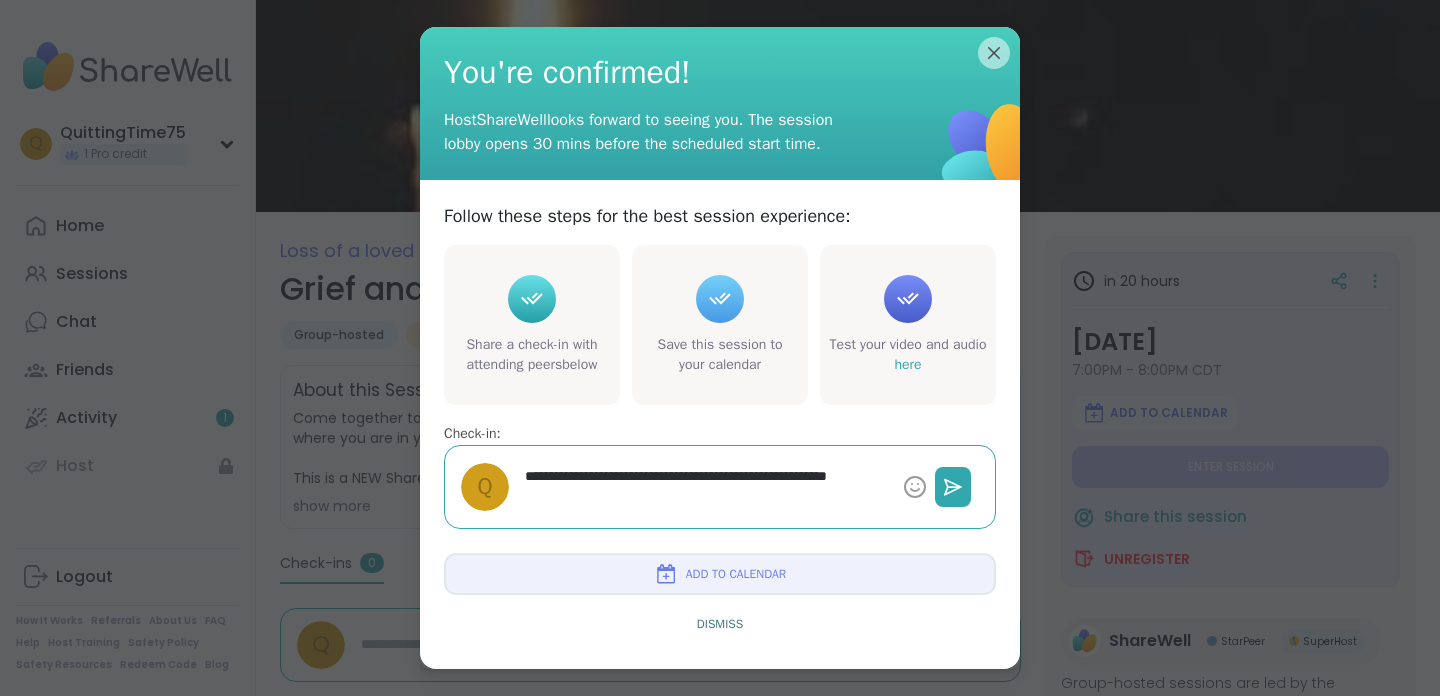 type on "*" 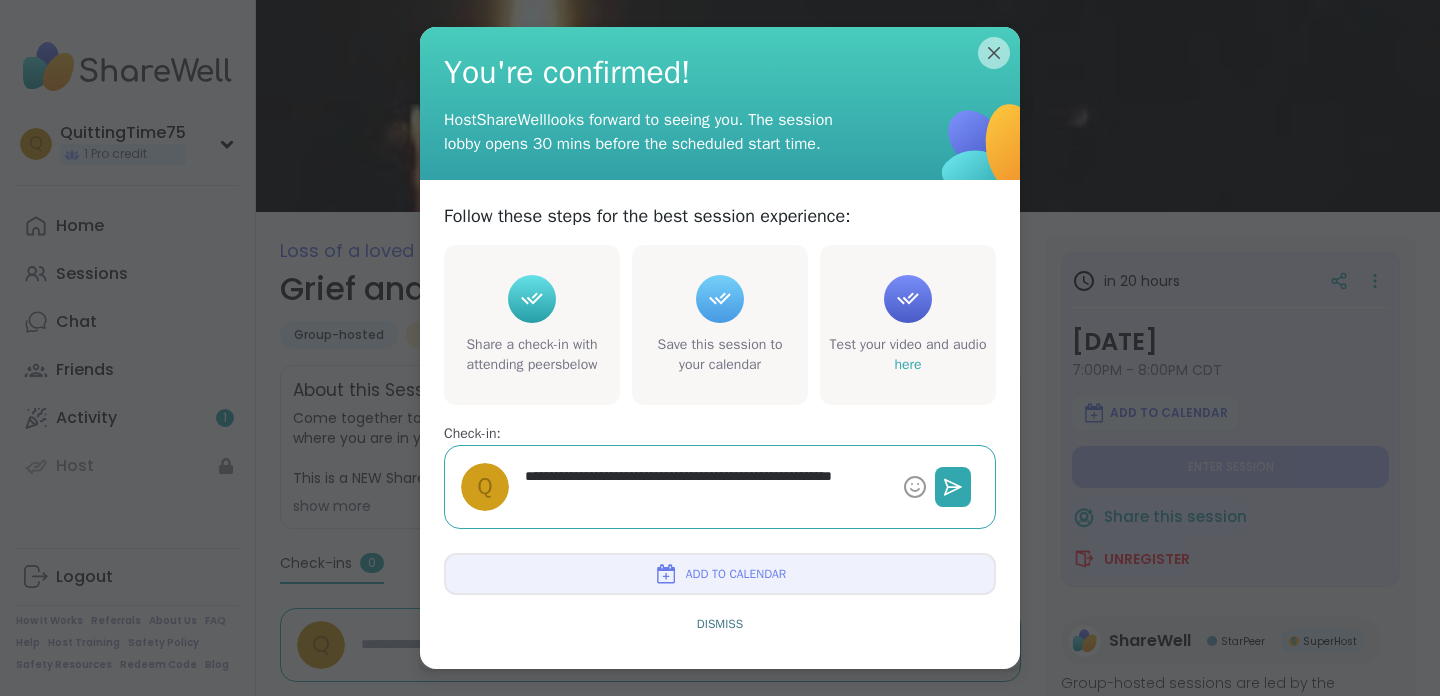 type on "*" 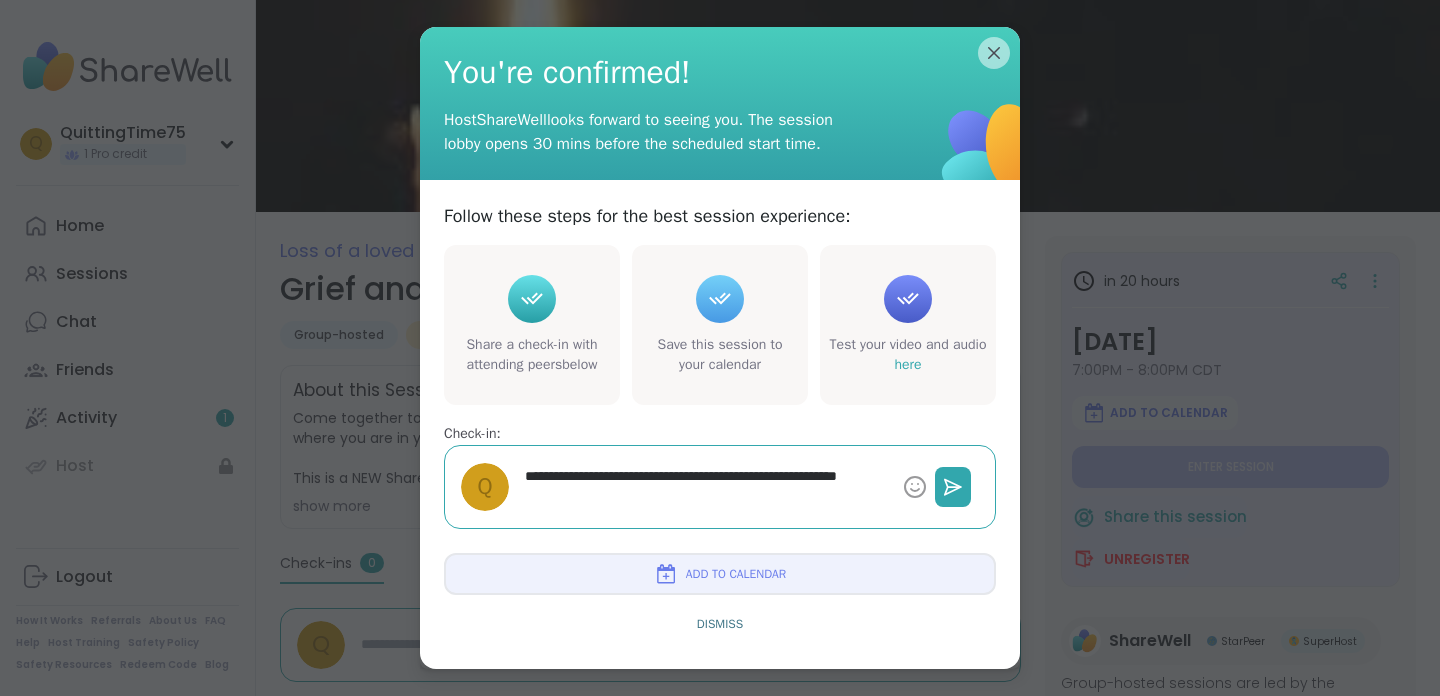 type on "*" 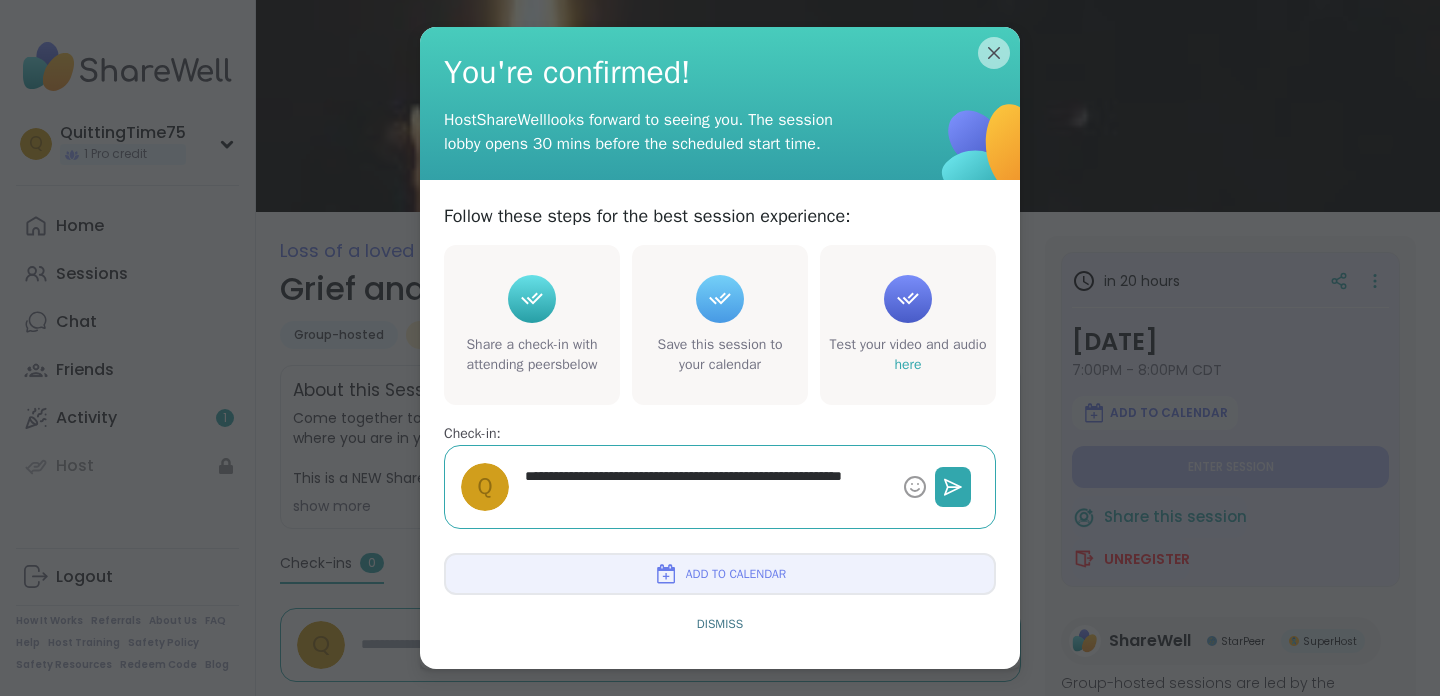 type on "*" 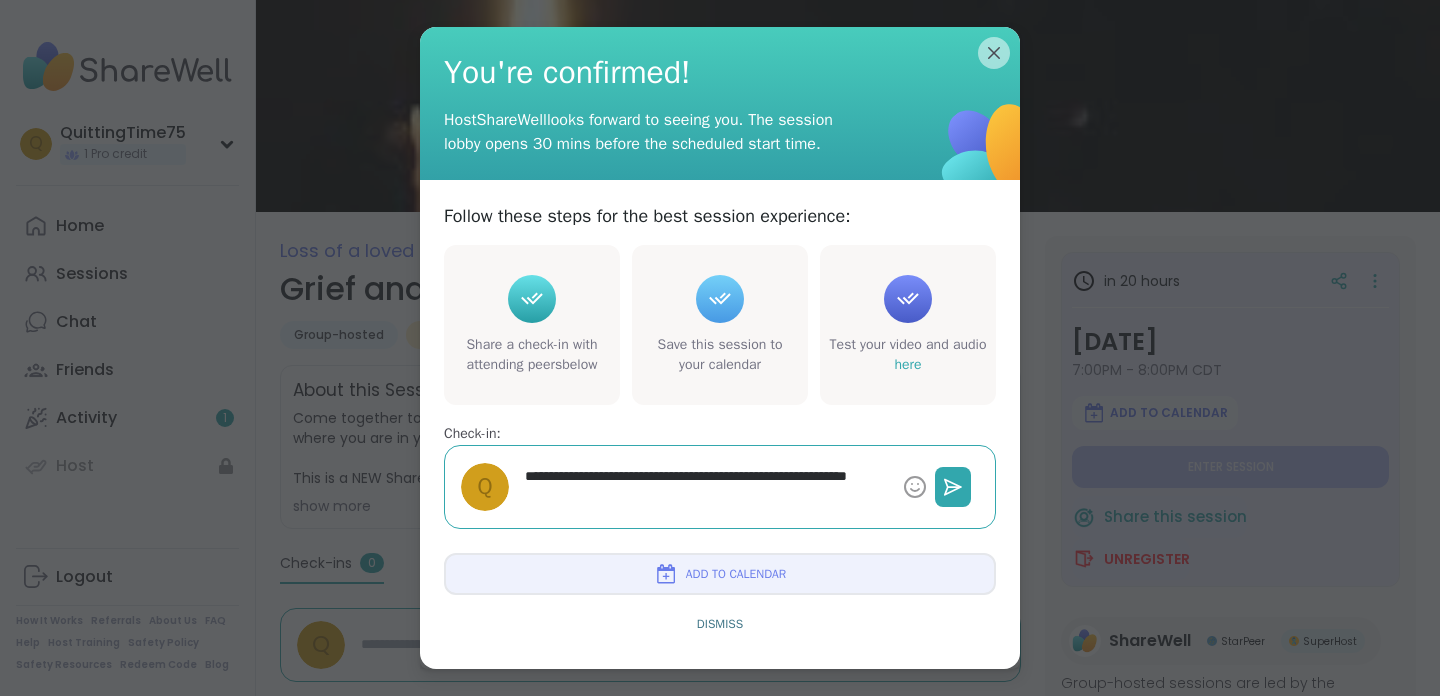 type on "*" 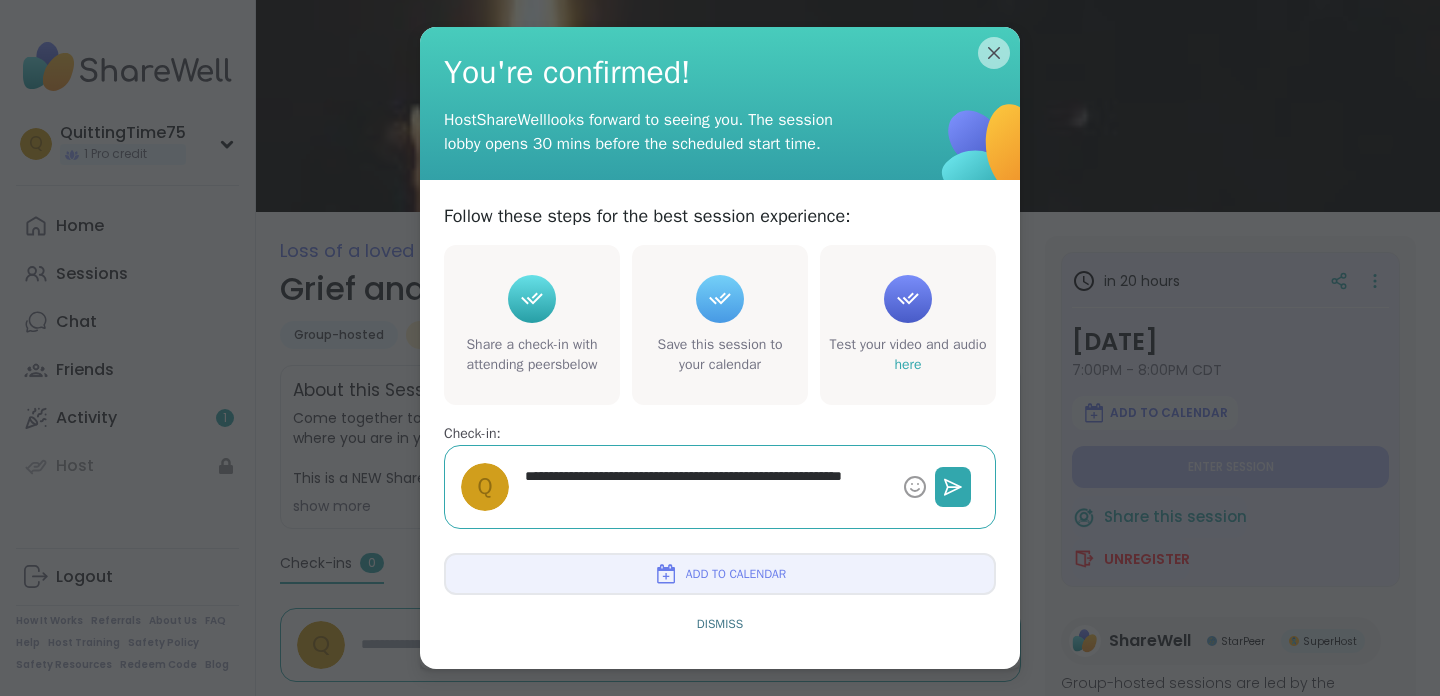type on "*" 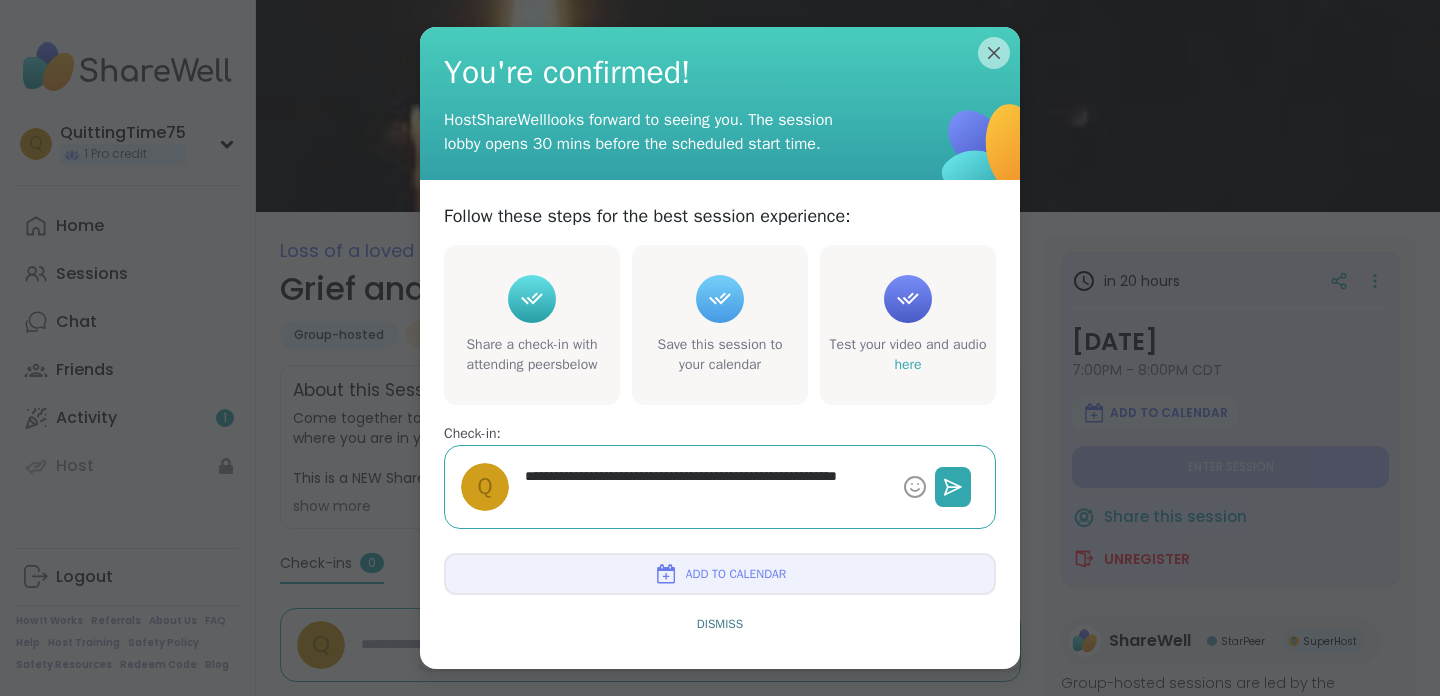 type on "*" 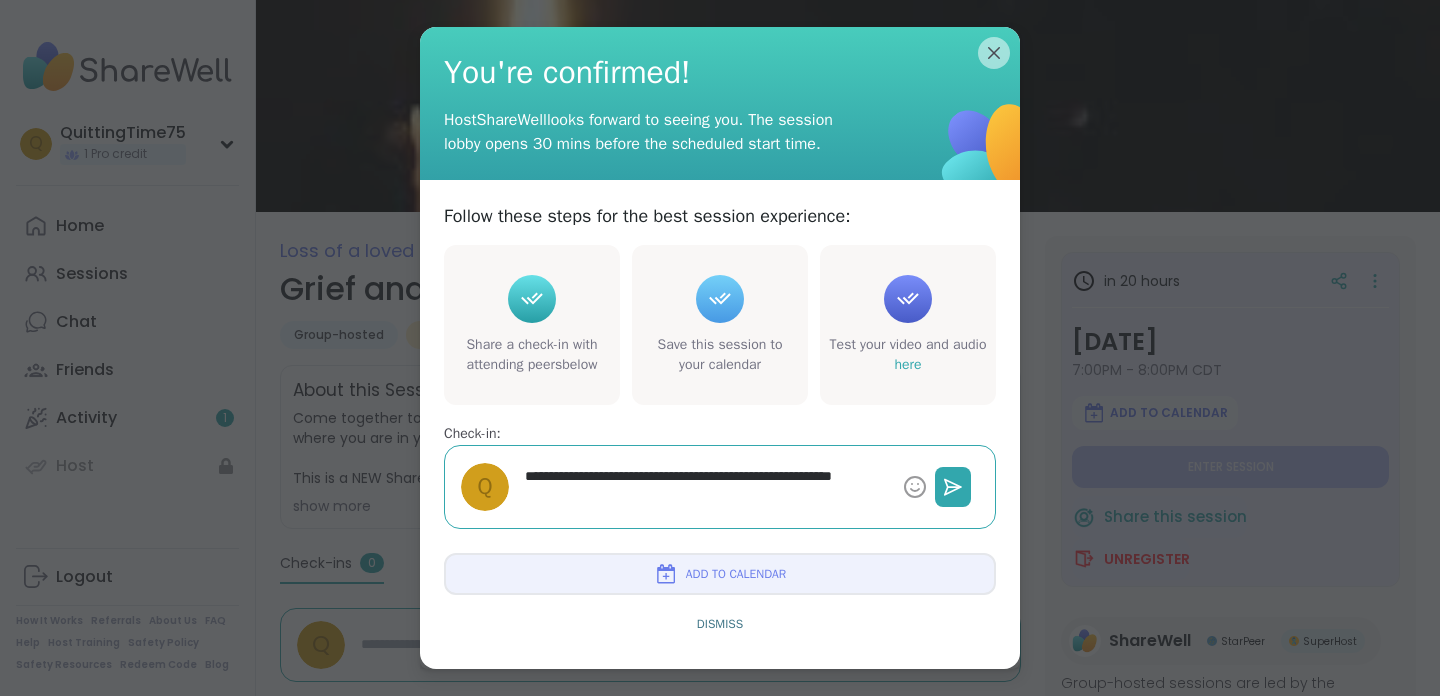 type on "*" 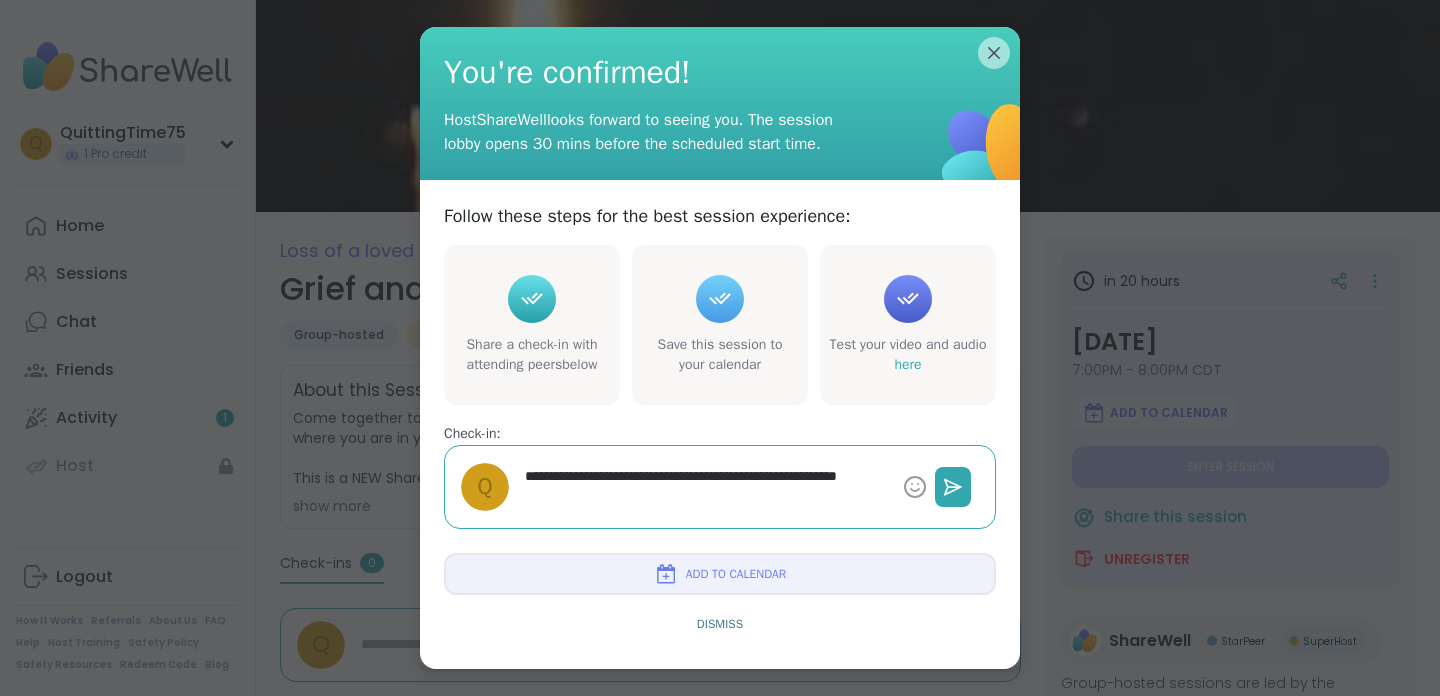 type on "*" 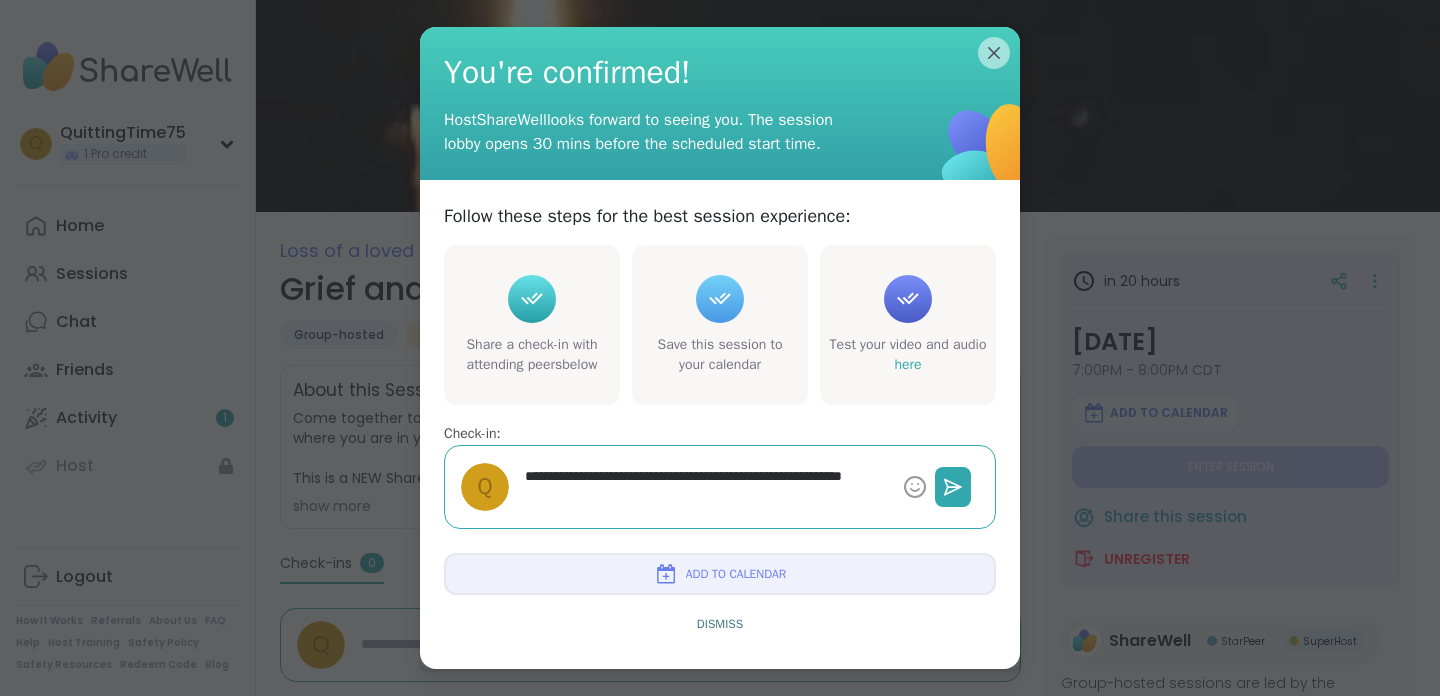 type on "*" 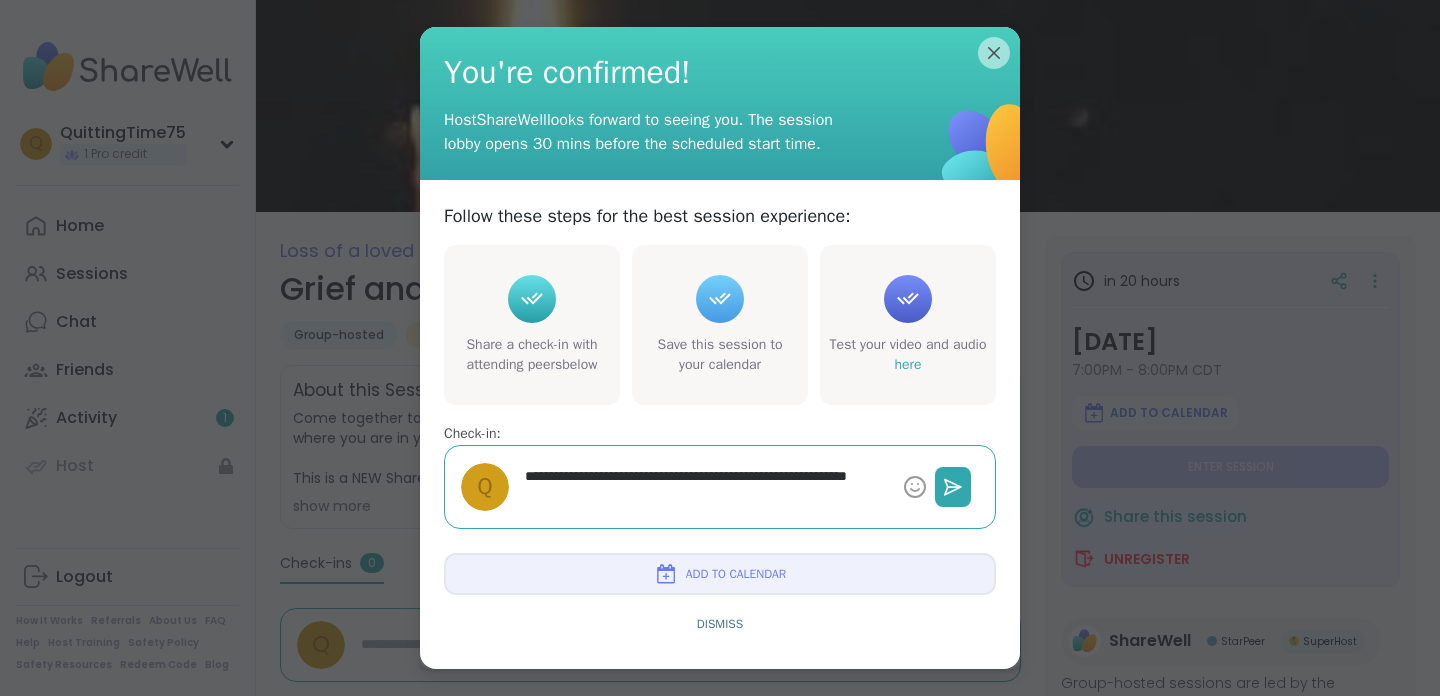 type on "**********" 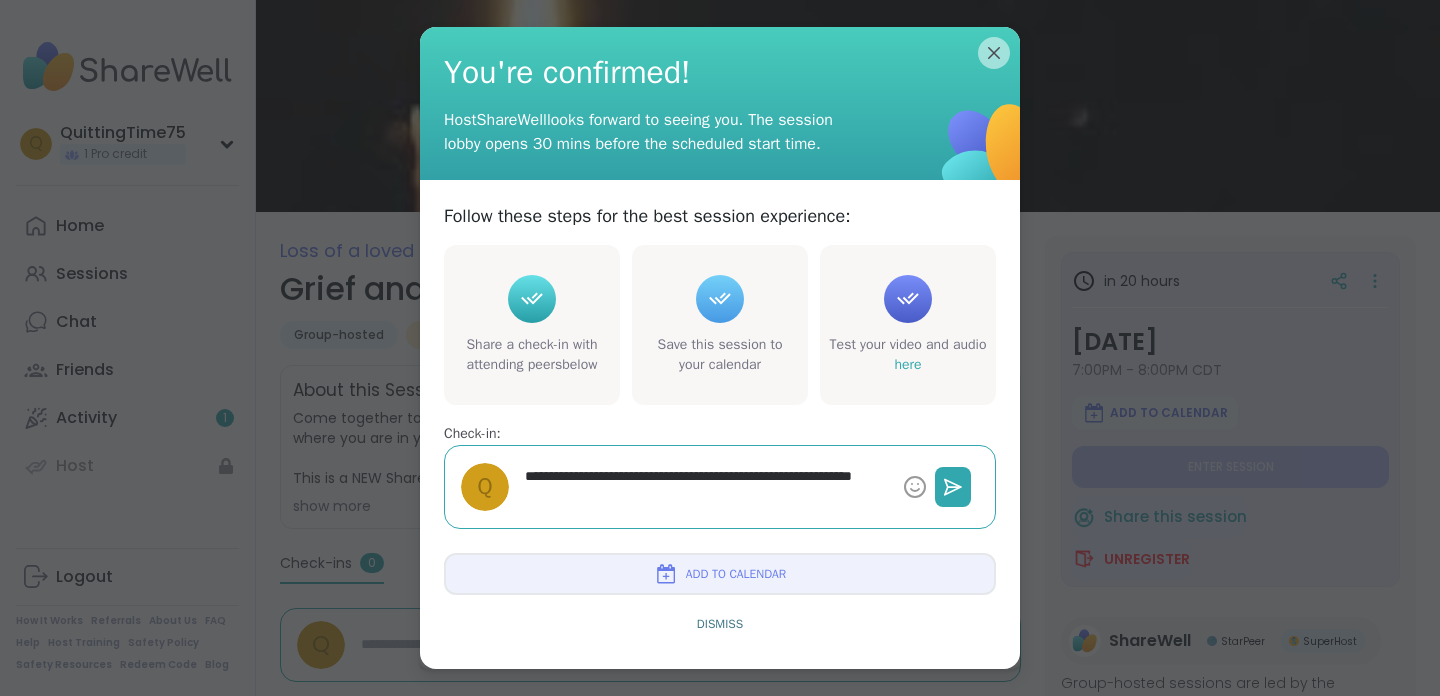 type on "*" 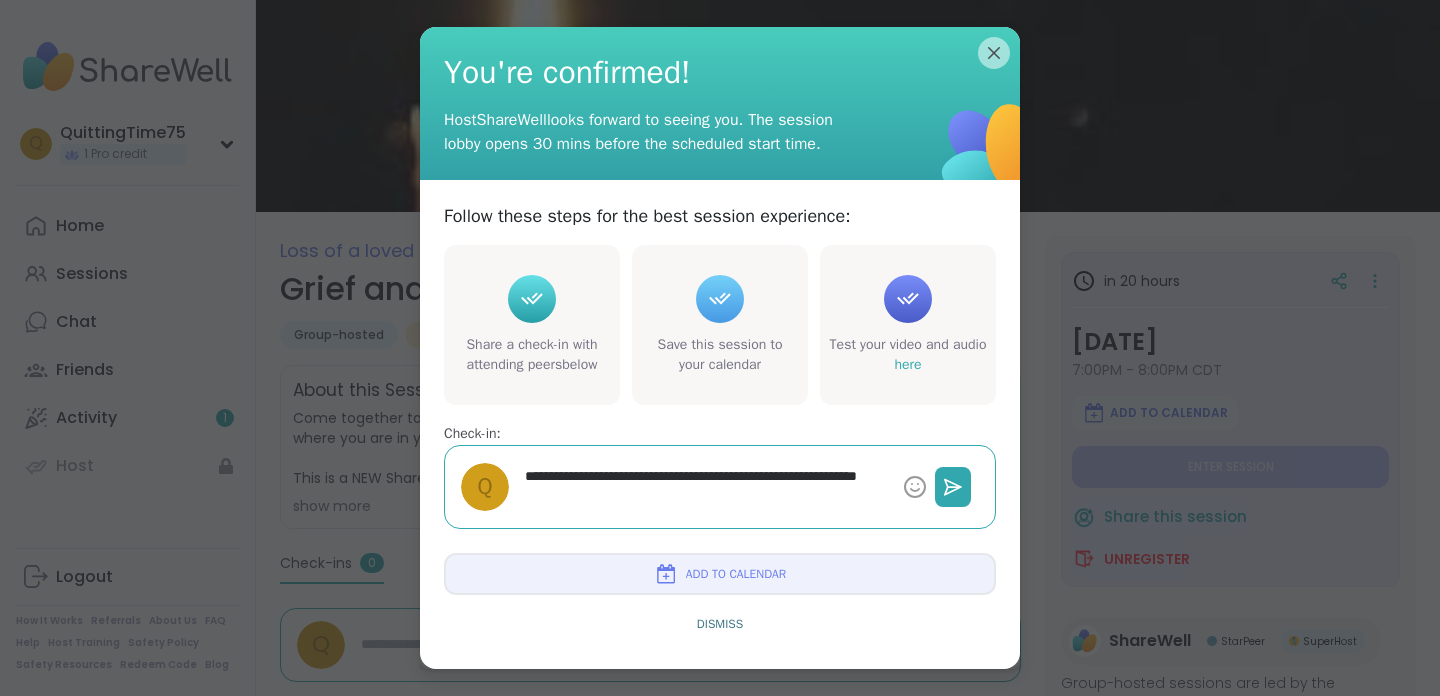 type on "*" 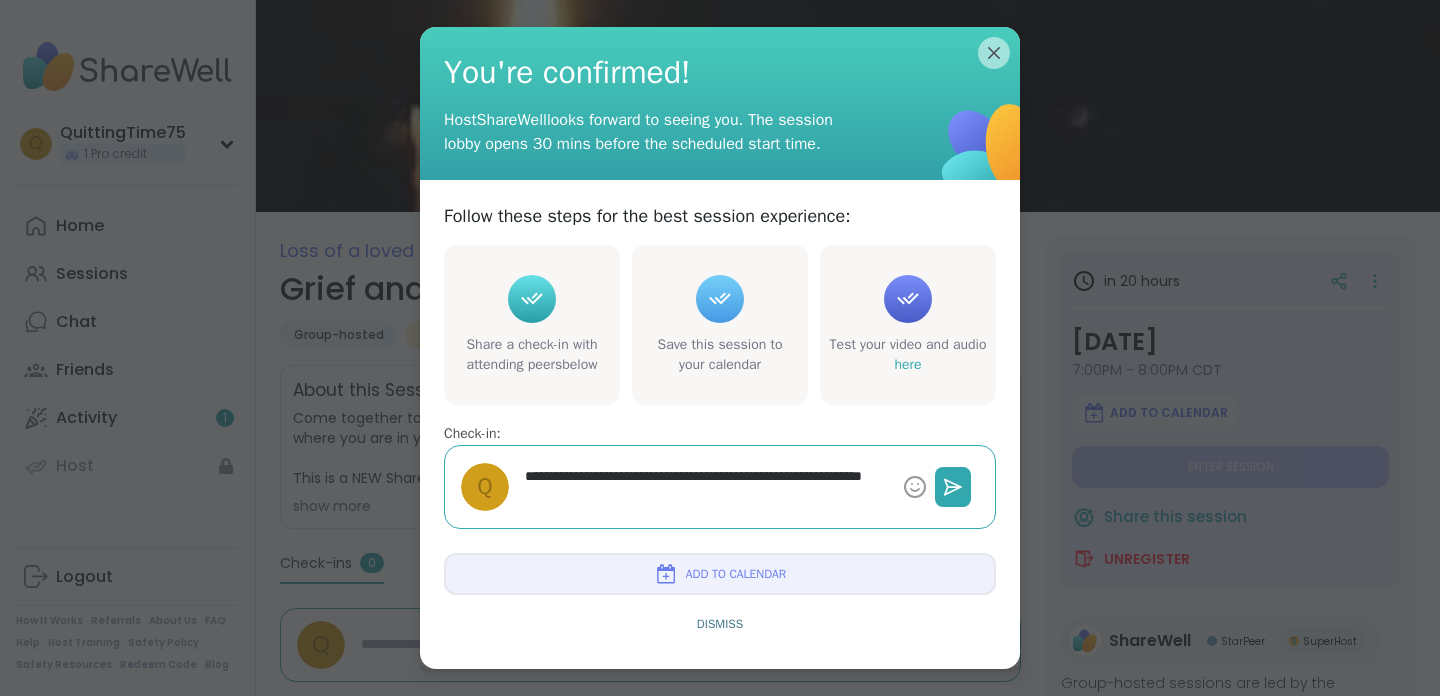 type on "*" 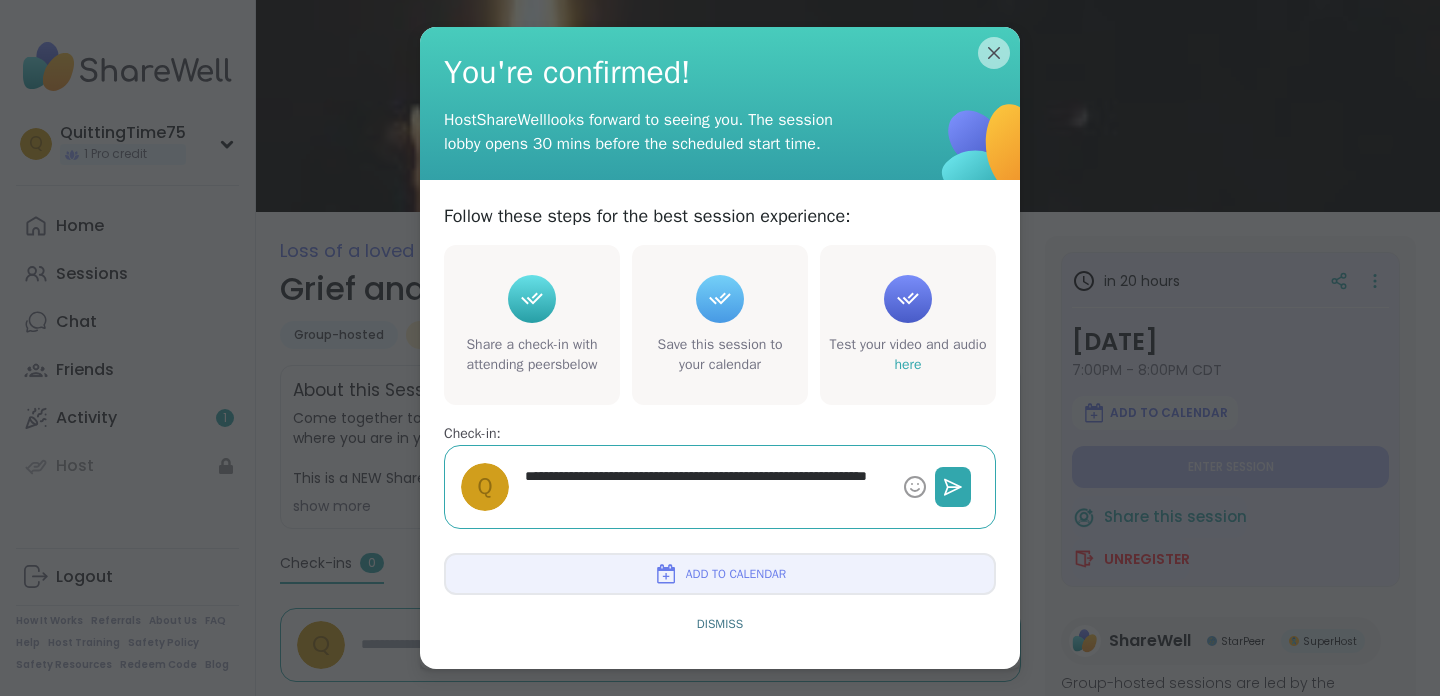type on "*" 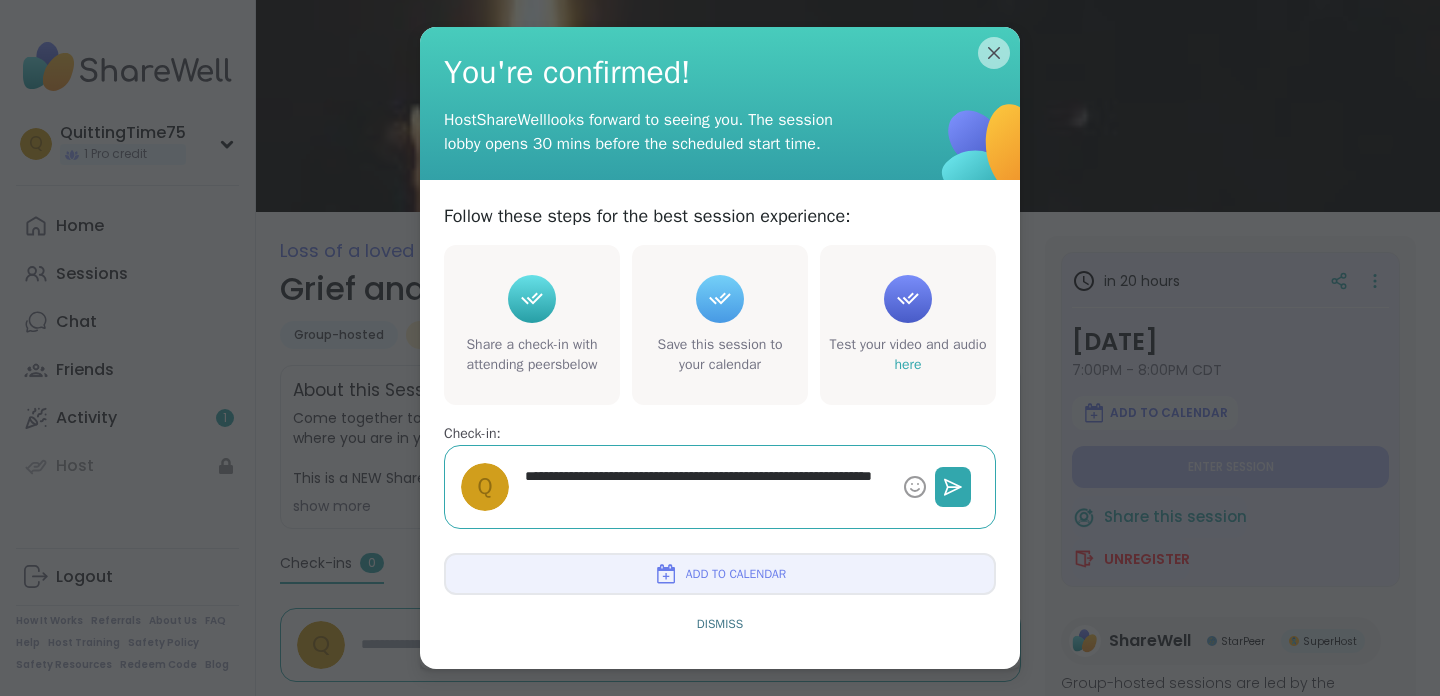 type on "**********" 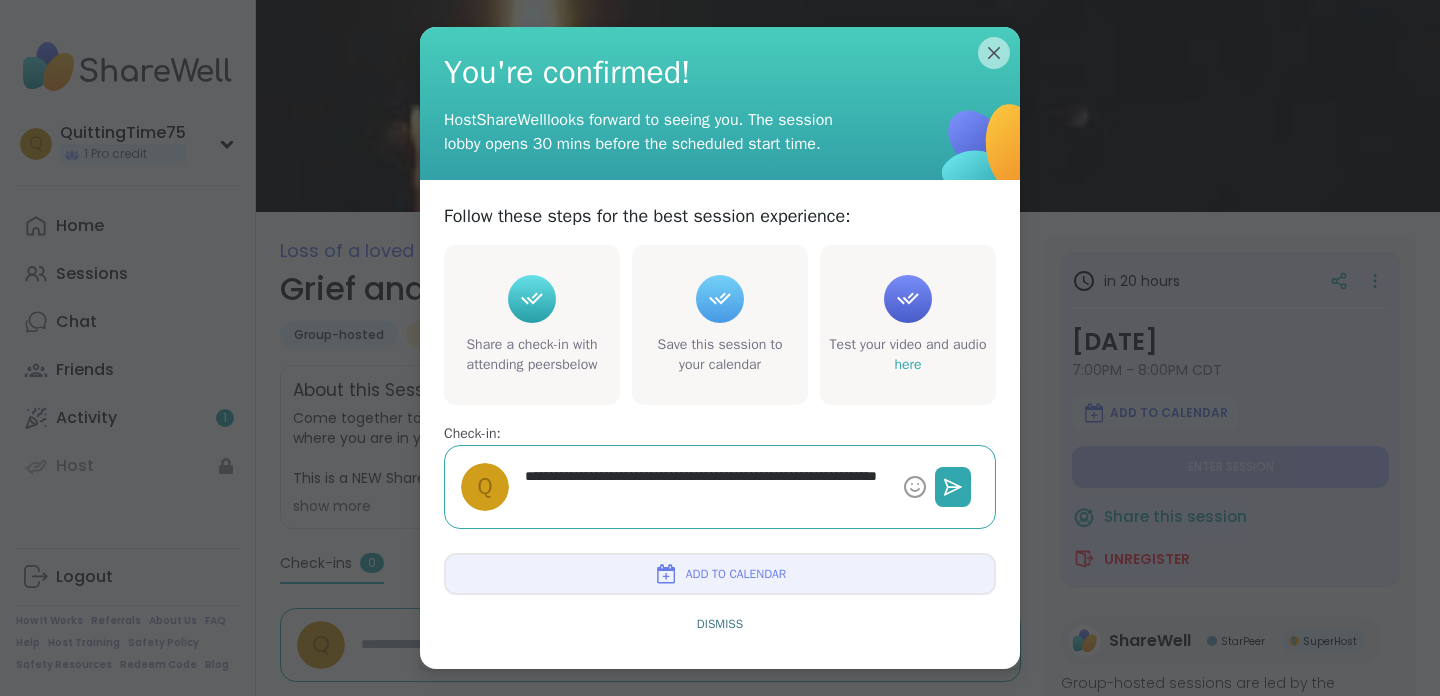 type on "*" 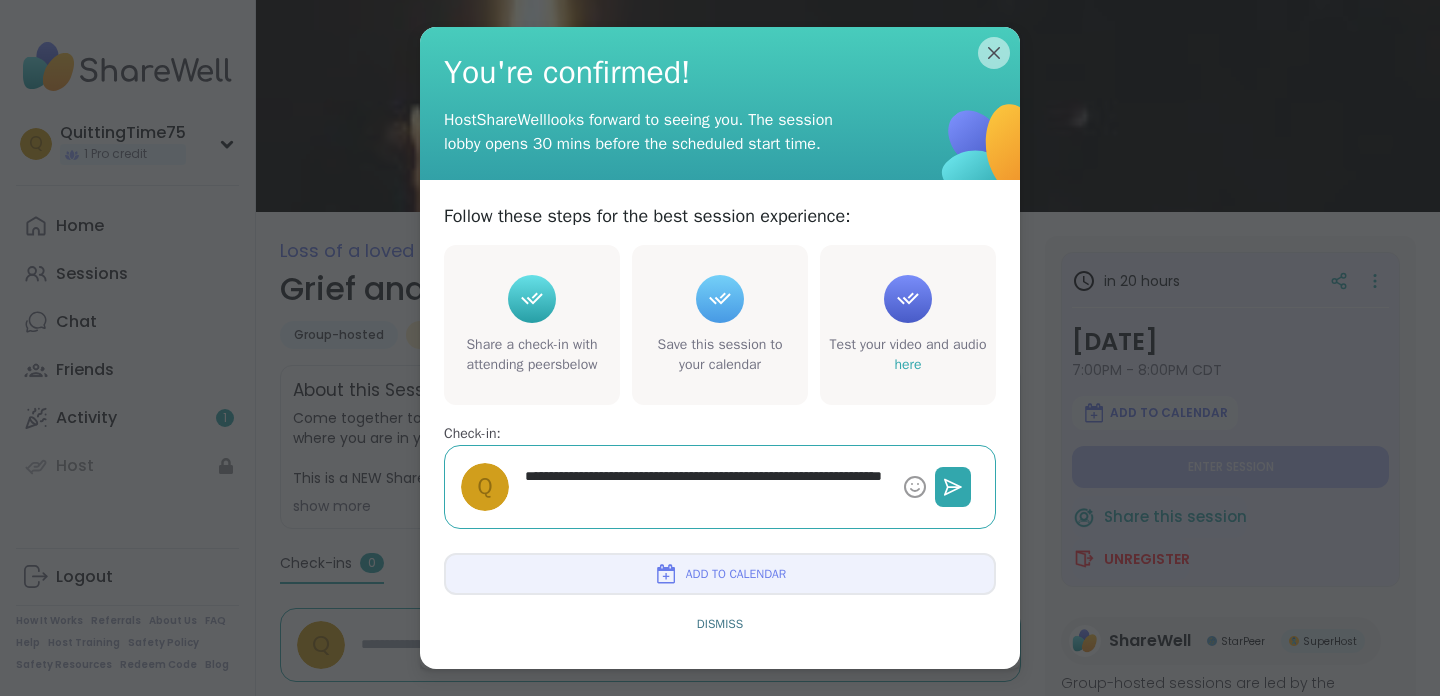 type on "*" 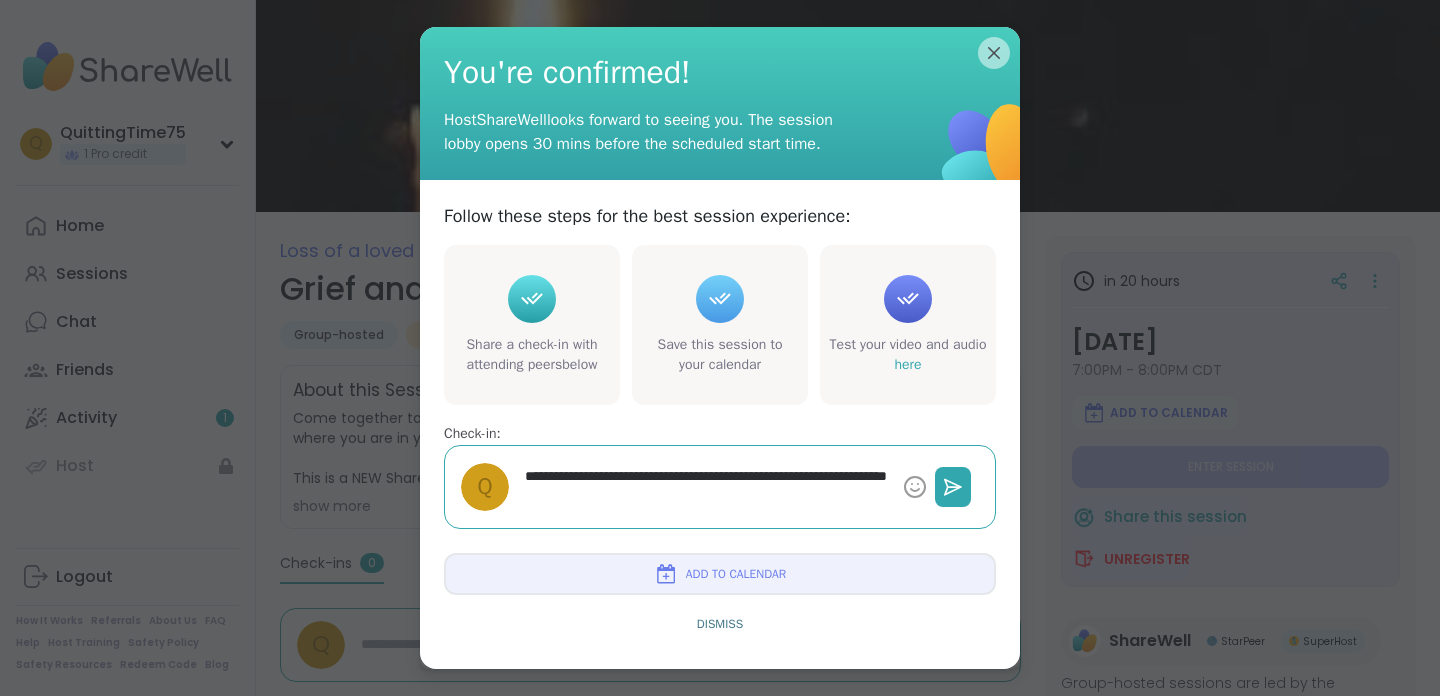 type on "*" 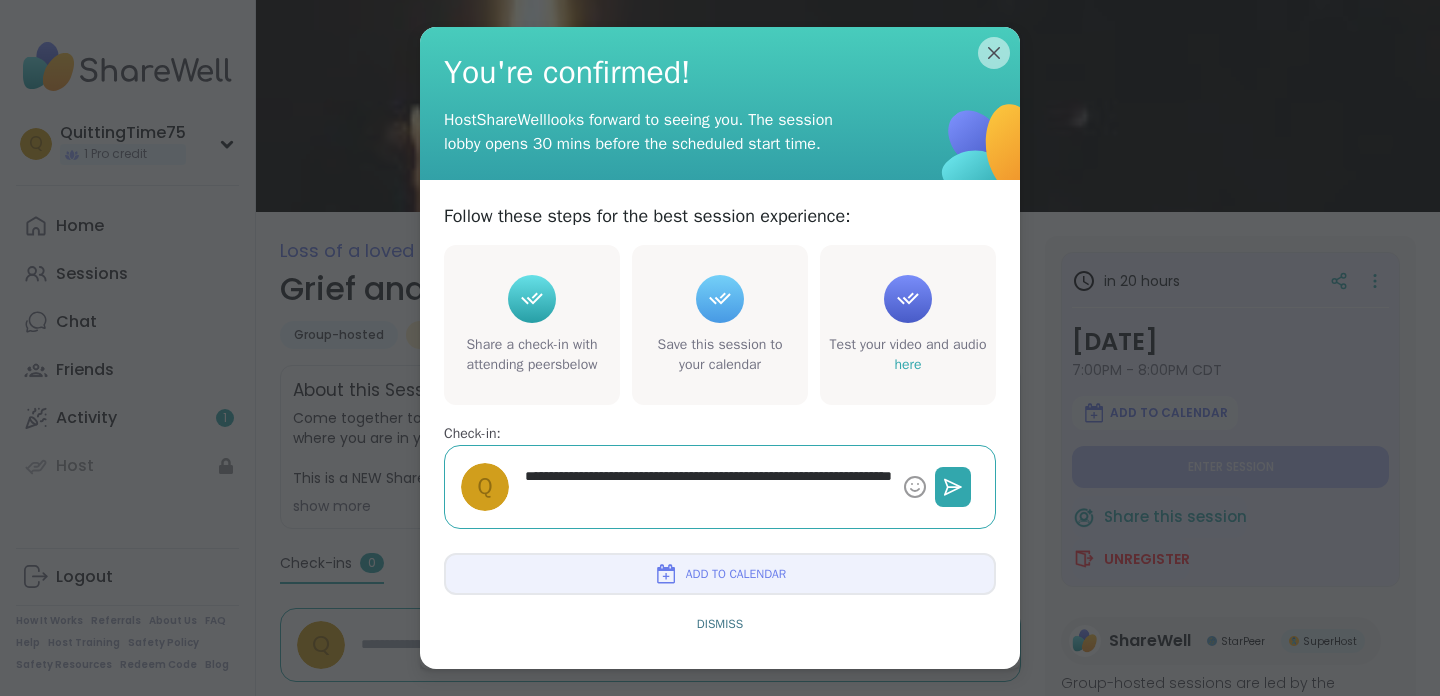 type on "*" 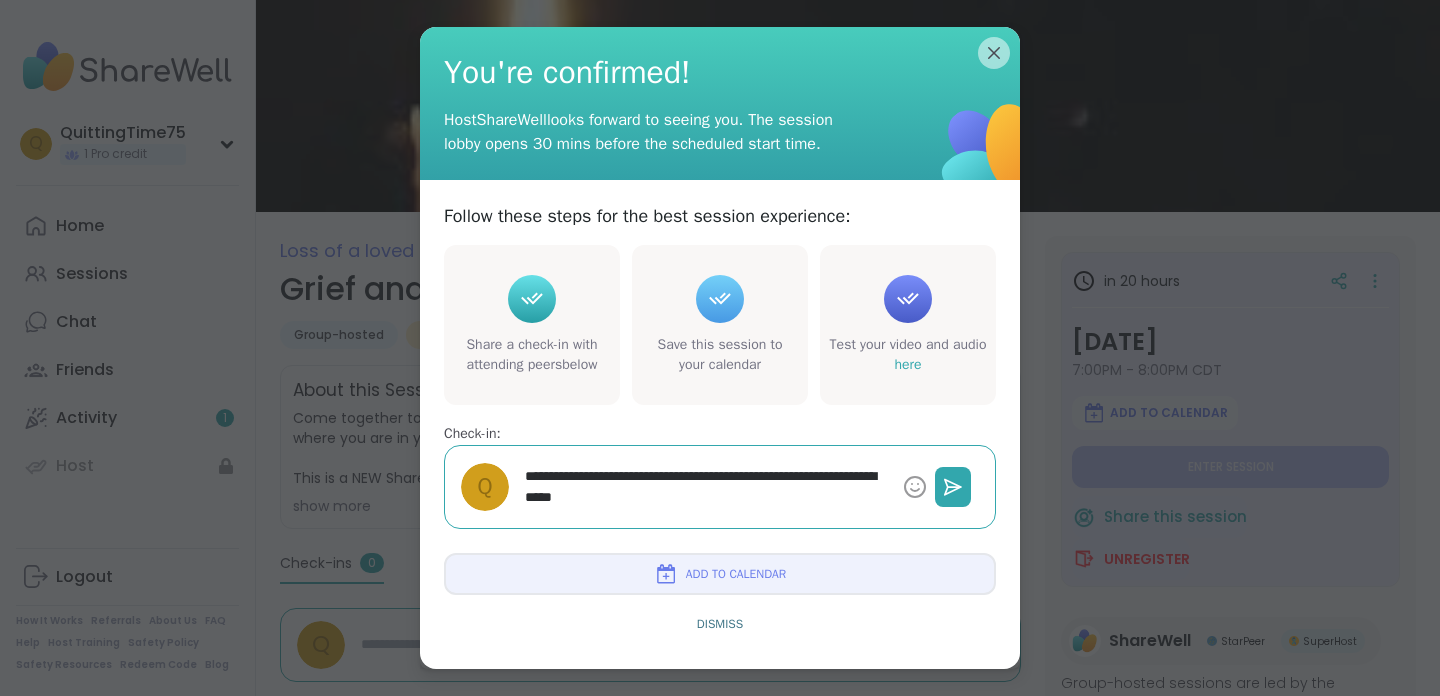 type on "**********" 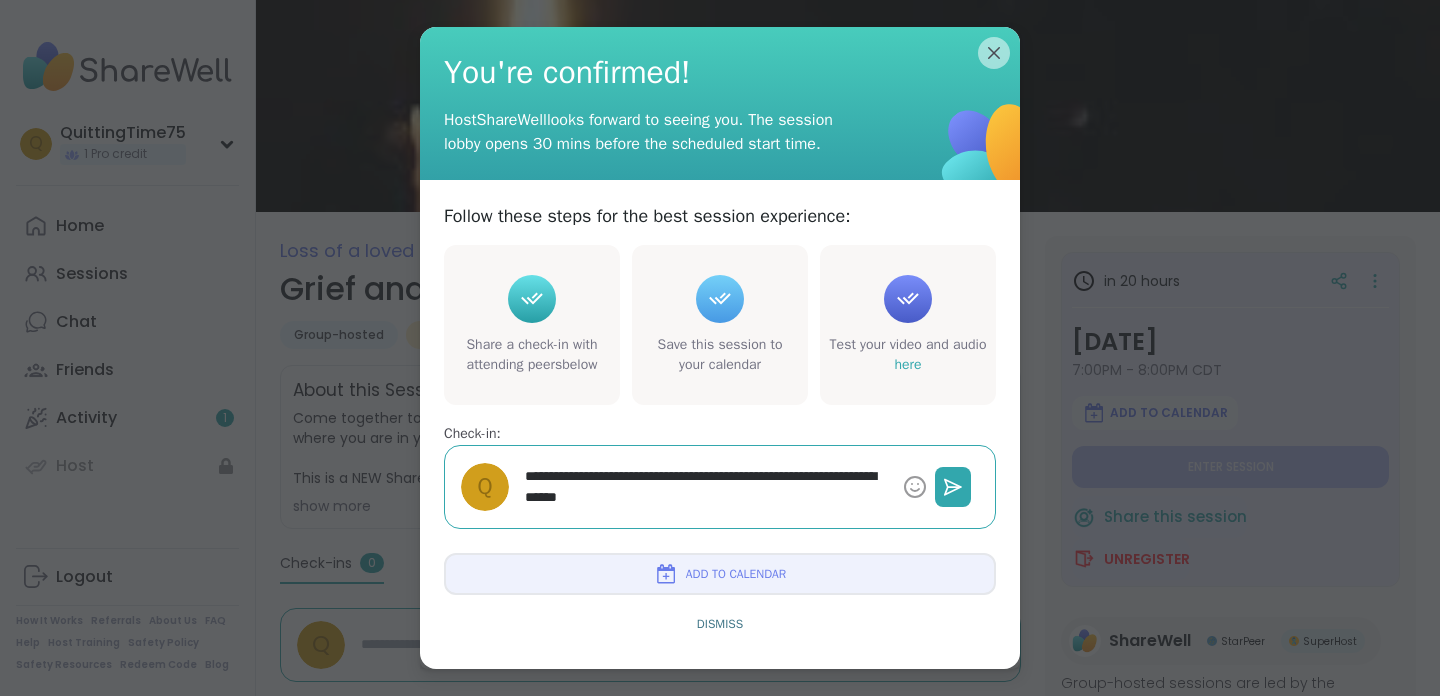type on "*" 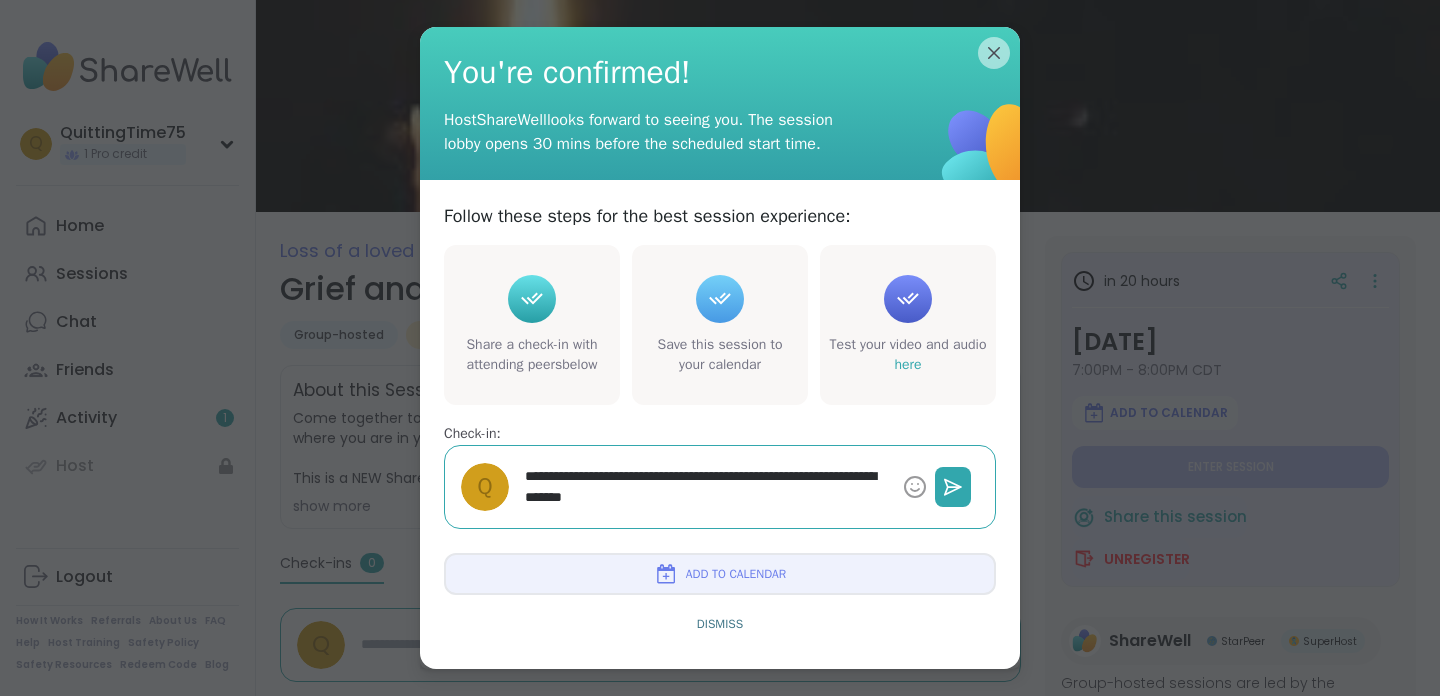 type on "*" 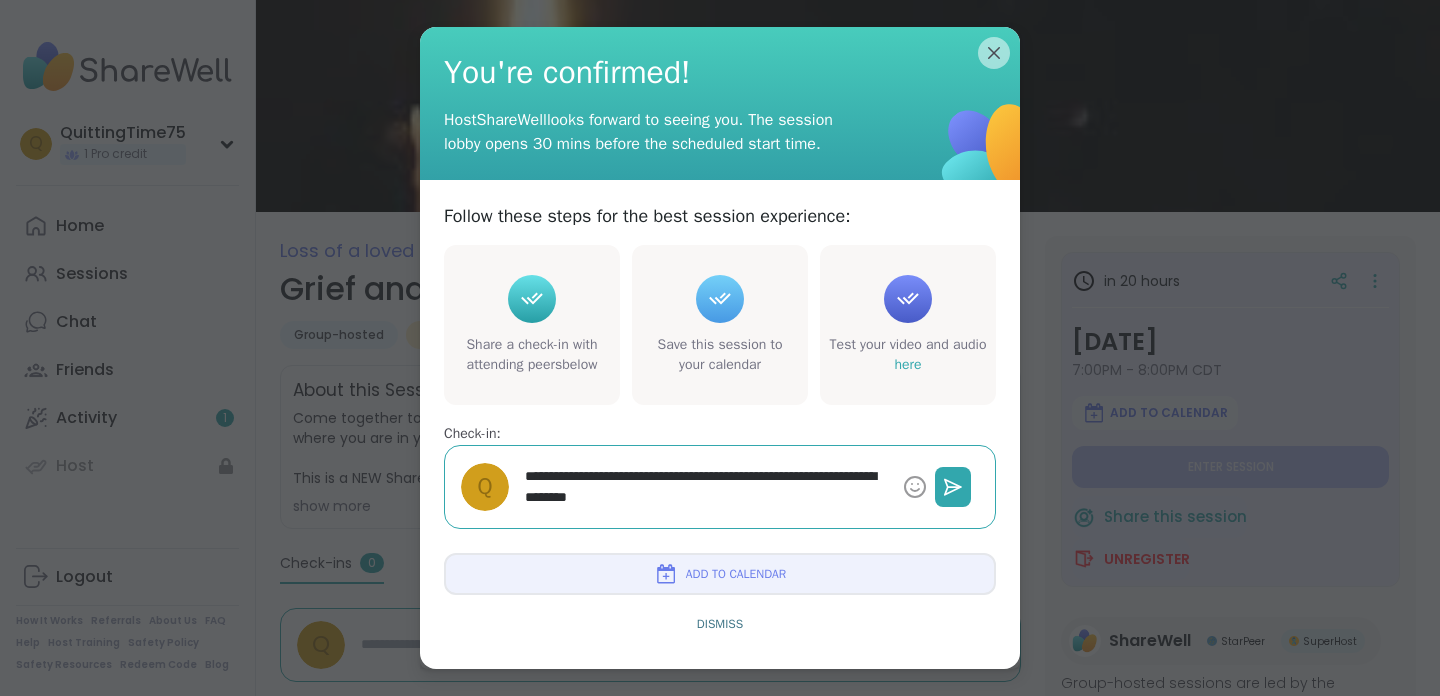 type on "*" 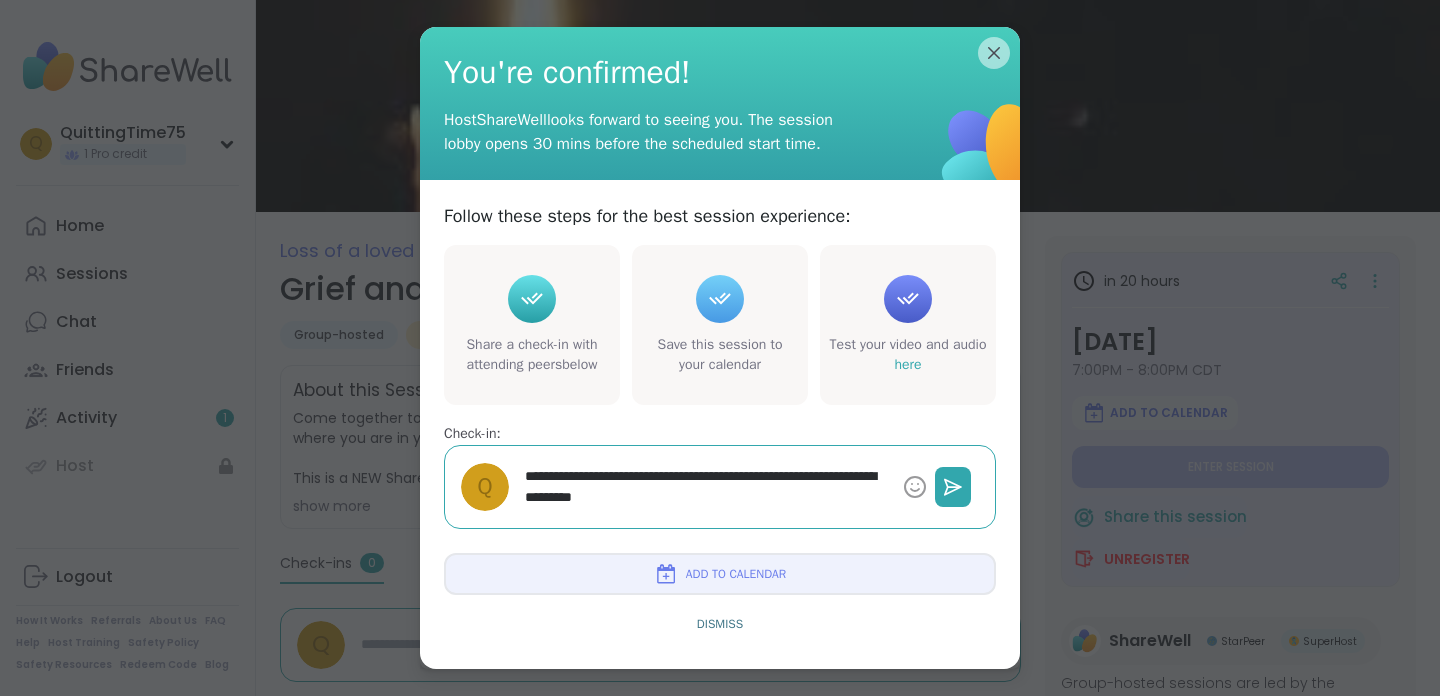type on "*" 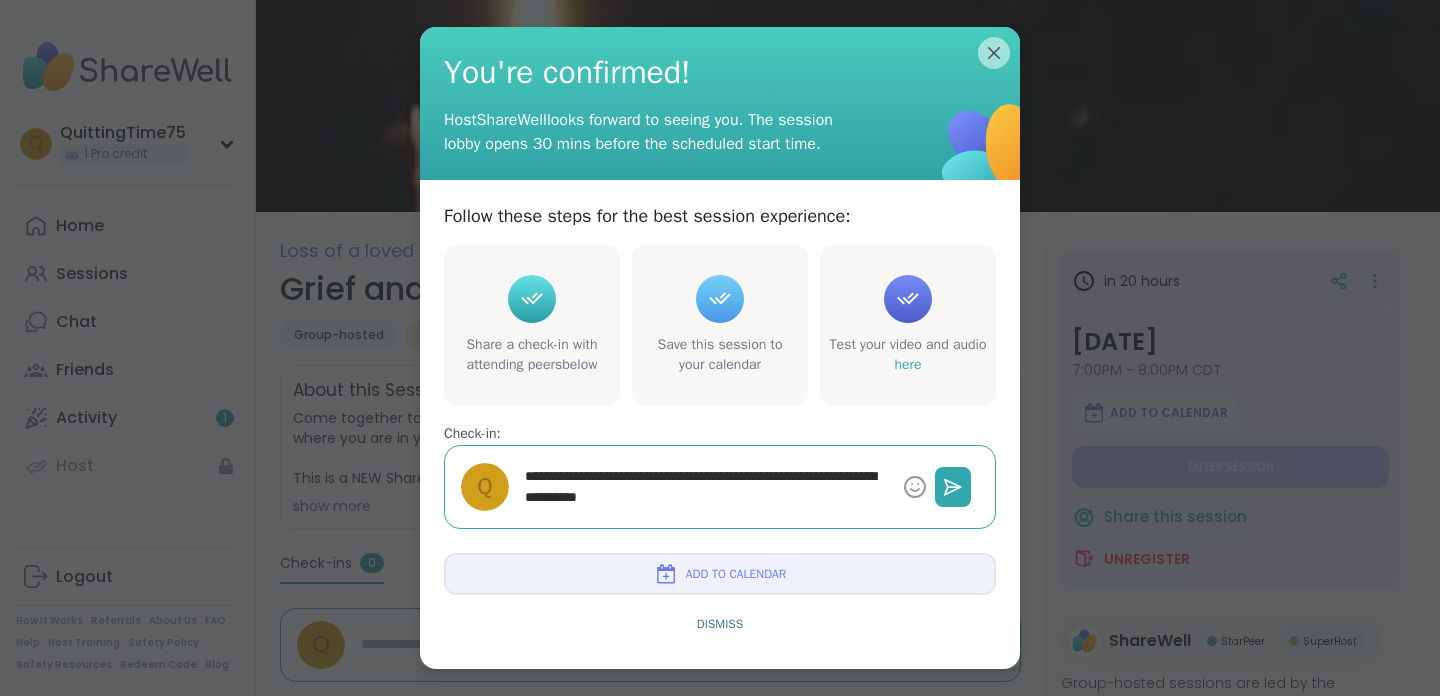 type on "*" 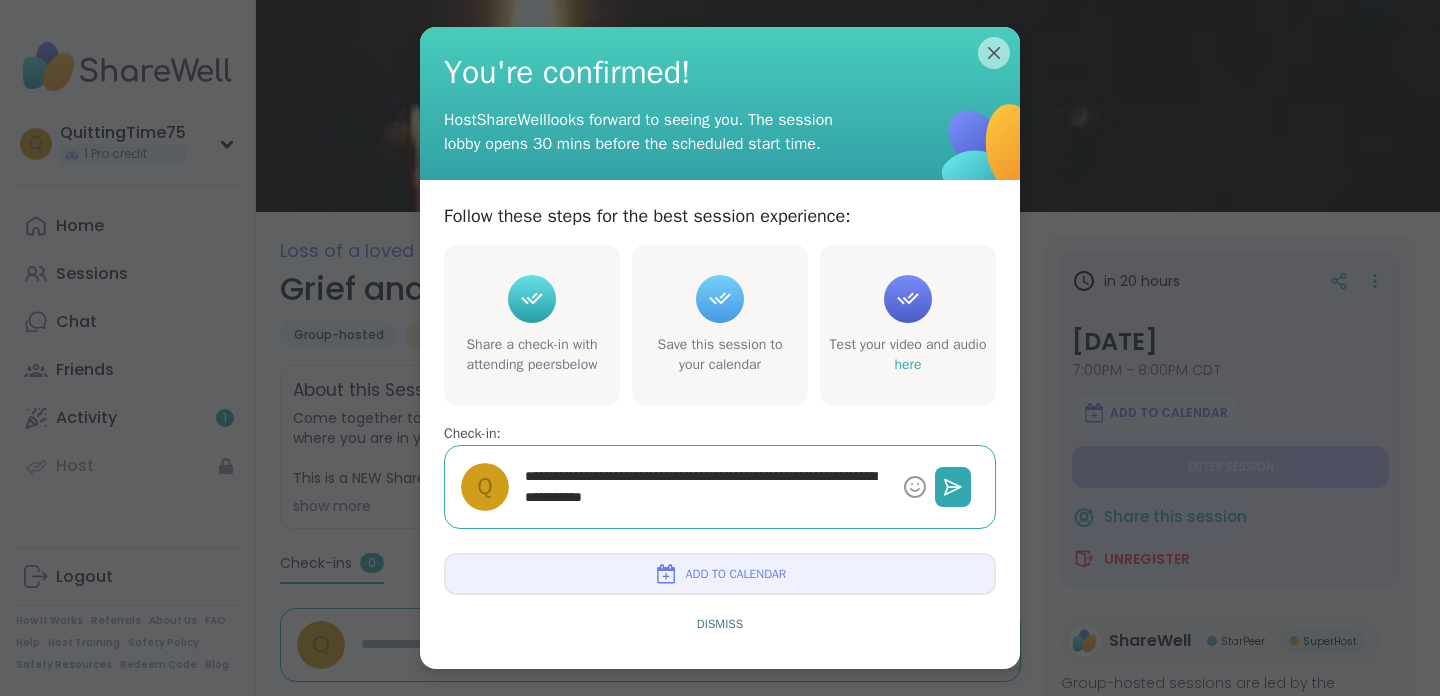 type on "*" 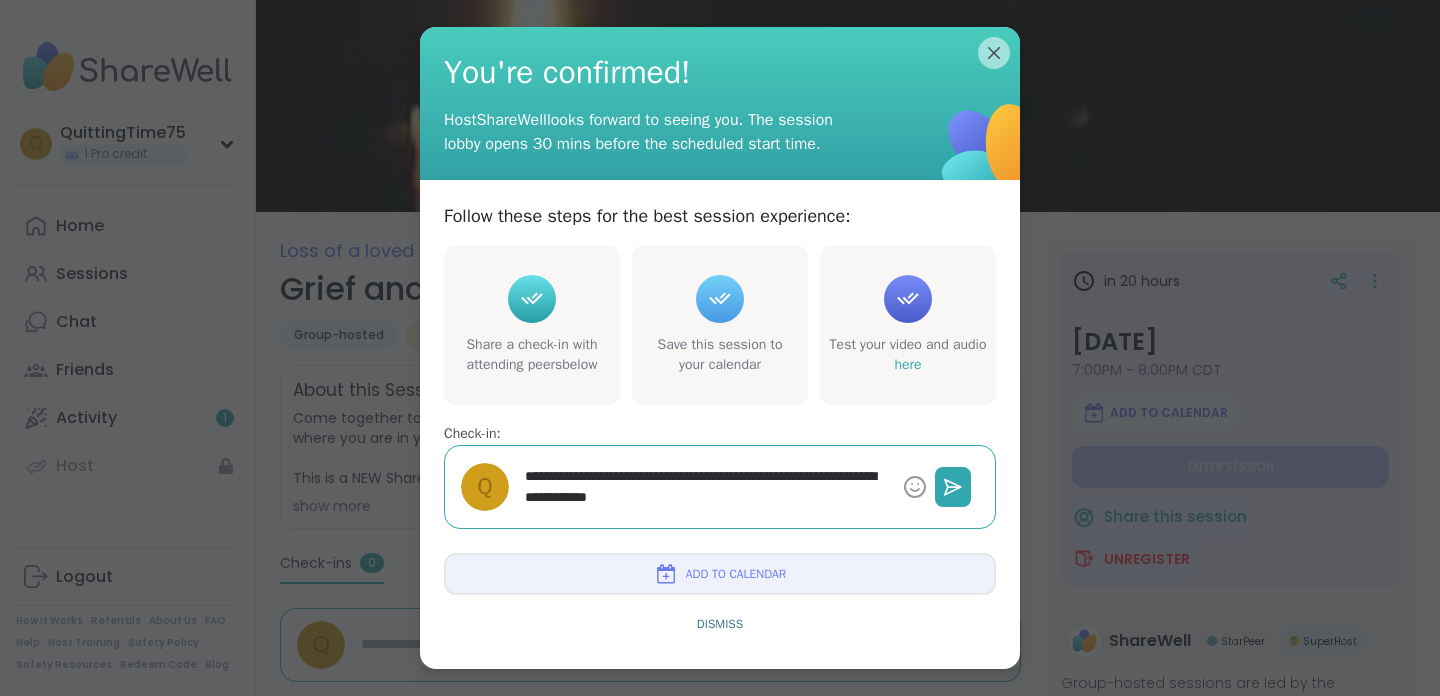 type on "*" 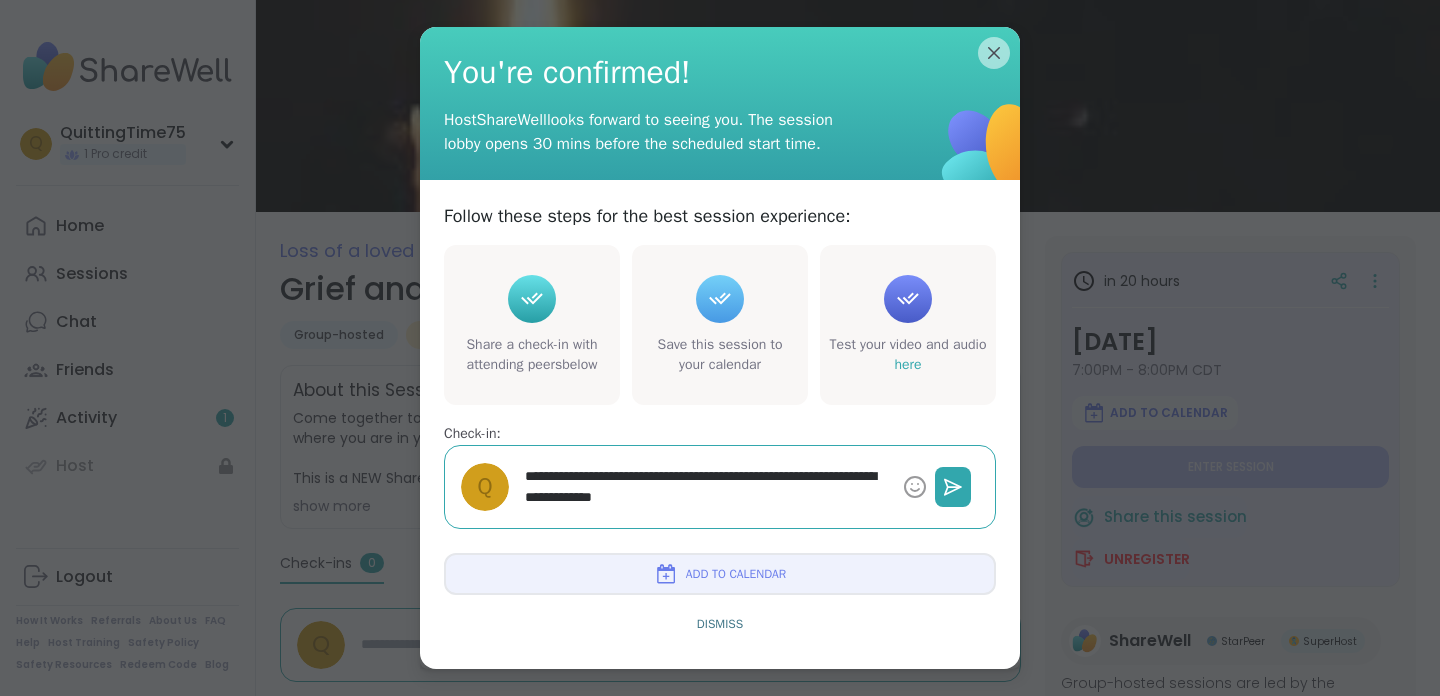 type on "*" 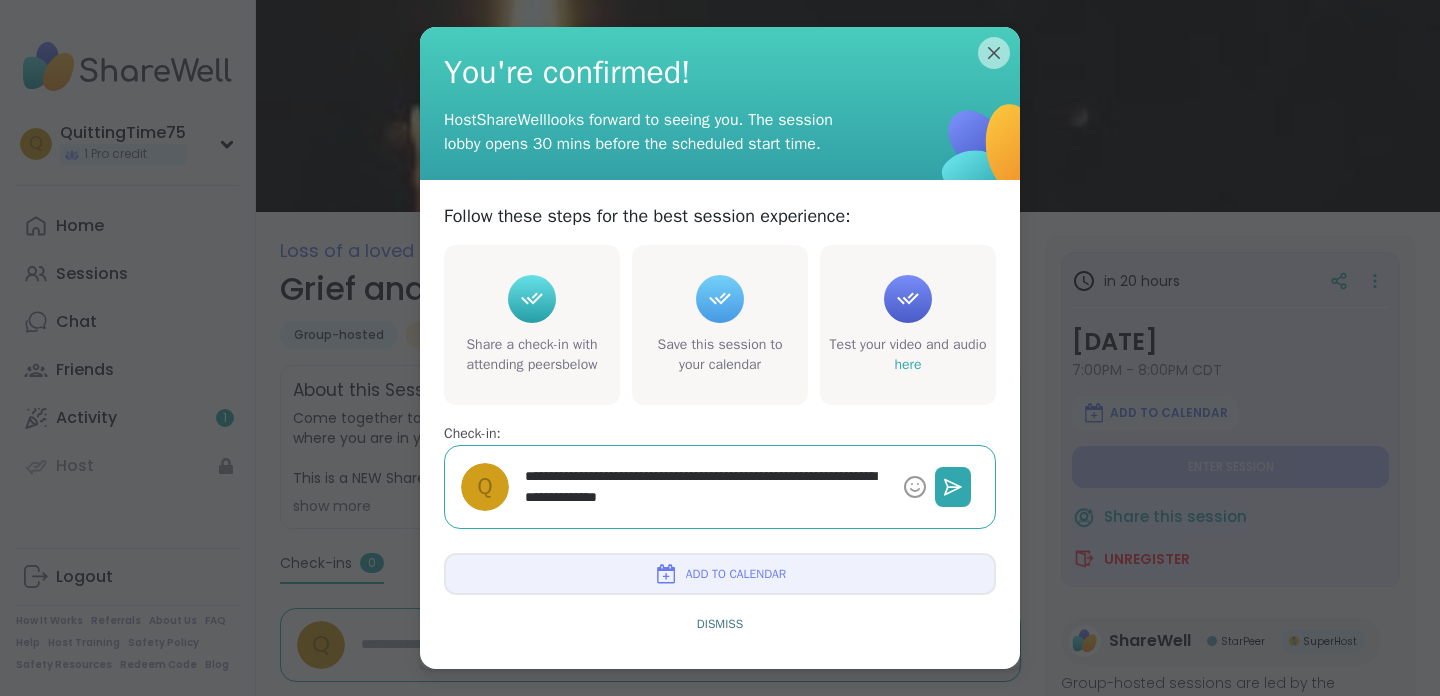 type on "*" 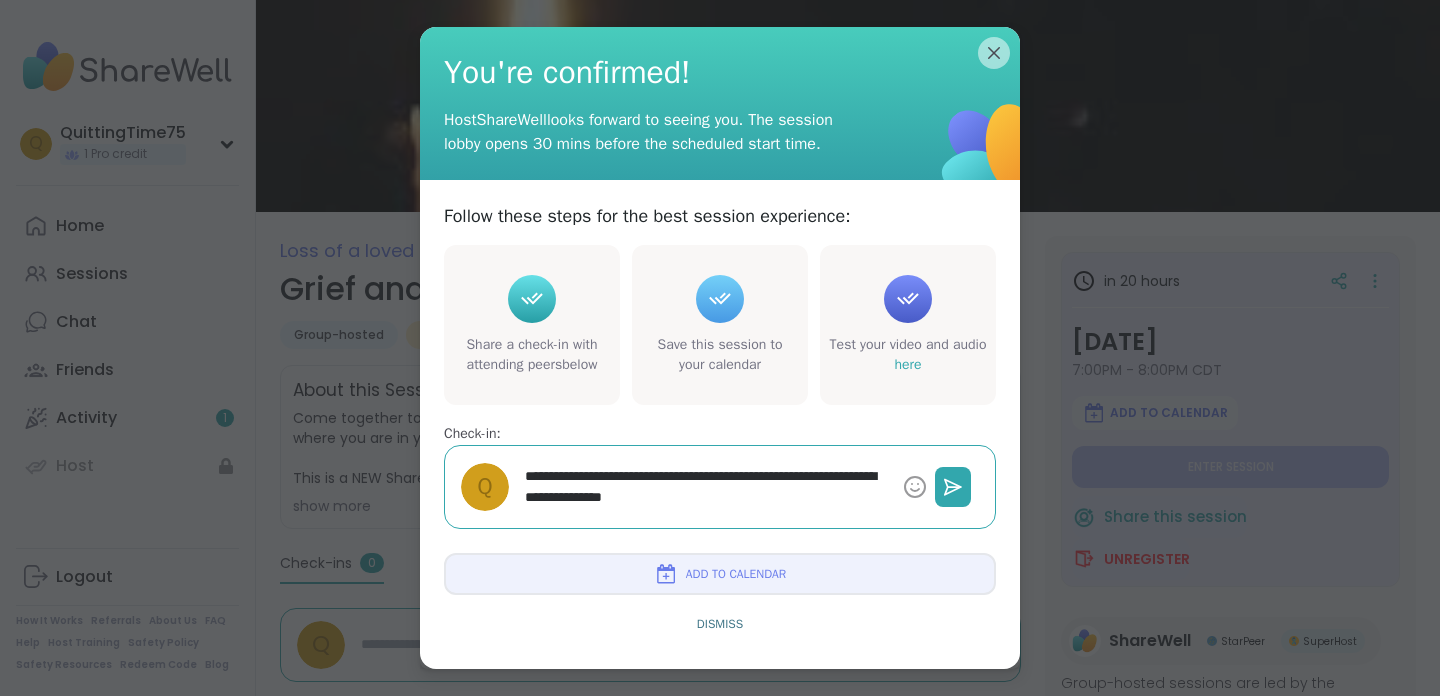 type on "*" 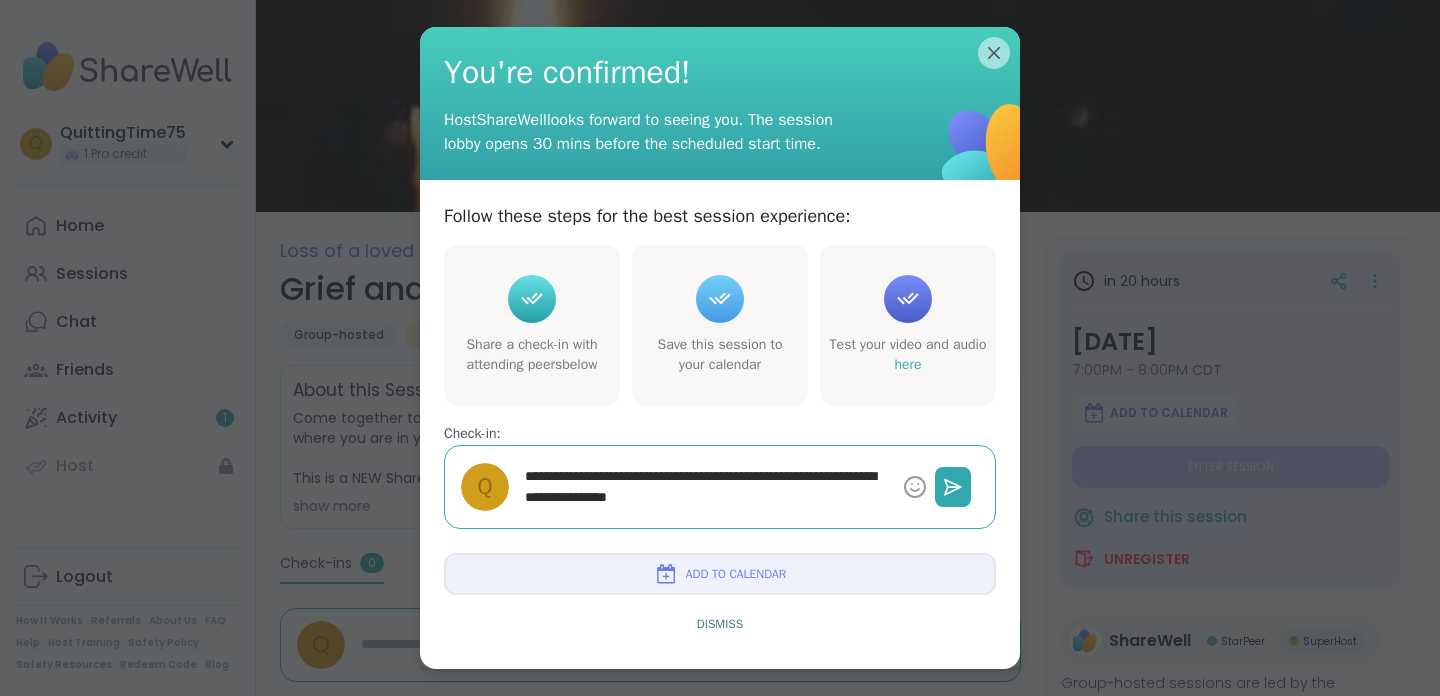 type on "*" 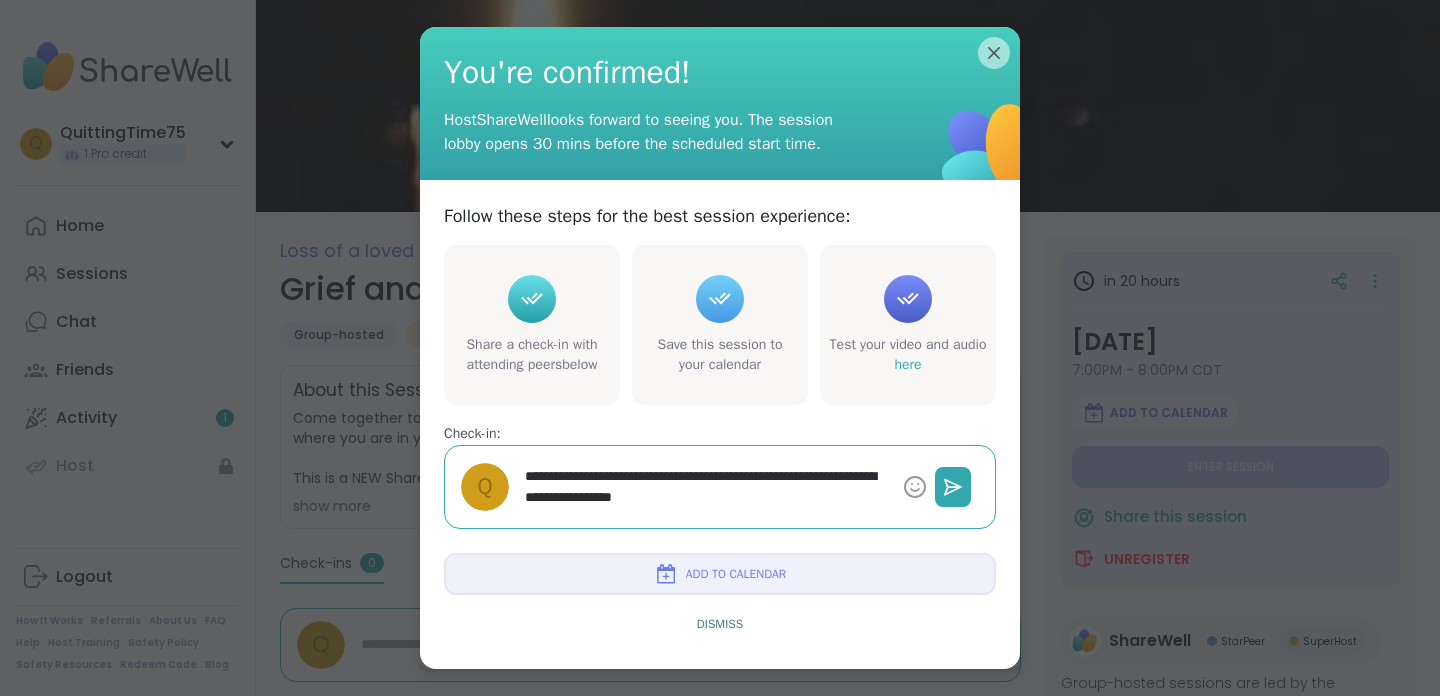 type on "*" 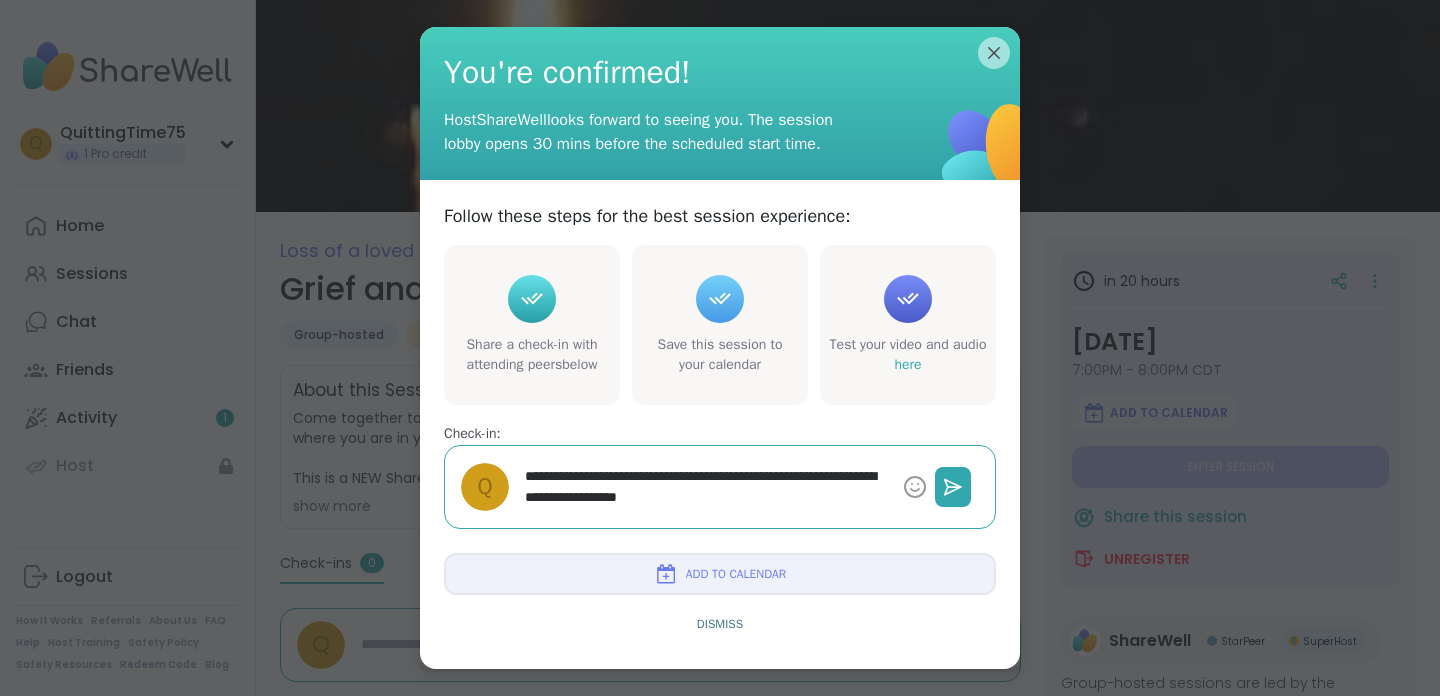 type on "*" 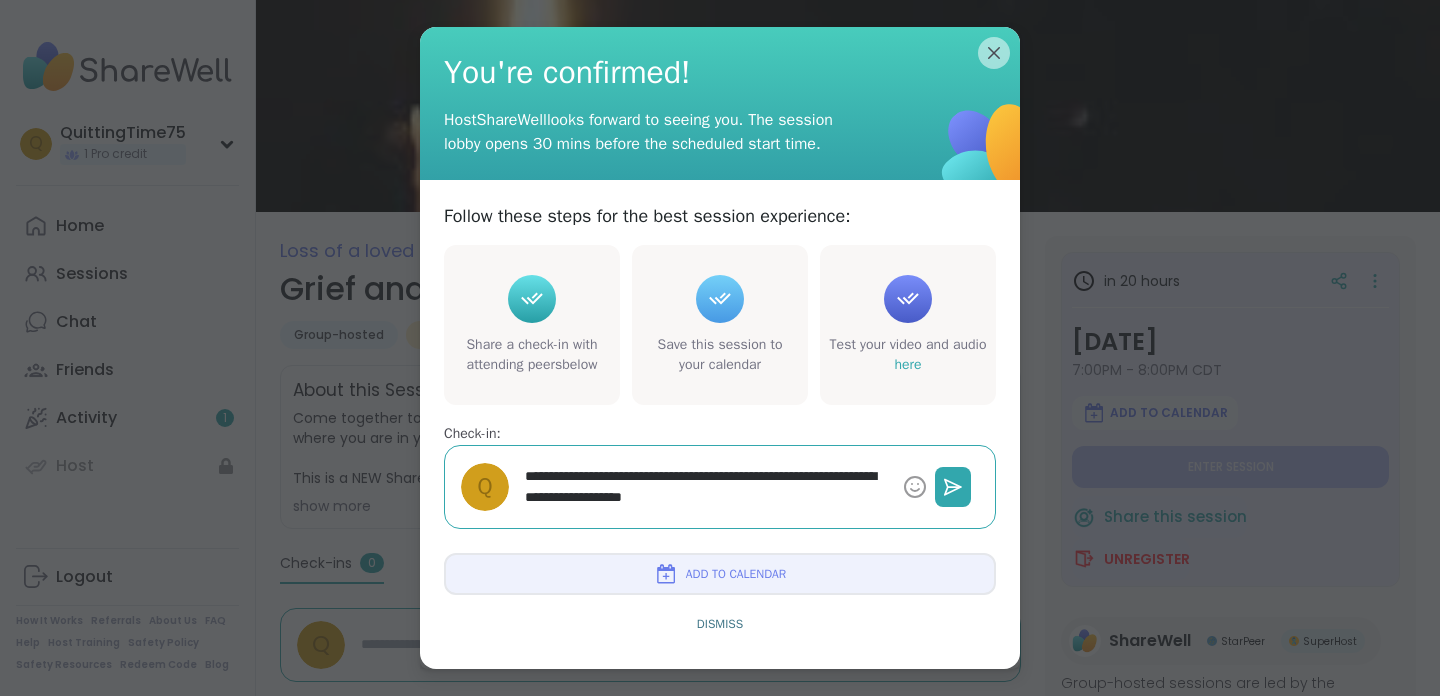 type on "*" 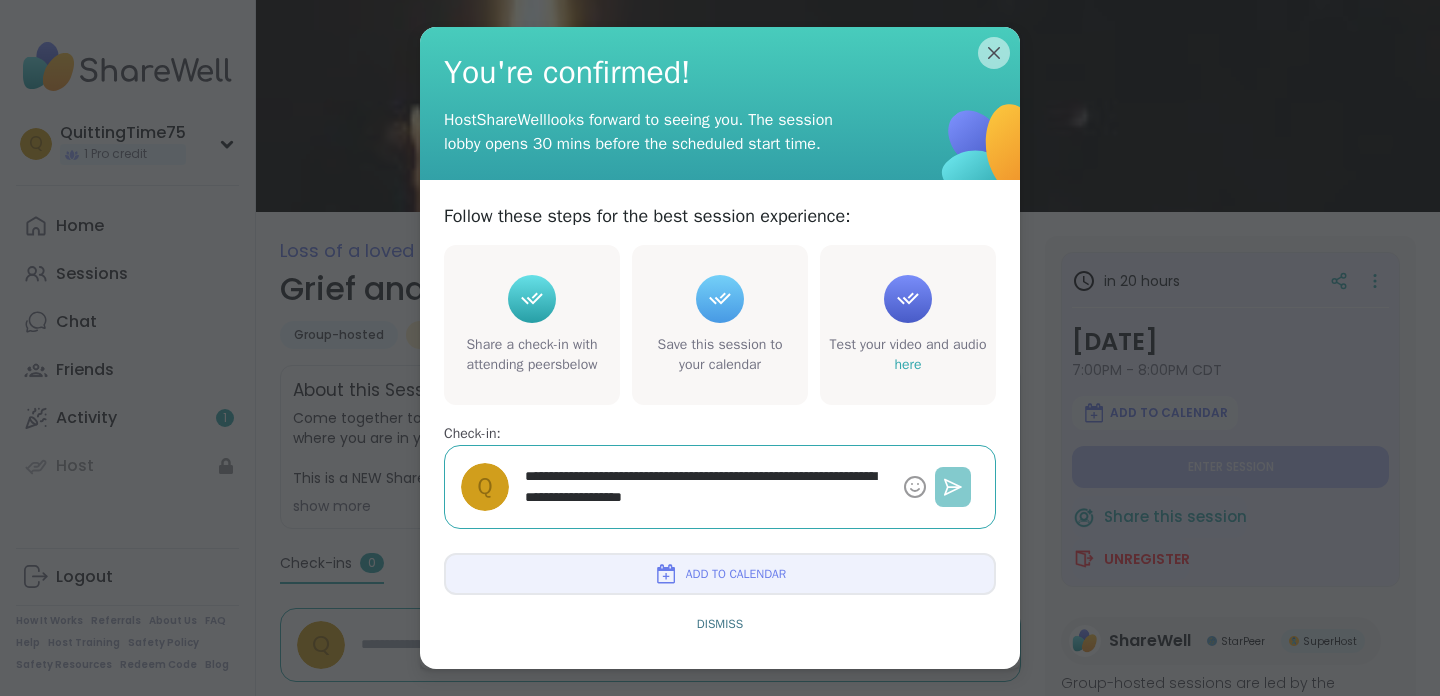 type on "**********" 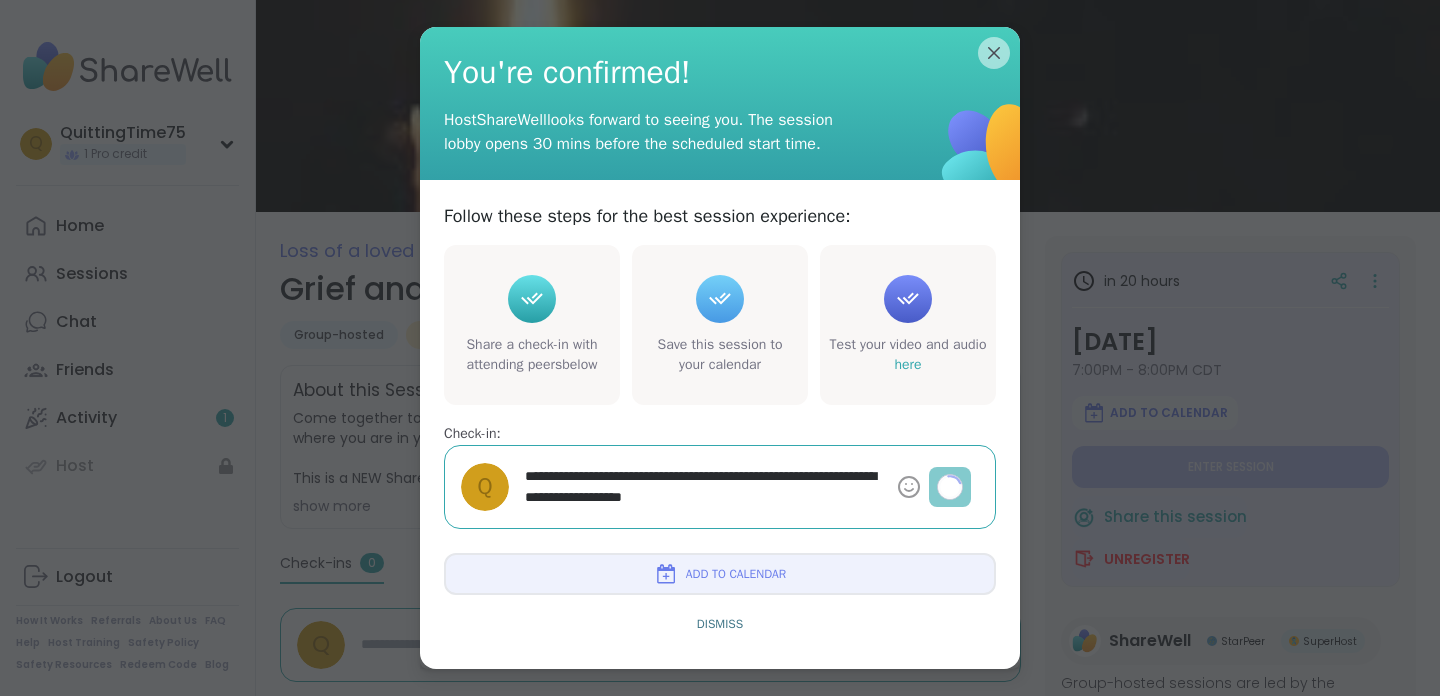 type on "*" 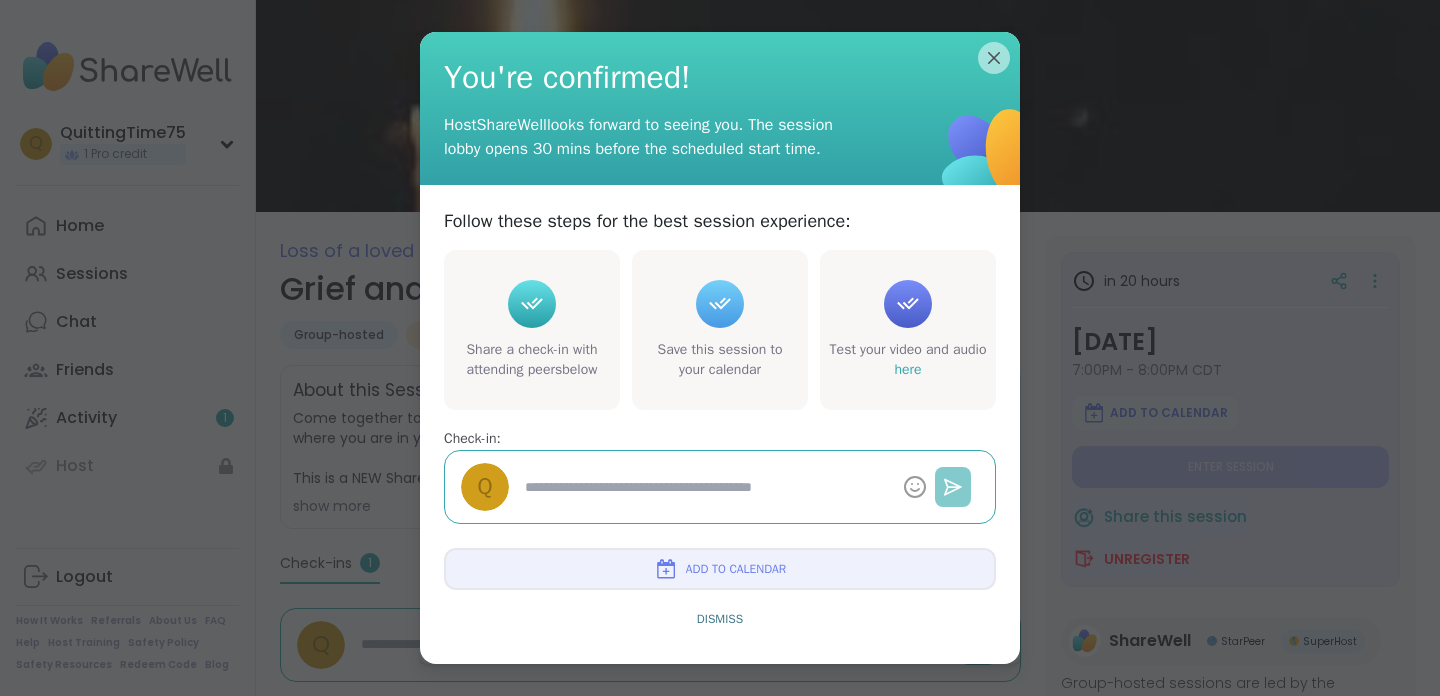 click on "Add to Calendar" at bounding box center (736, 569) 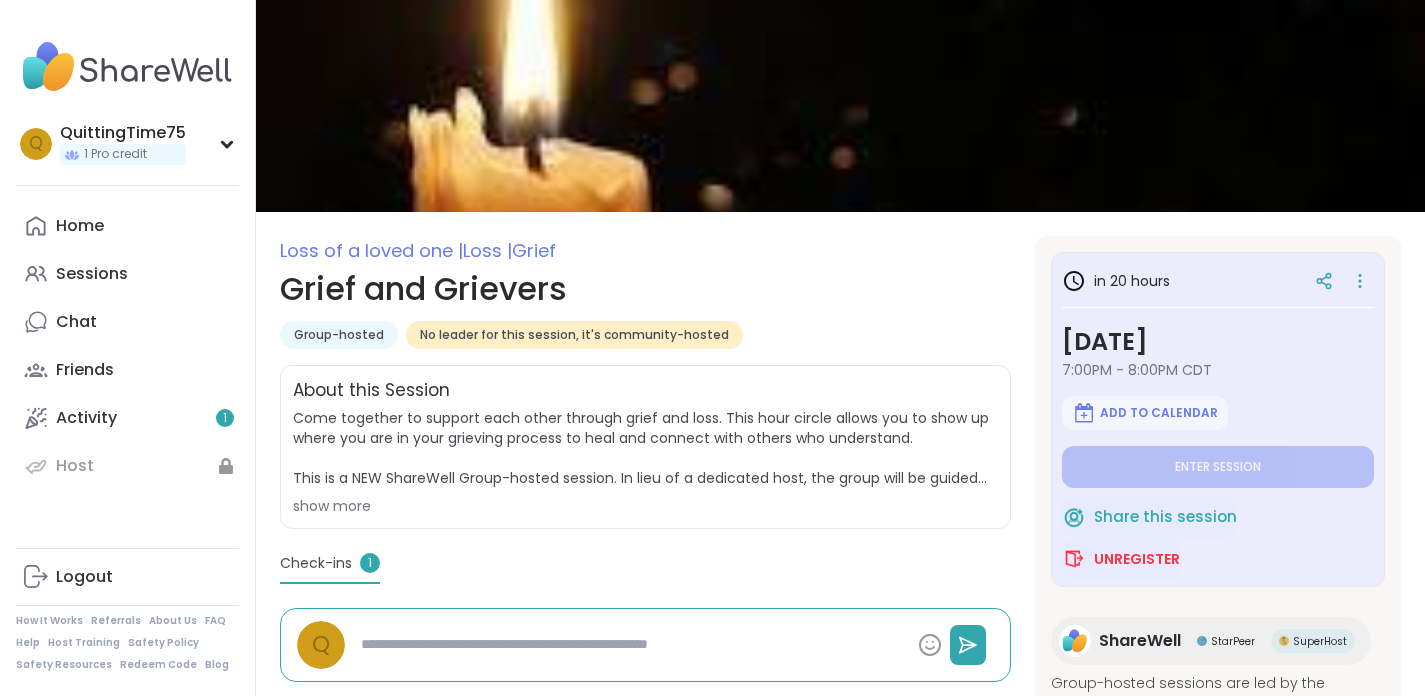 type on "*" 